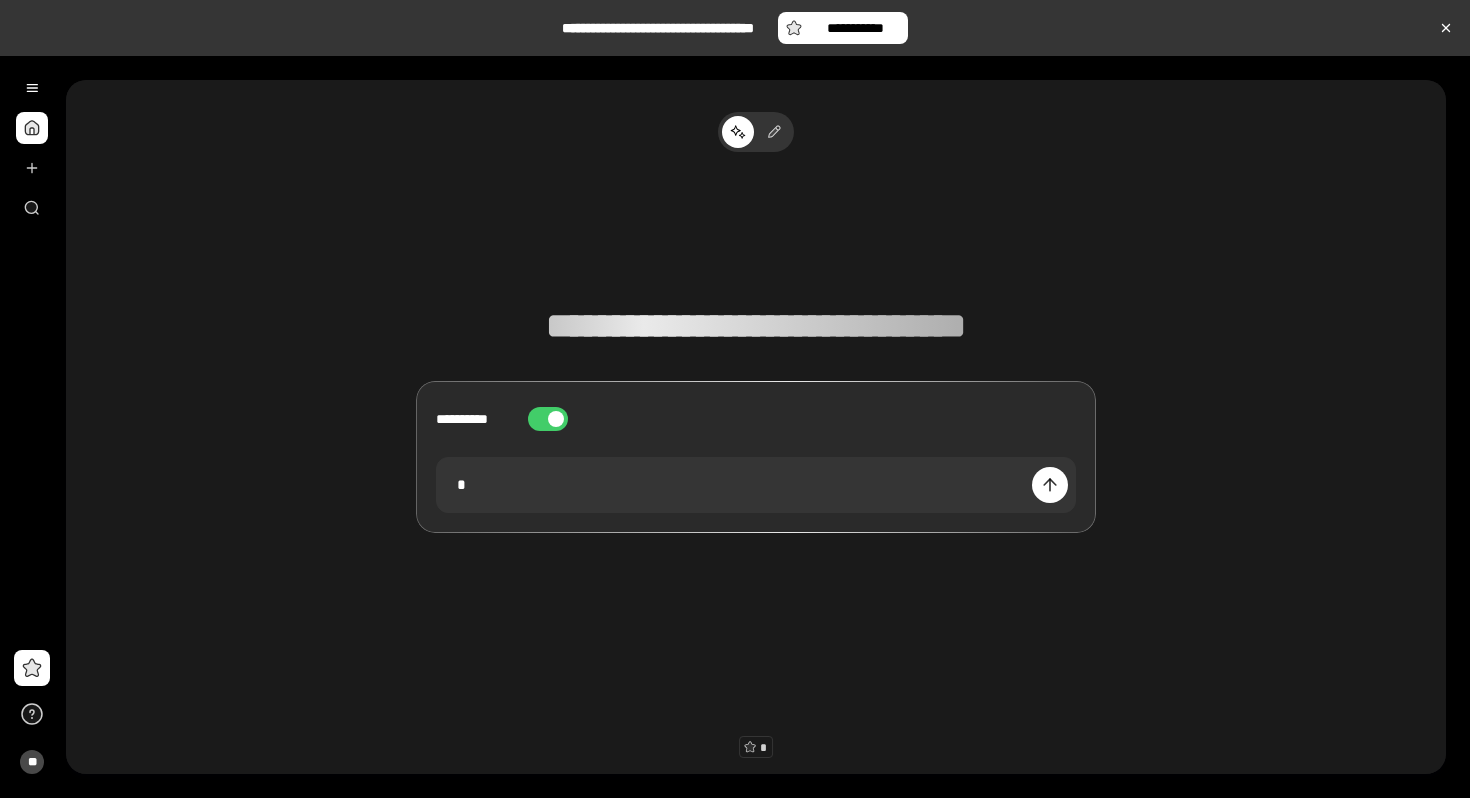 scroll, scrollTop: 0, scrollLeft: 0, axis: both 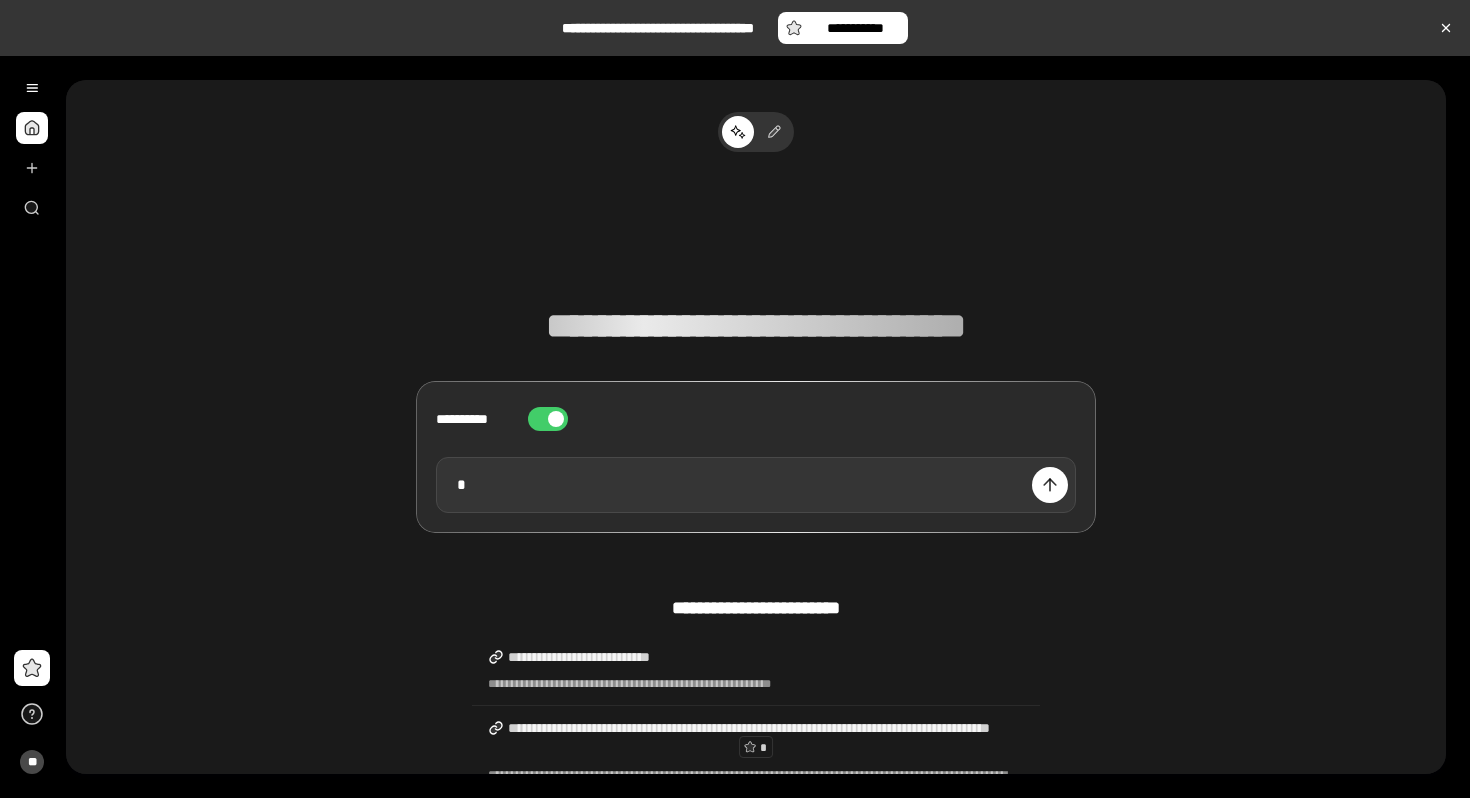 type 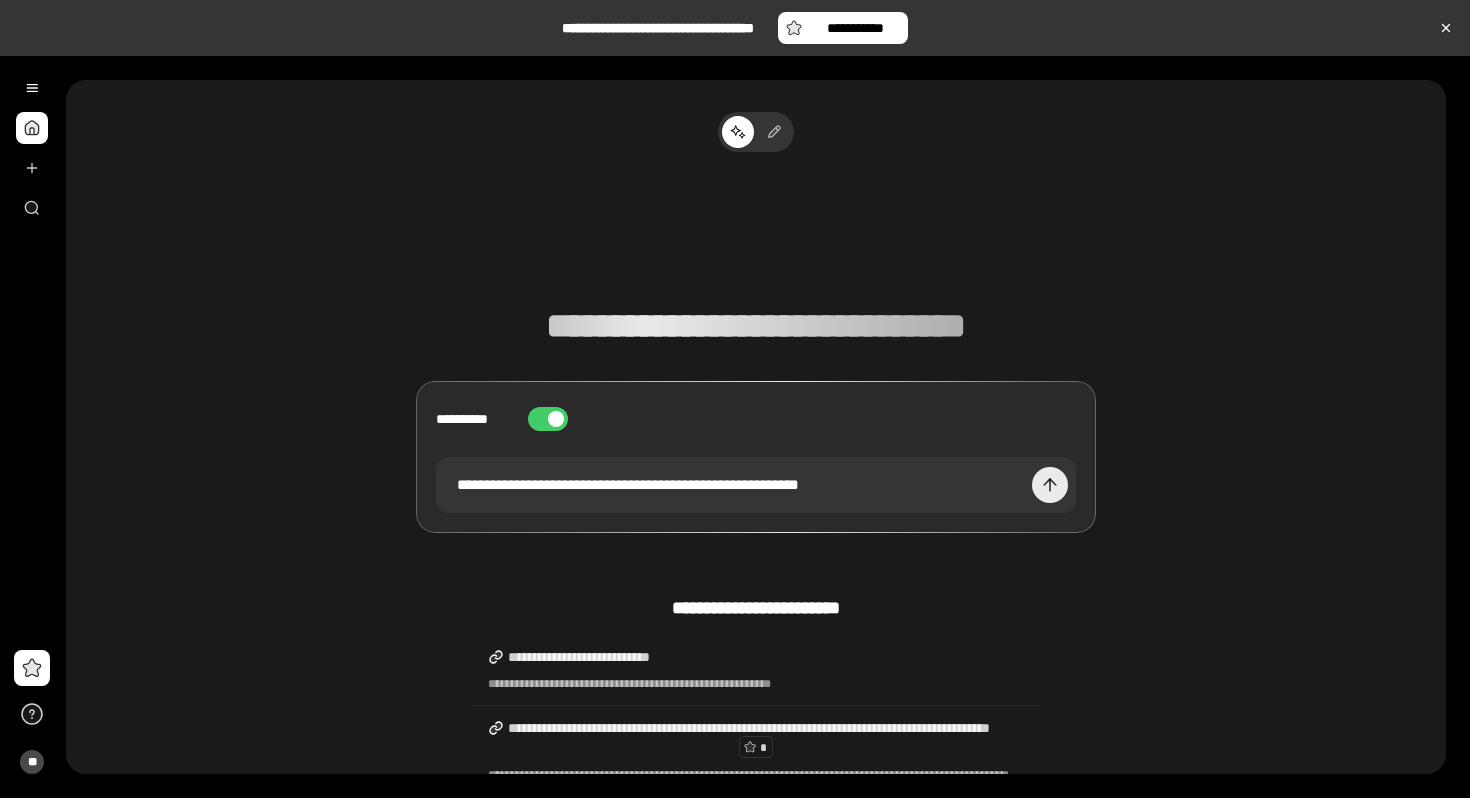 click at bounding box center (1050, 485) 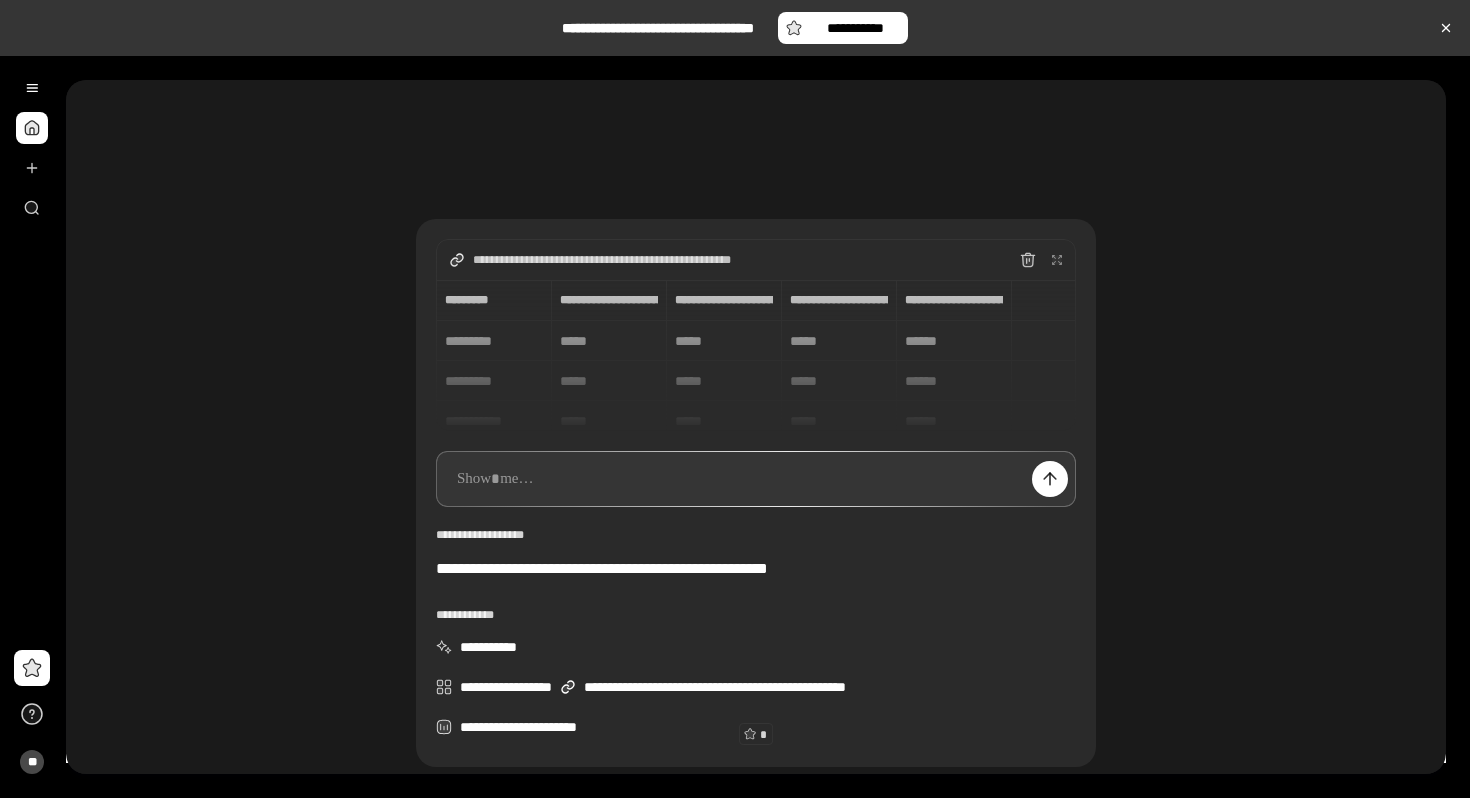 scroll, scrollTop: 0, scrollLeft: 0, axis: both 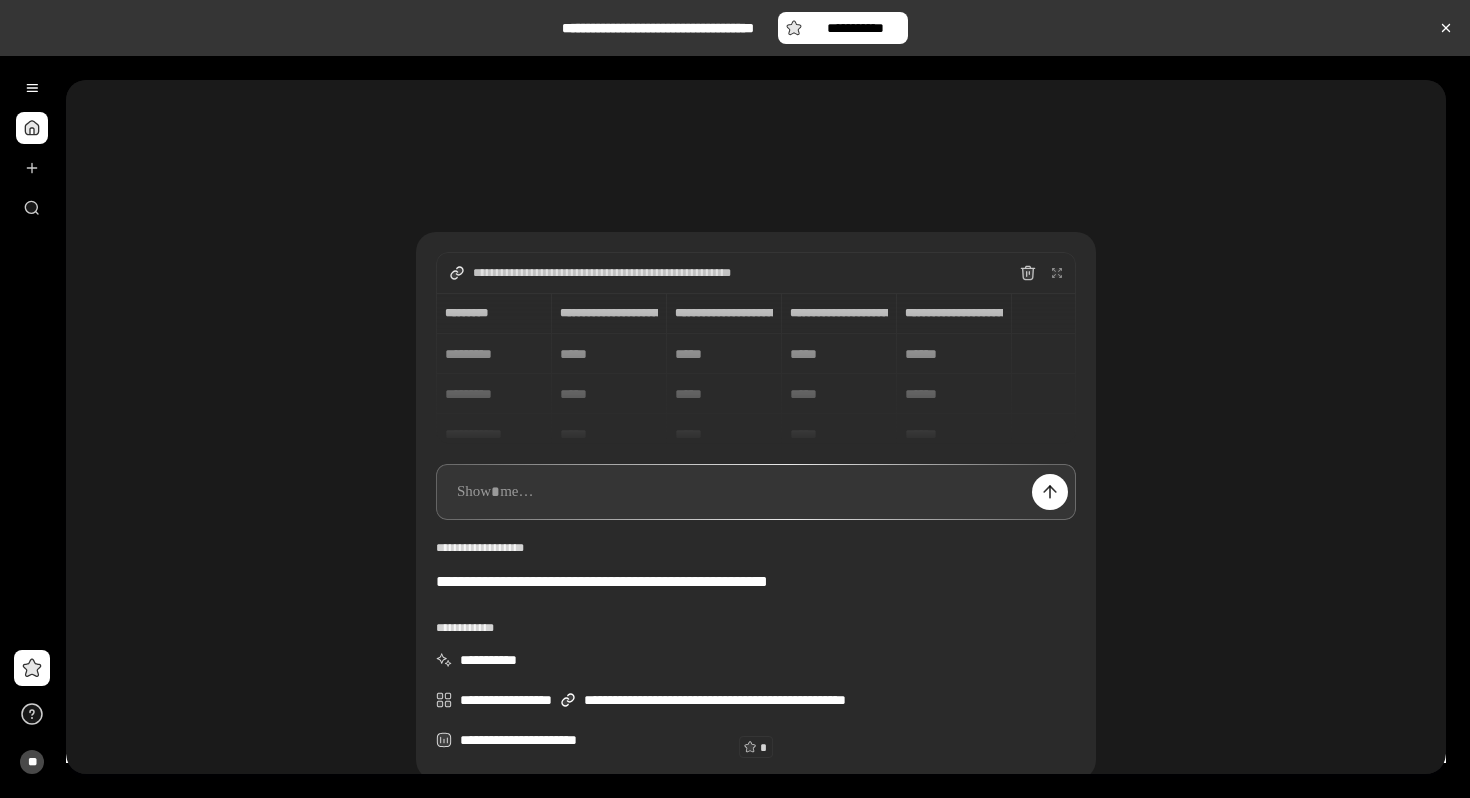 click on "**********" at bounding box center [756, 368] 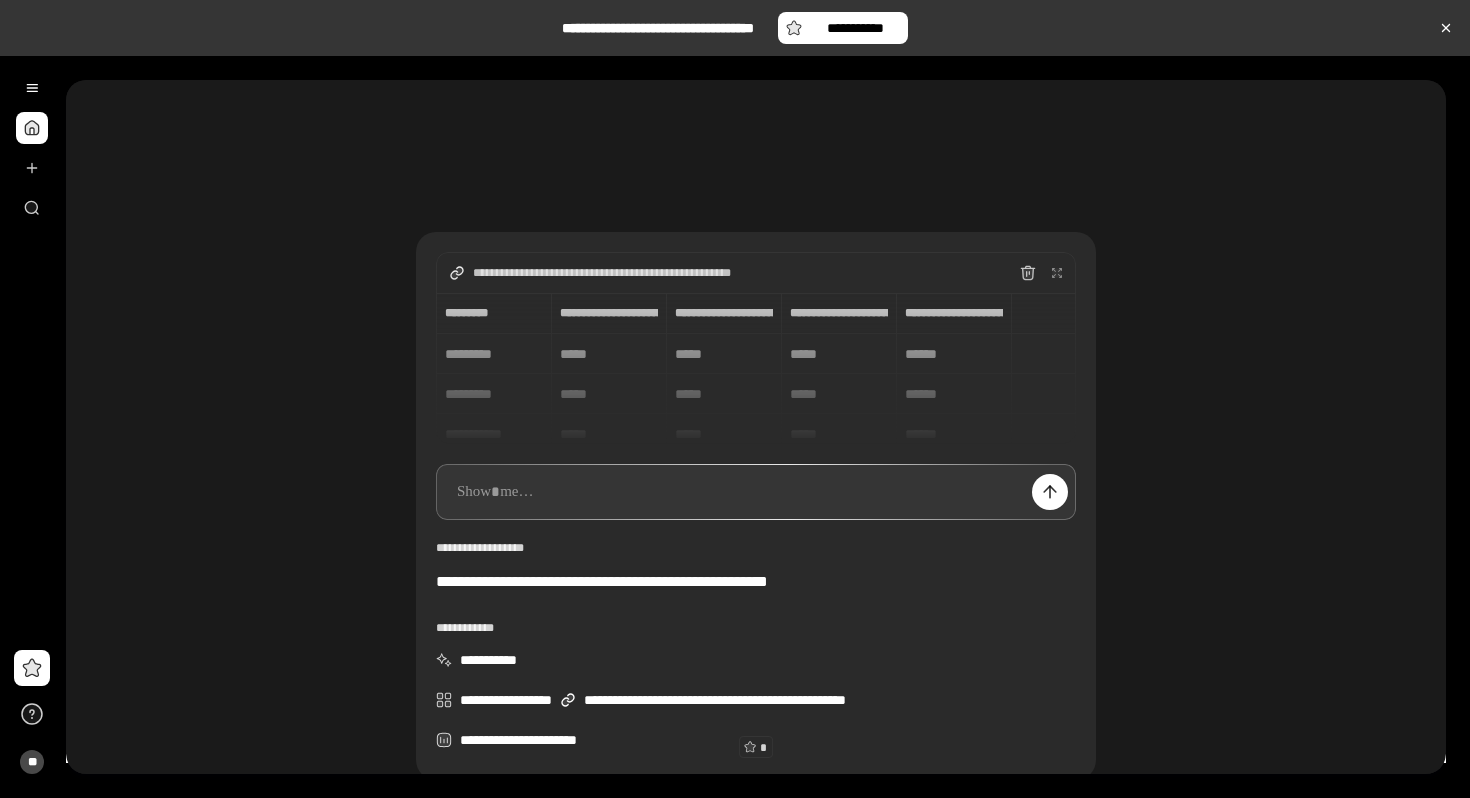 type on "******" 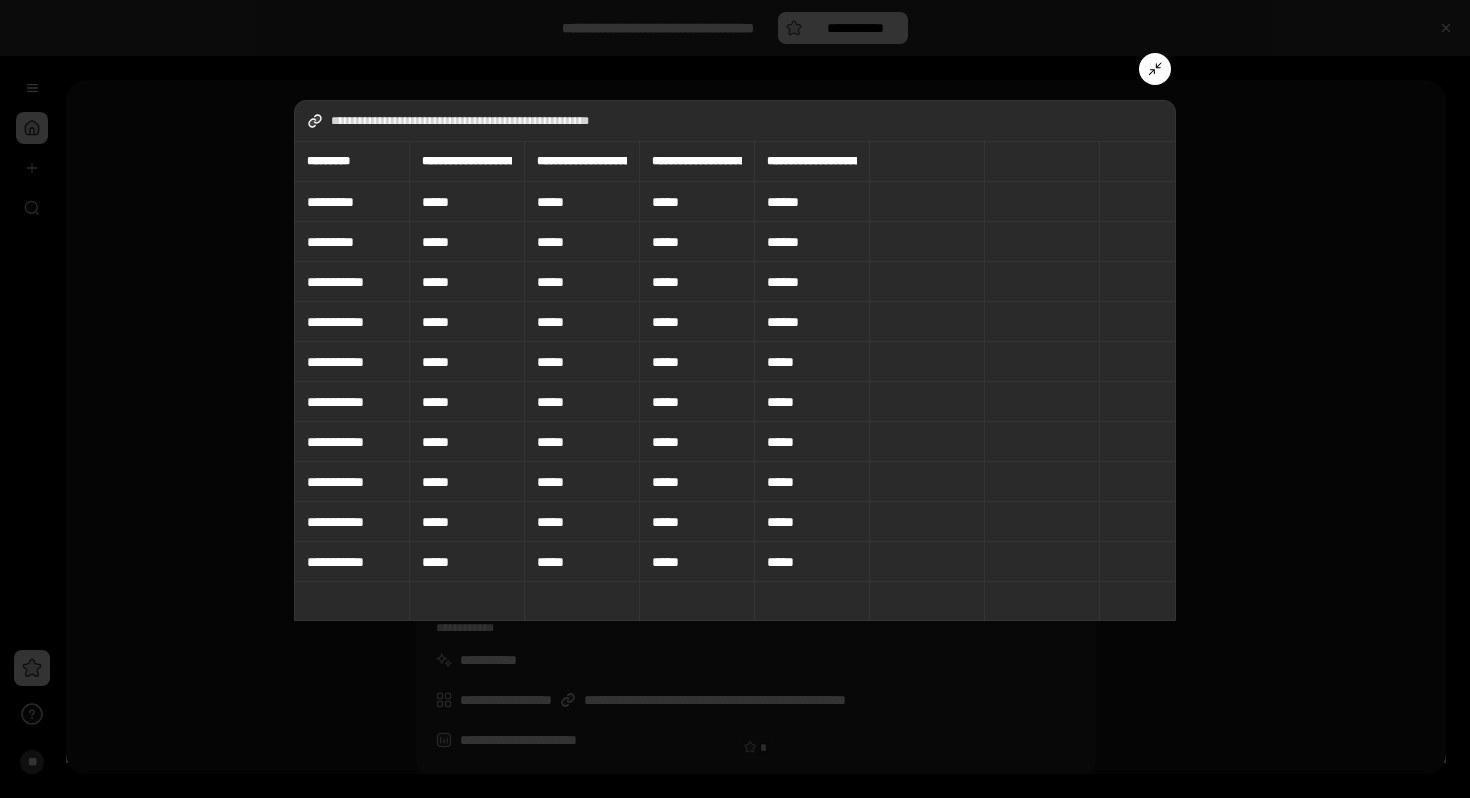 click on "**********" at bounding box center [735, 360] 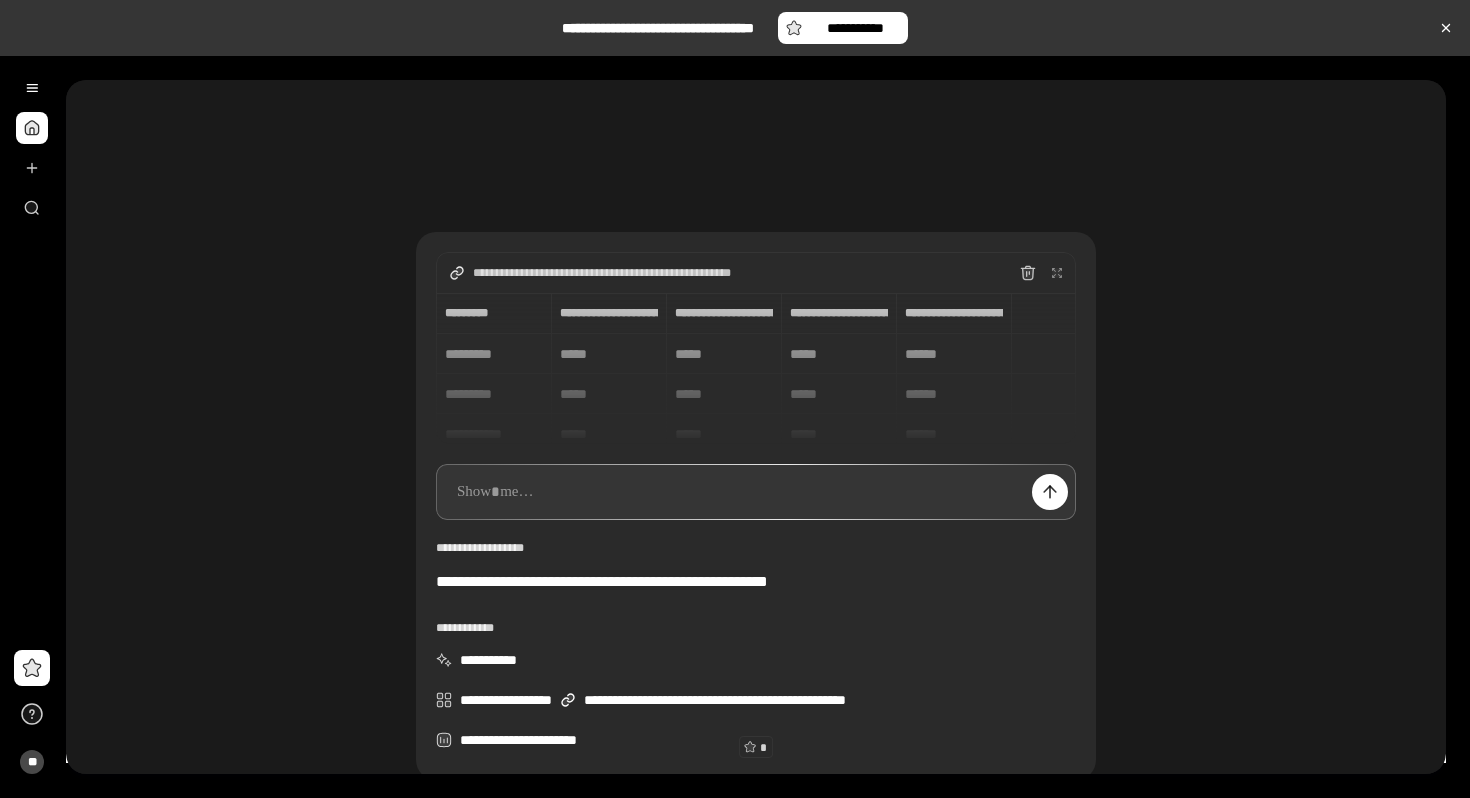 type on "******" 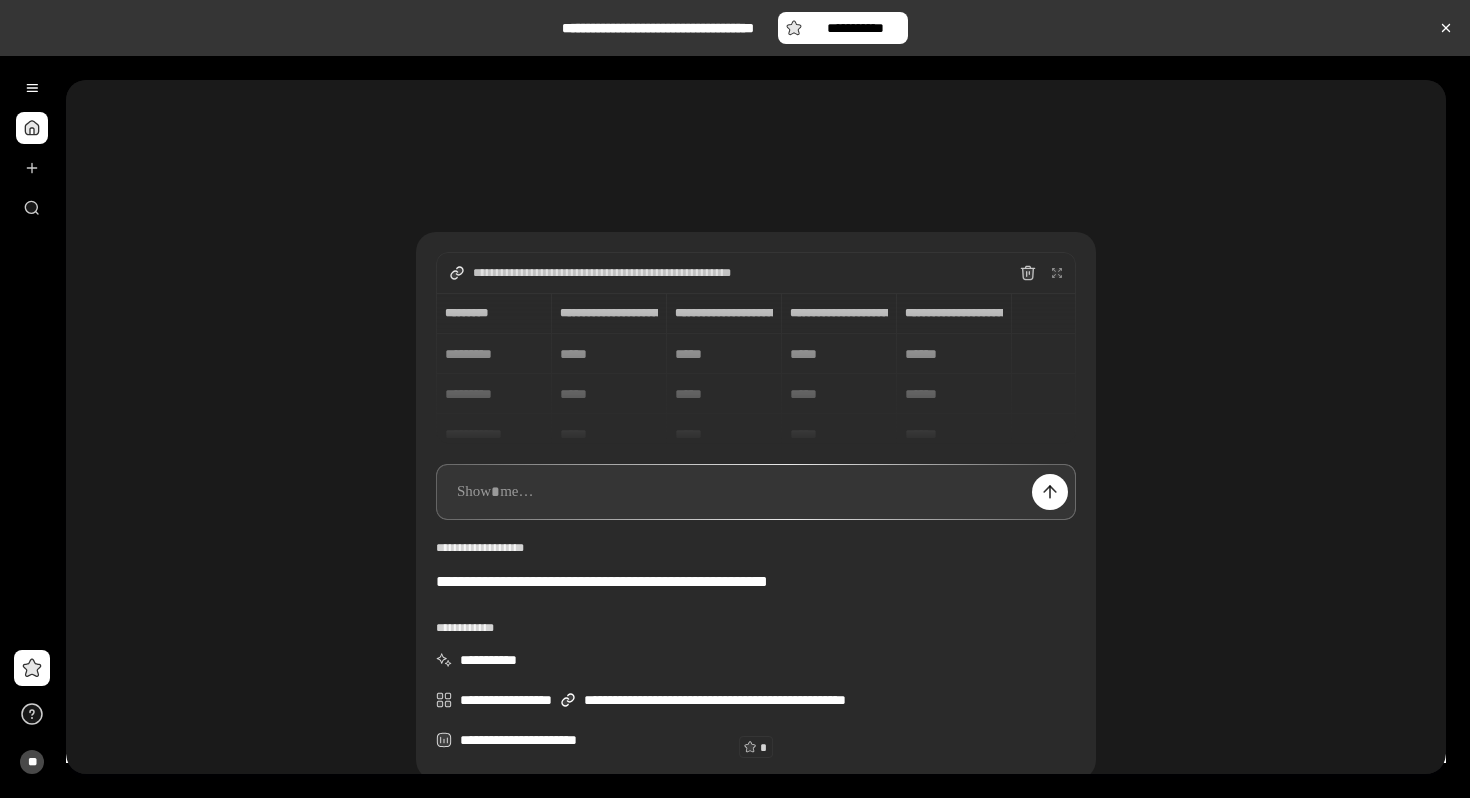 click at bounding box center [756, 492] 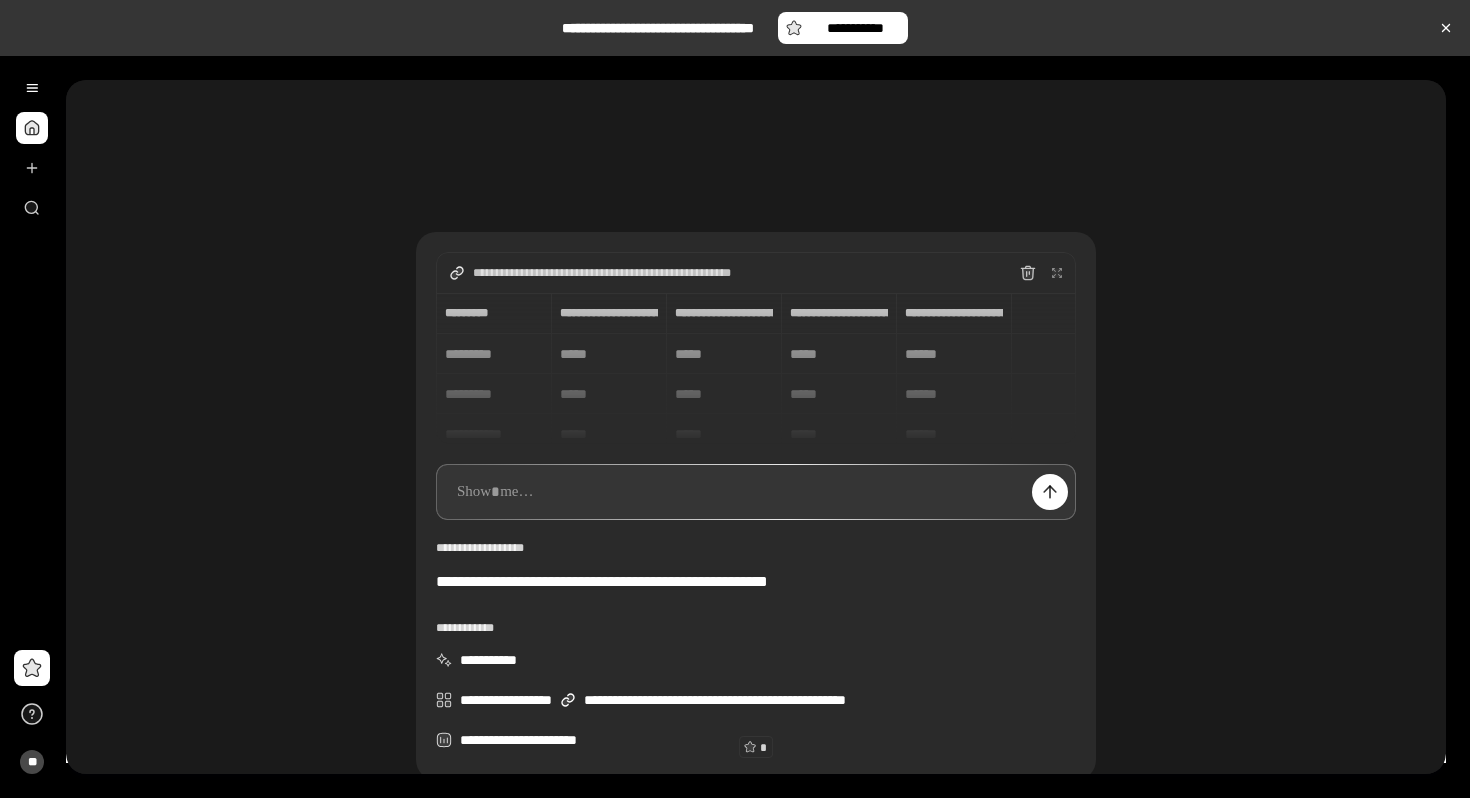 type 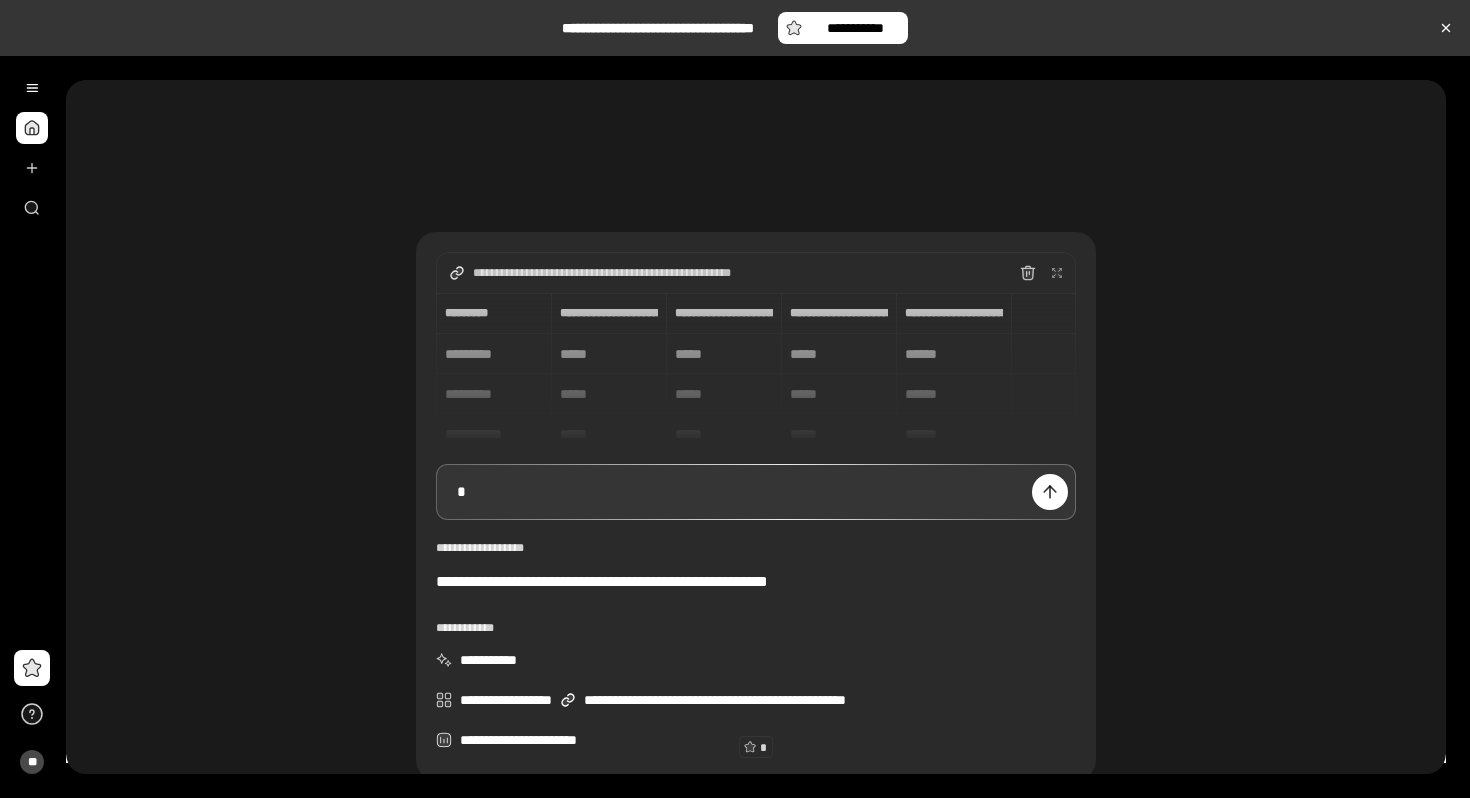 type on "******" 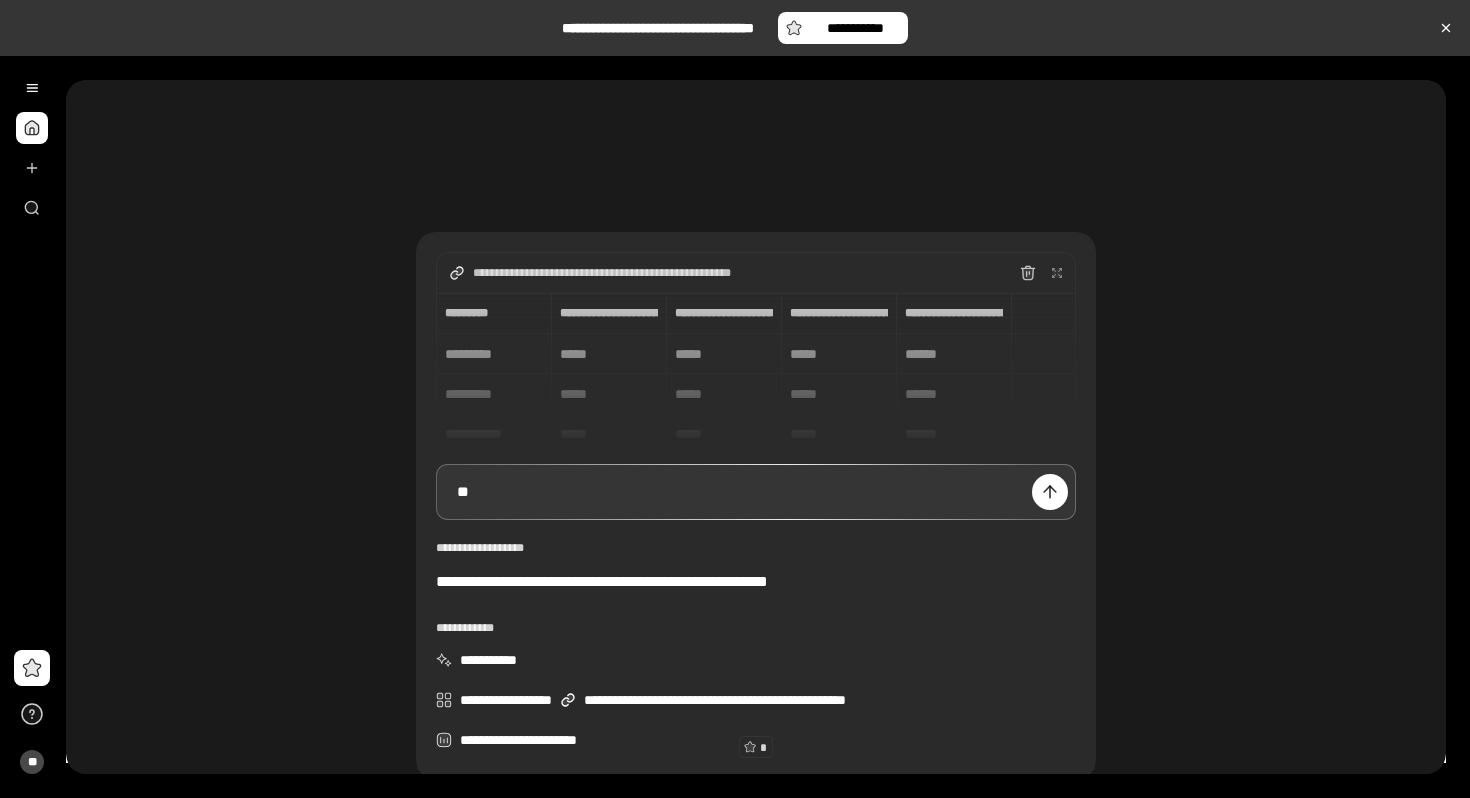 type on "******" 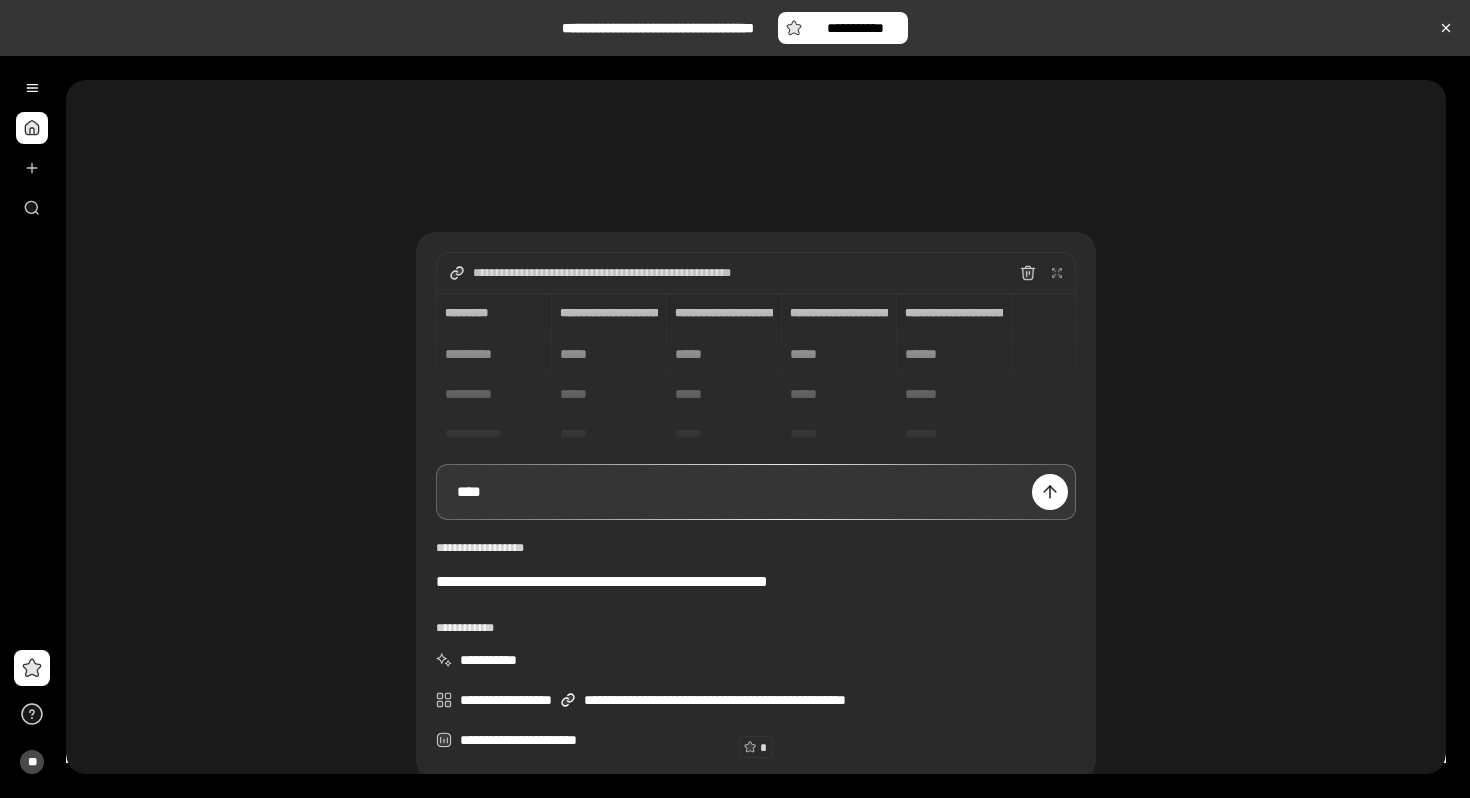 type on "******" 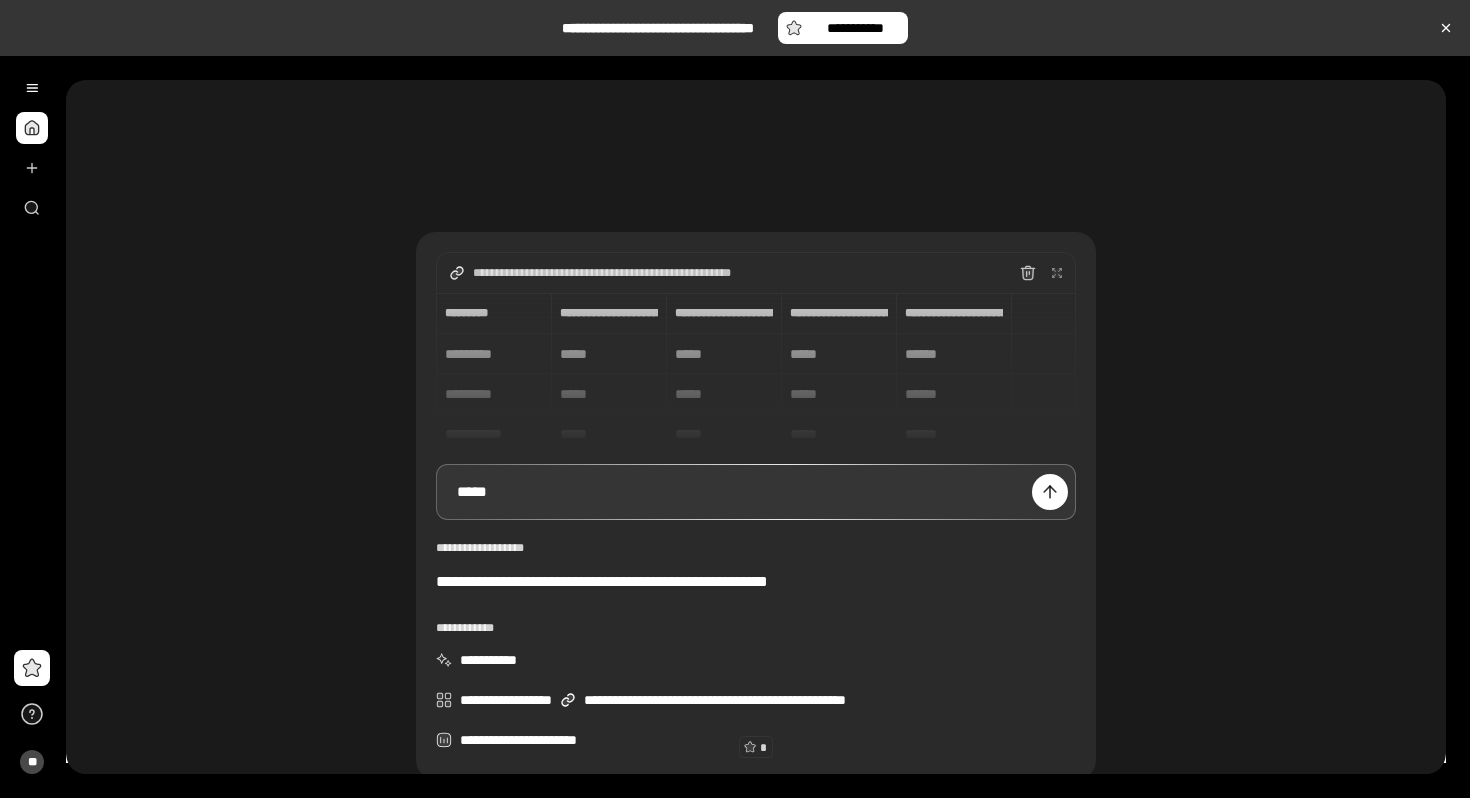type on "******" 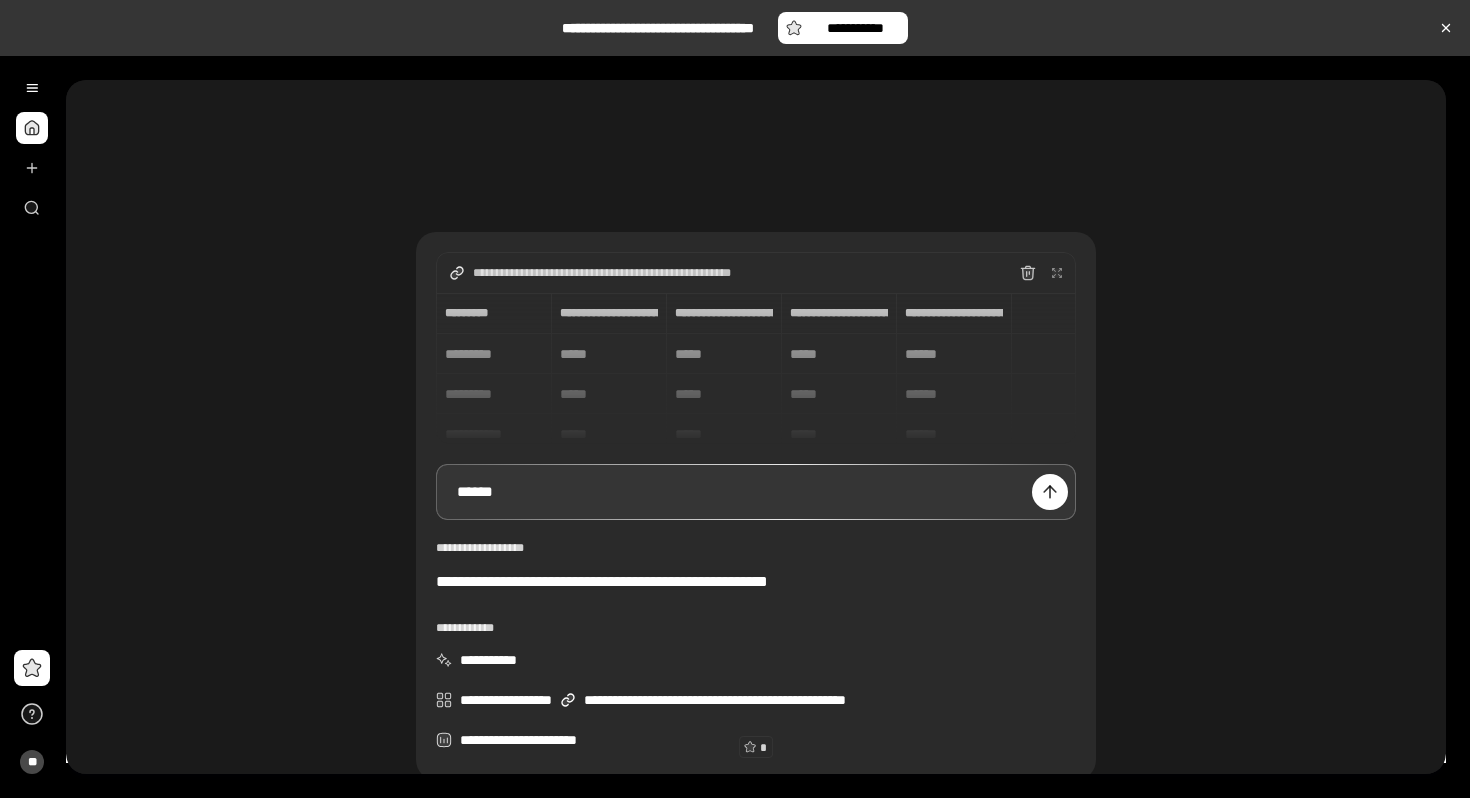 type on "******" 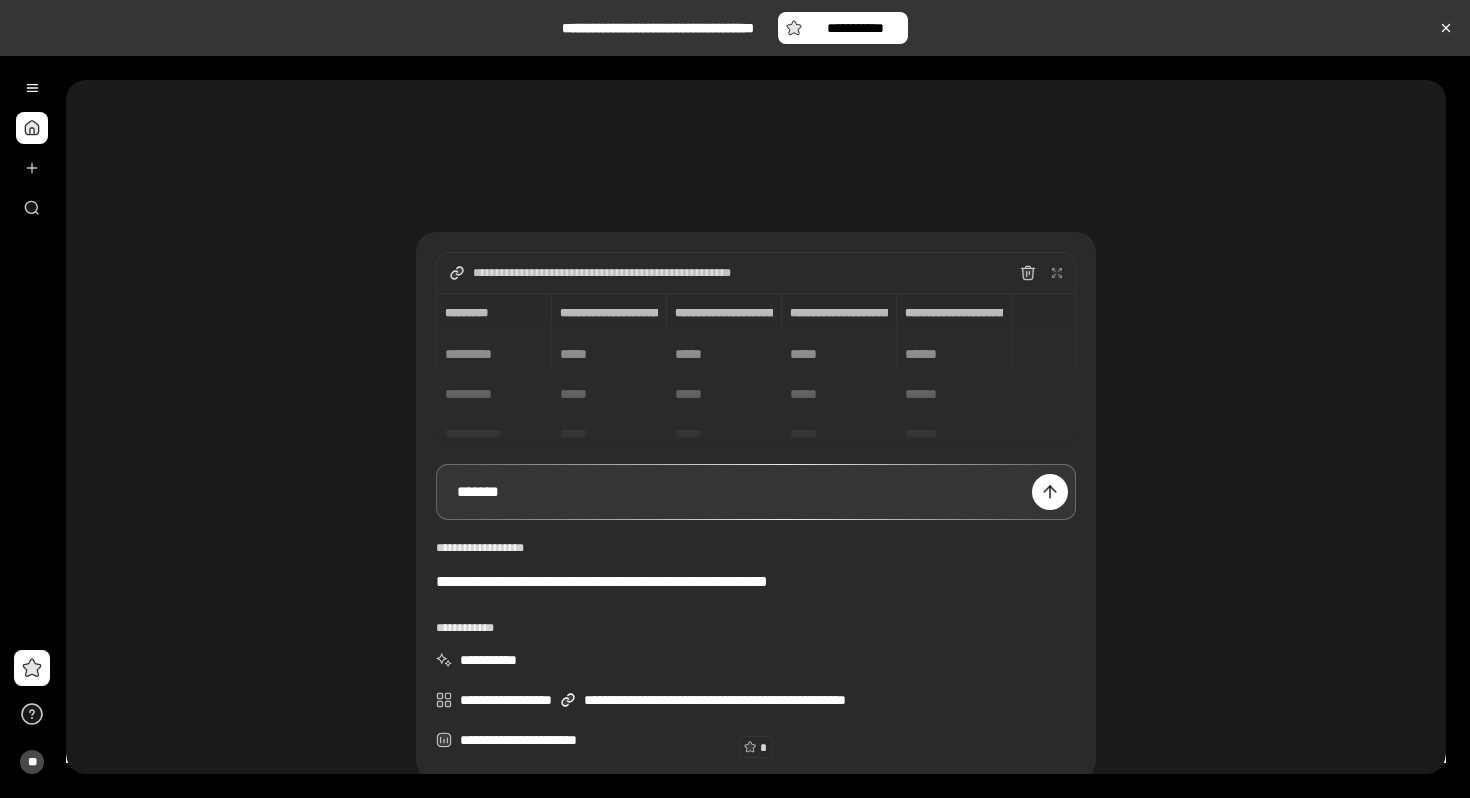 type on "******" 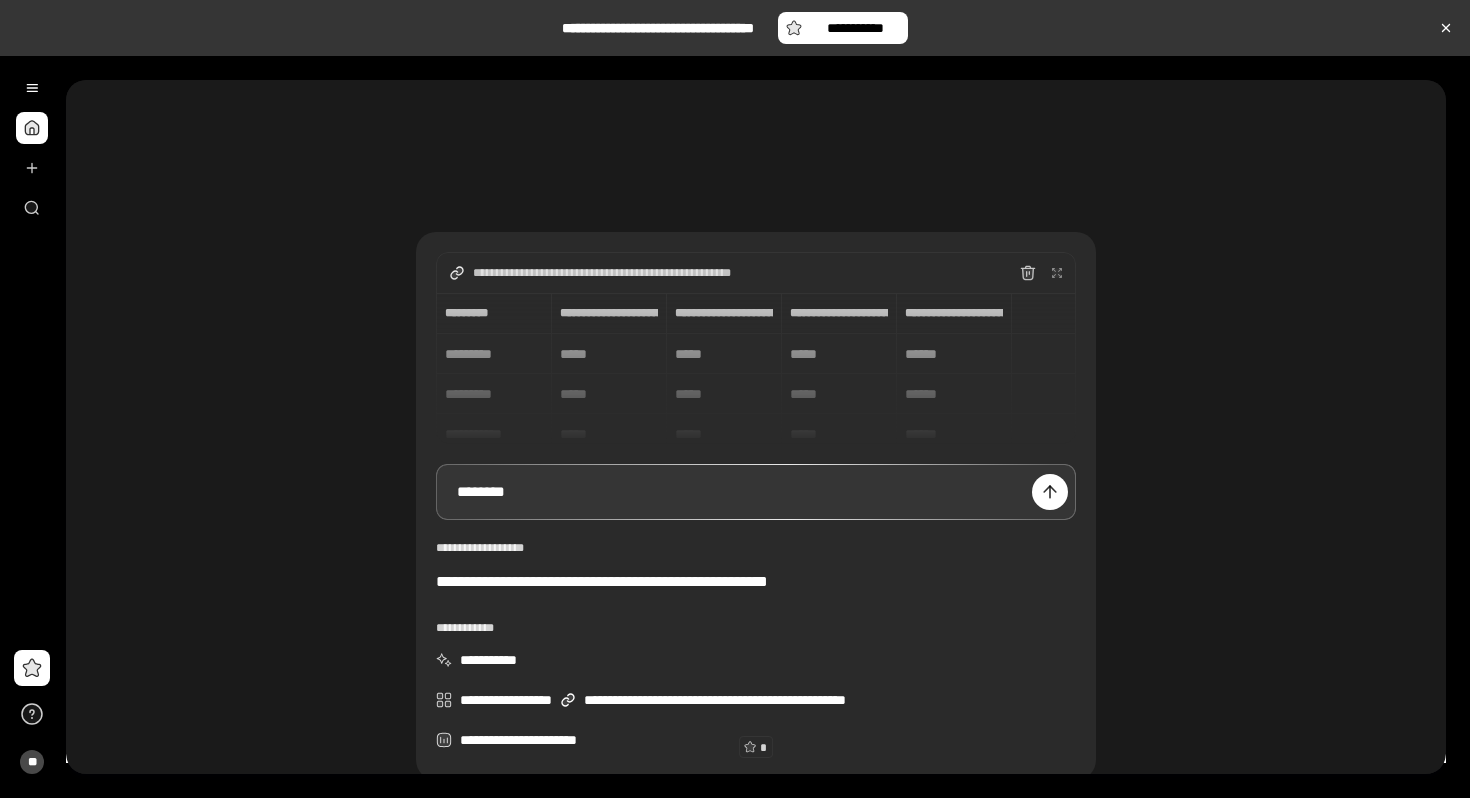 type on "******" 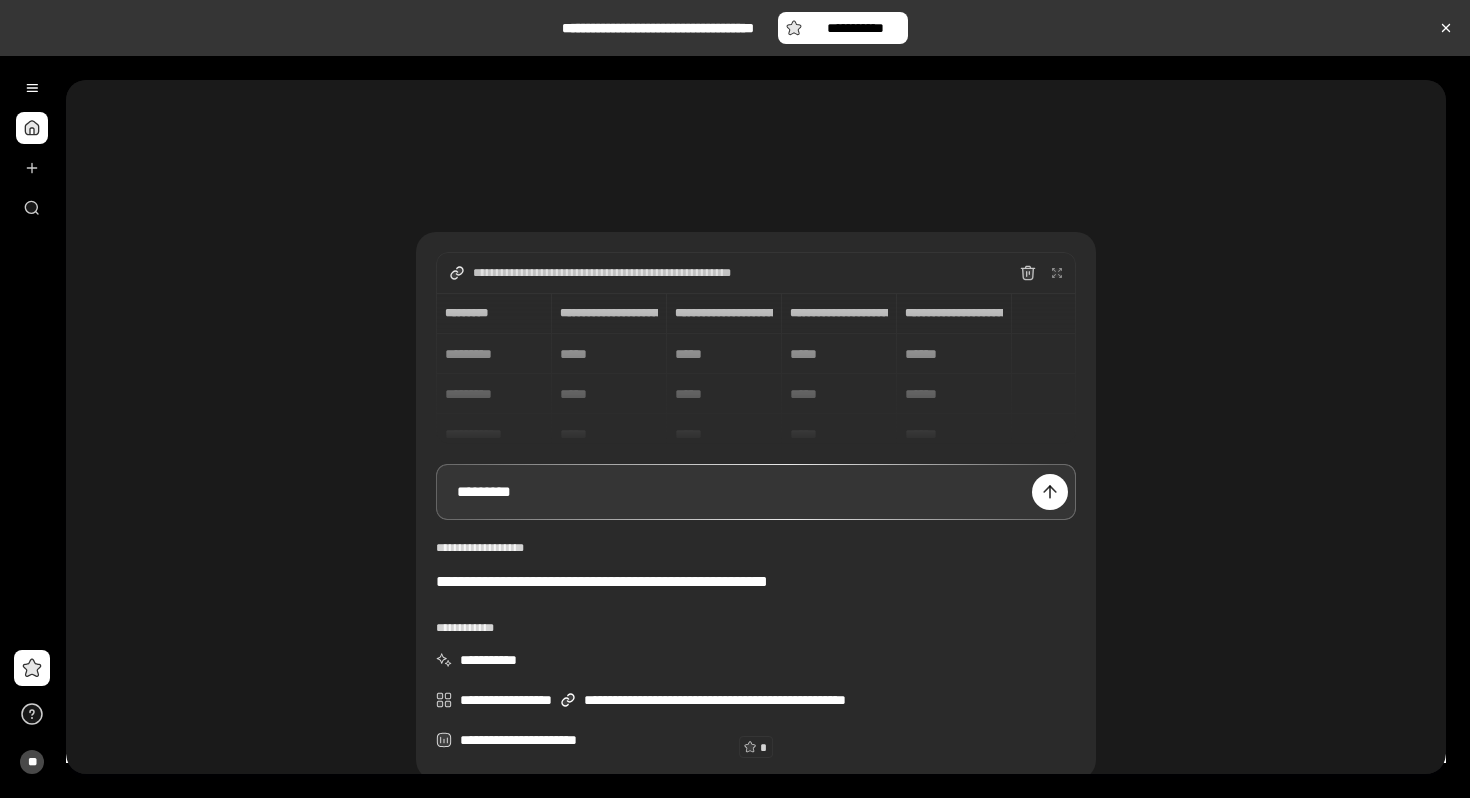 type on "******" 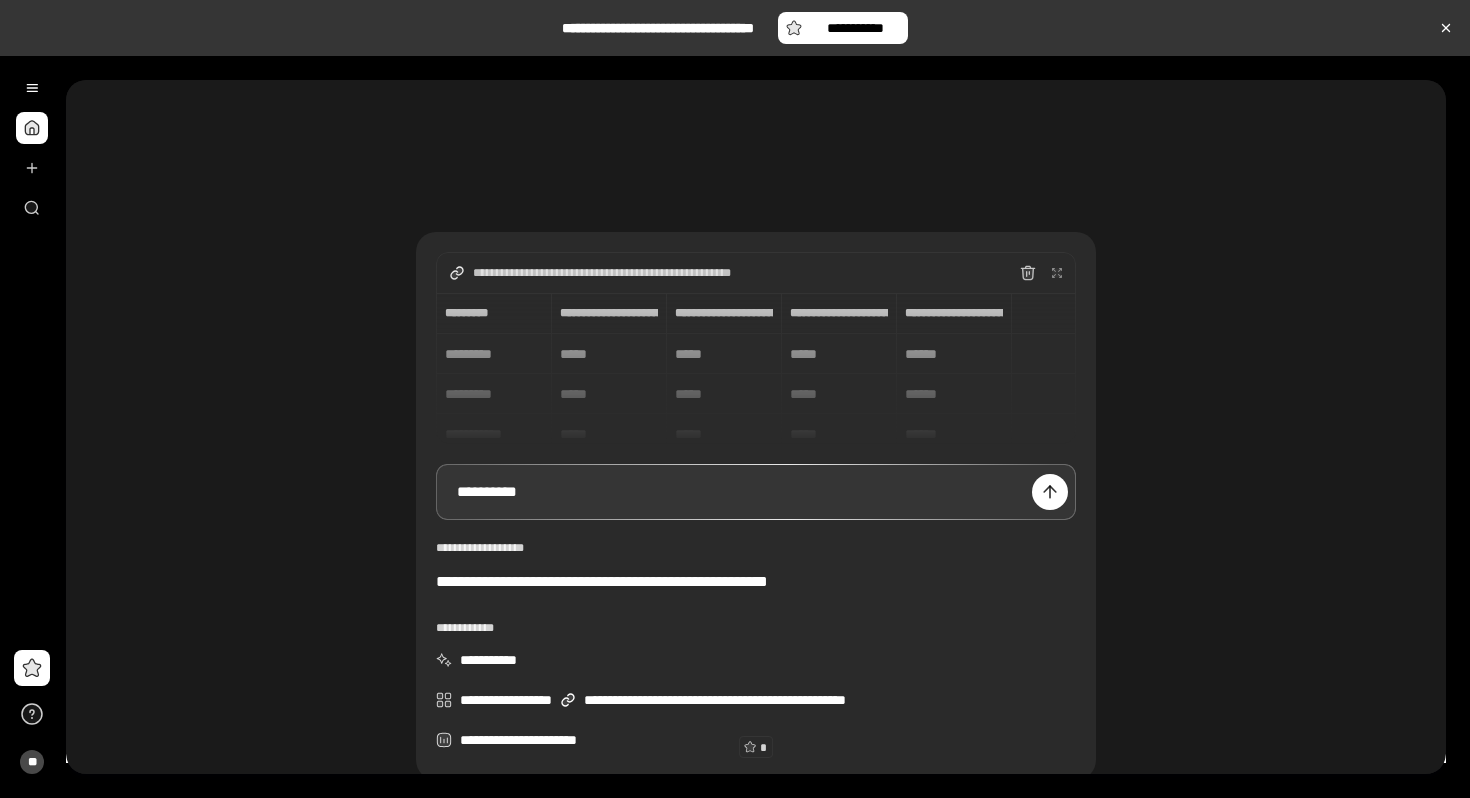 type on "******" 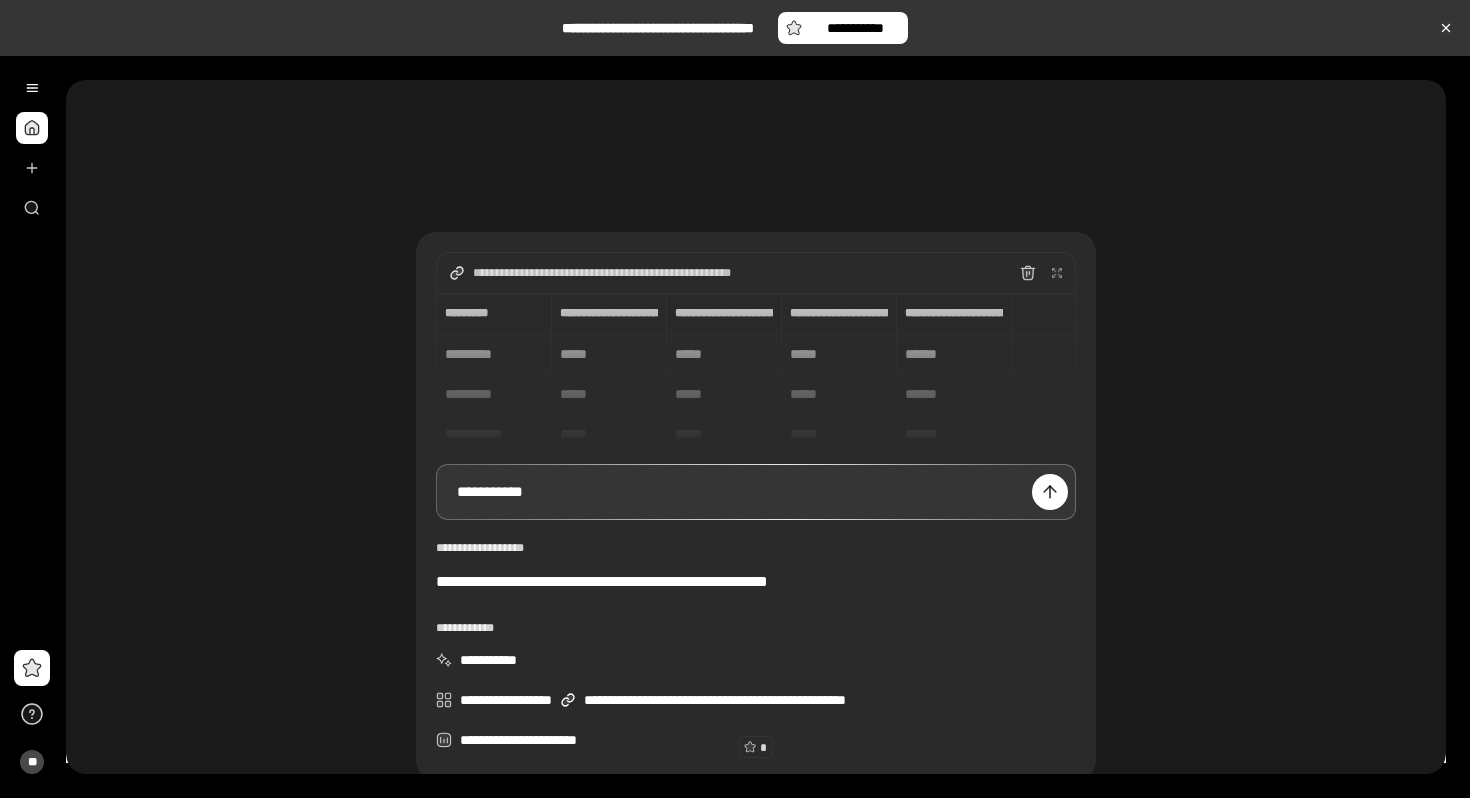 type on "******" 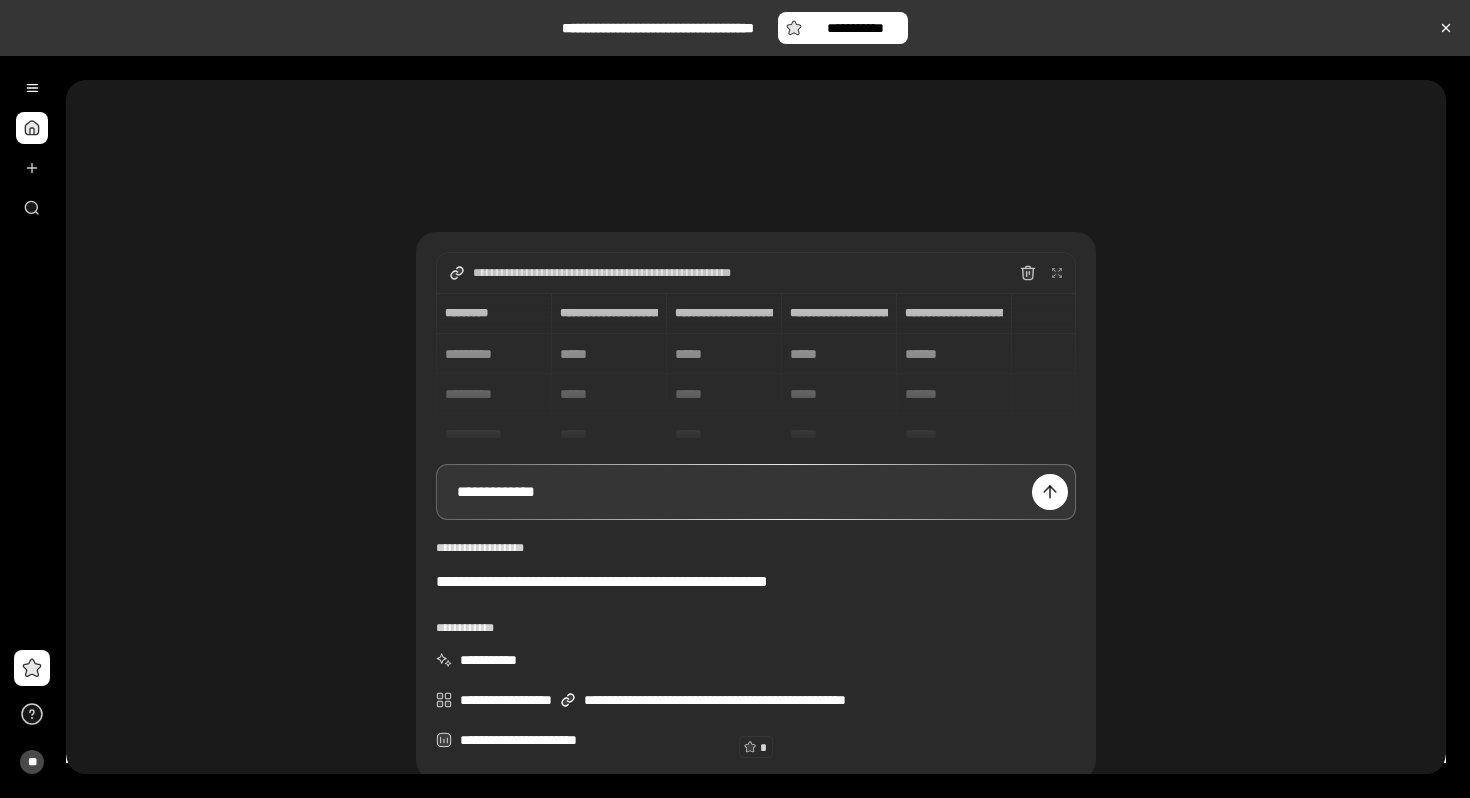 type on "******" 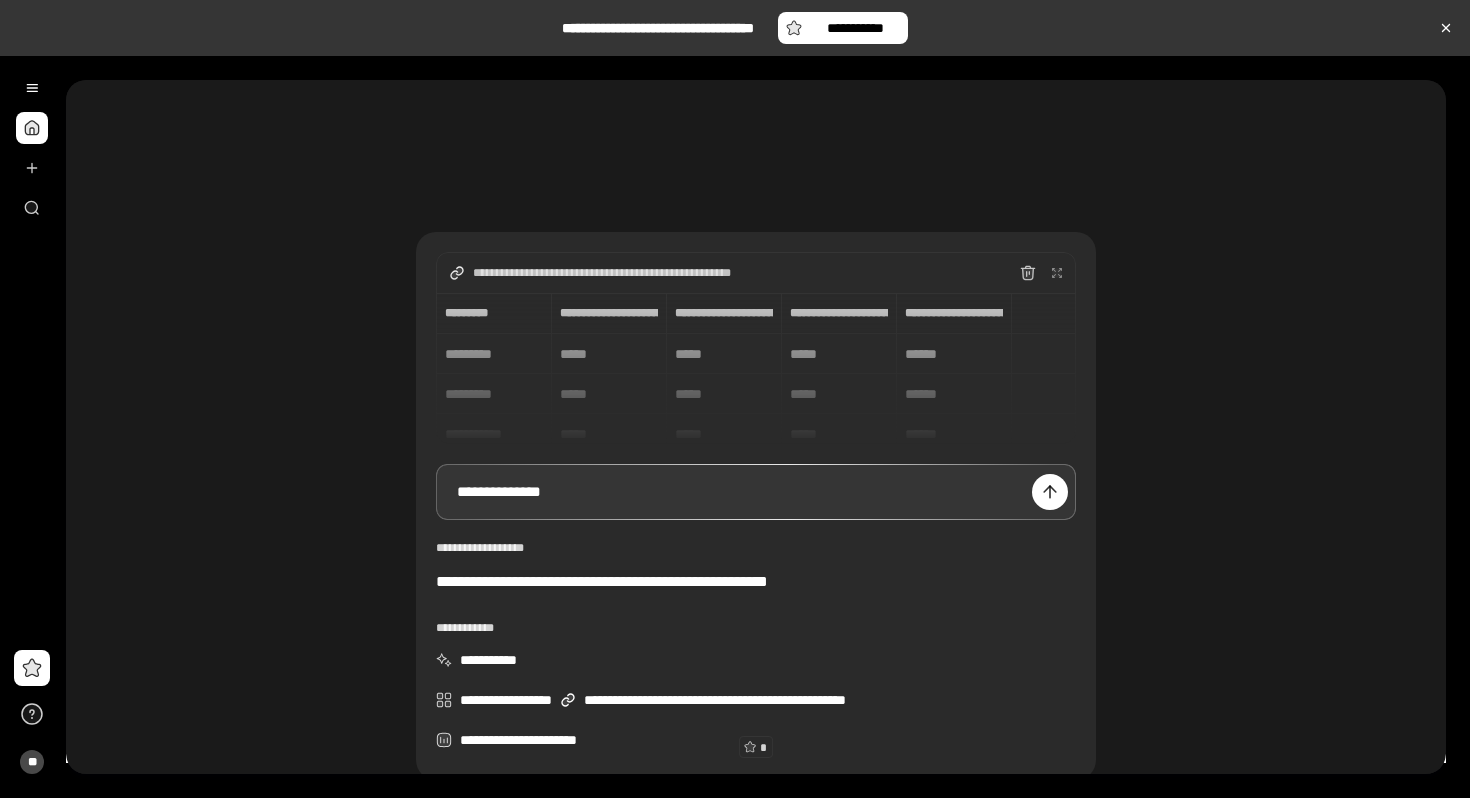 type on "******" 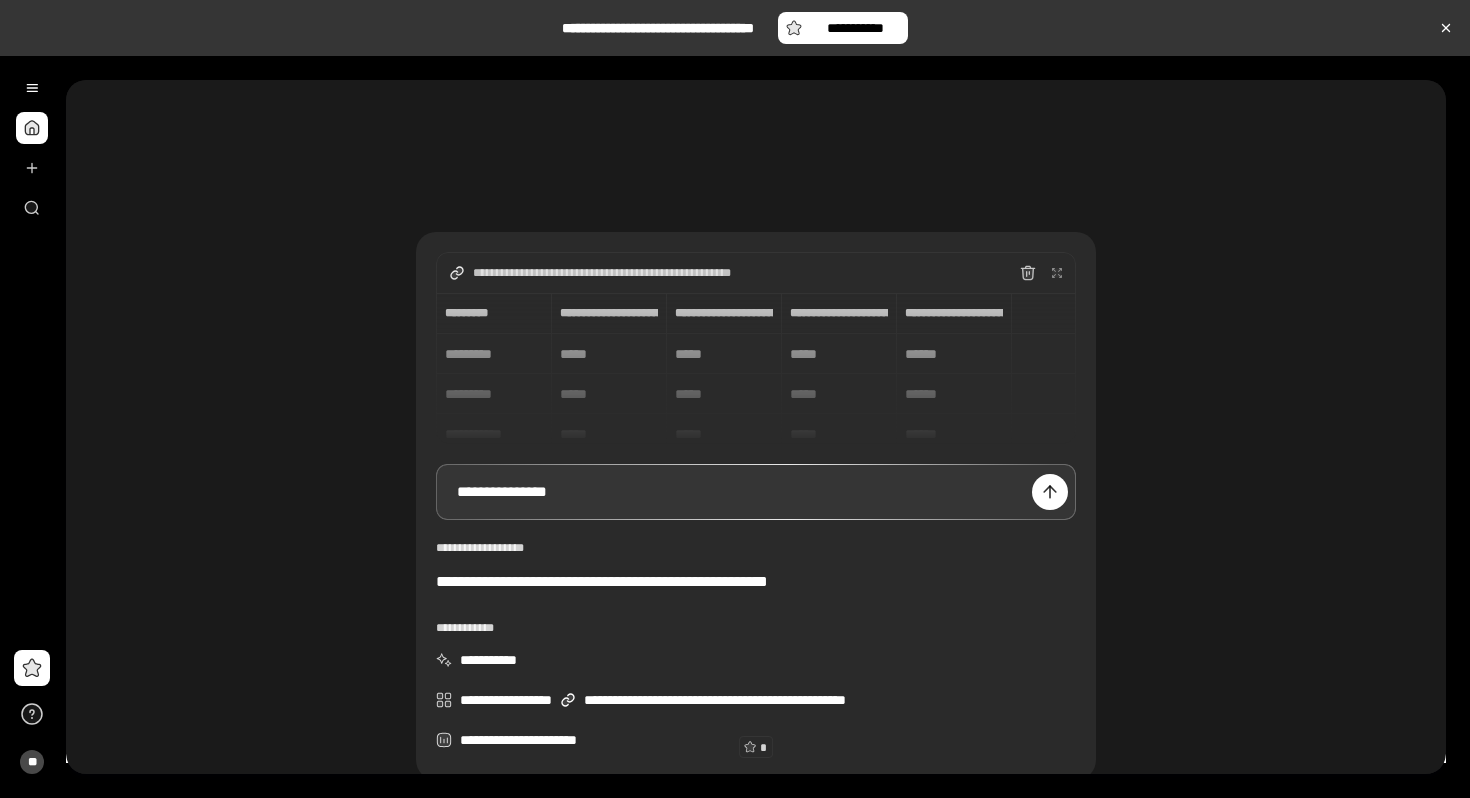 type on "******" 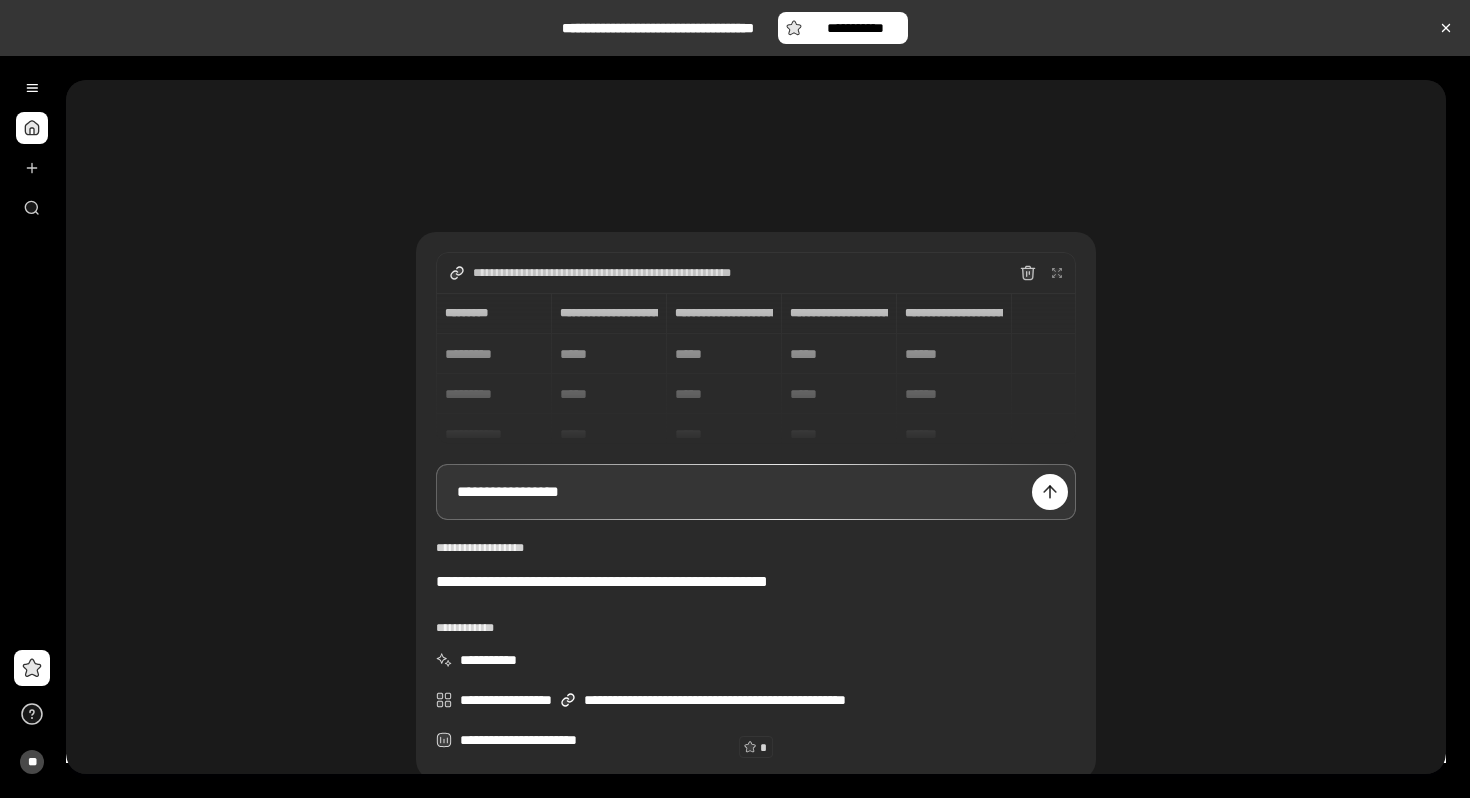 type on "******" 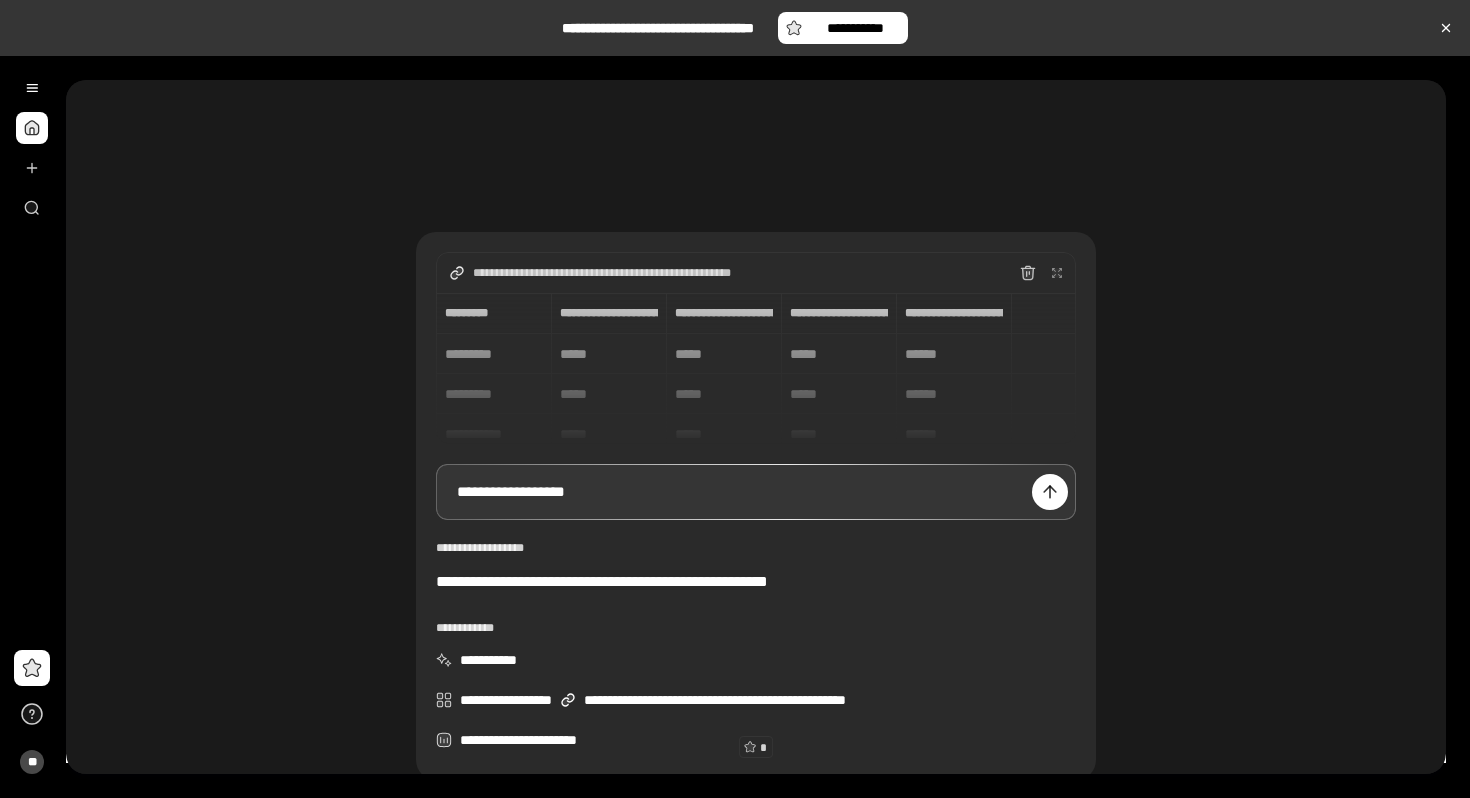 type on "******" 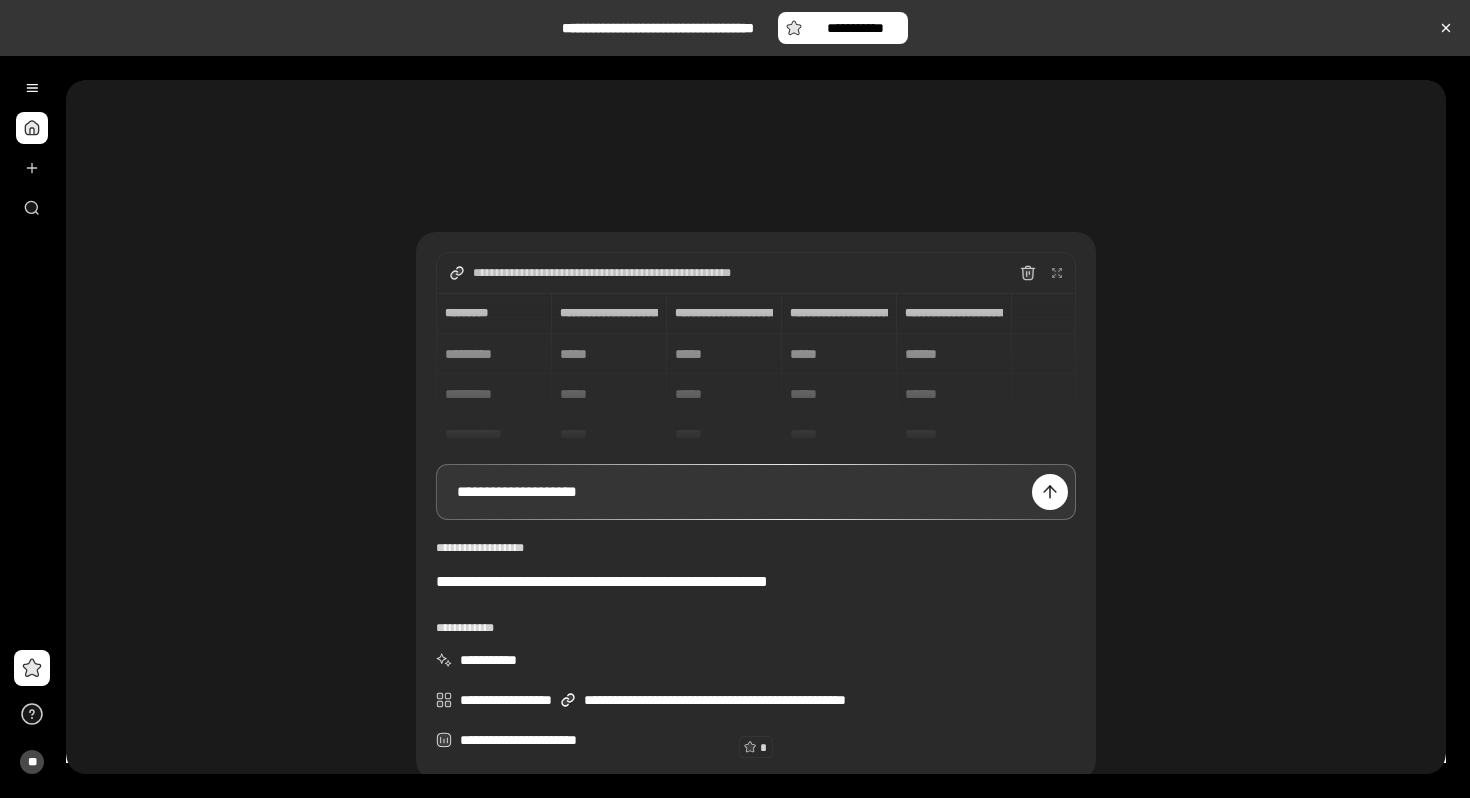 type on "******" 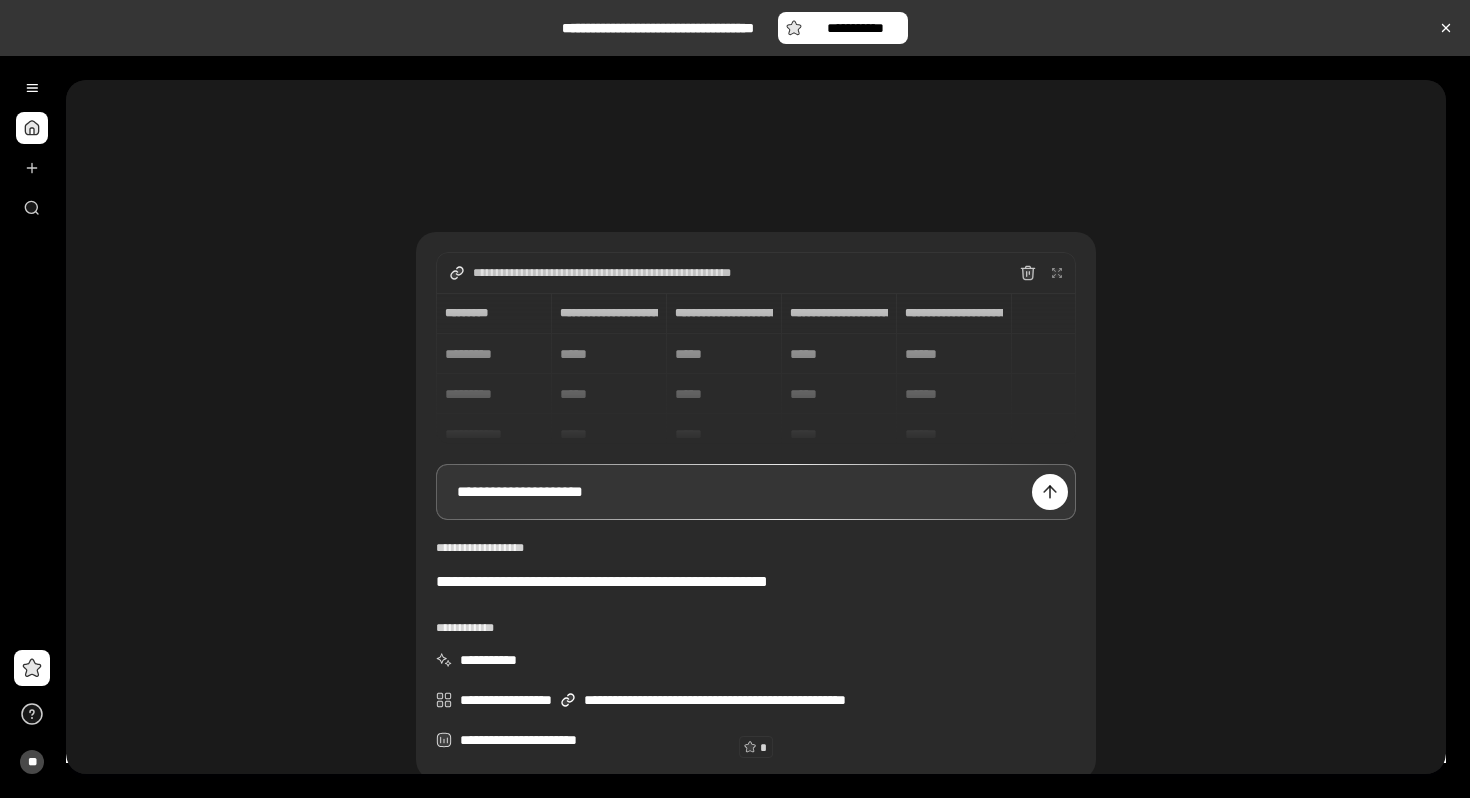 type on "******" 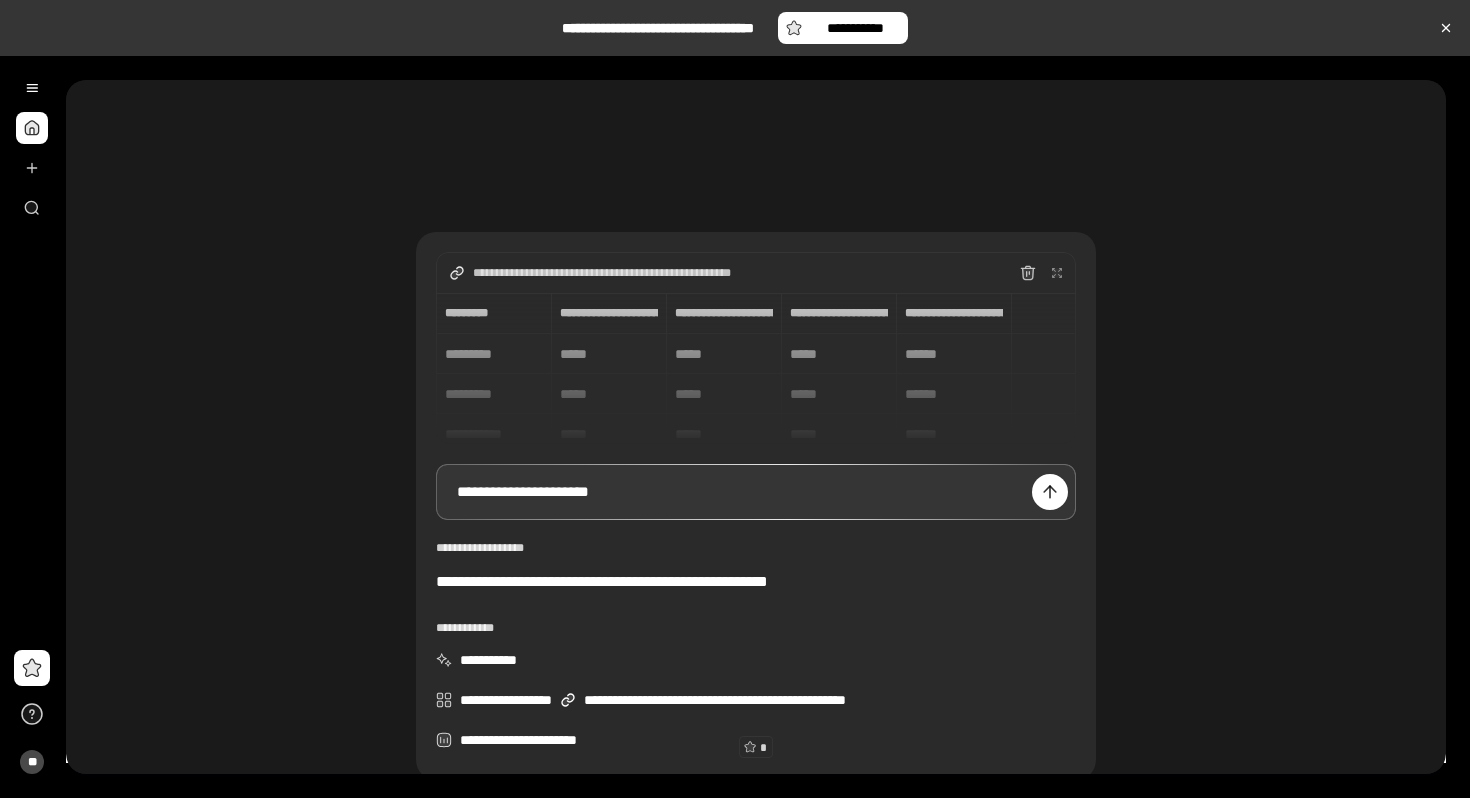 type on "******" 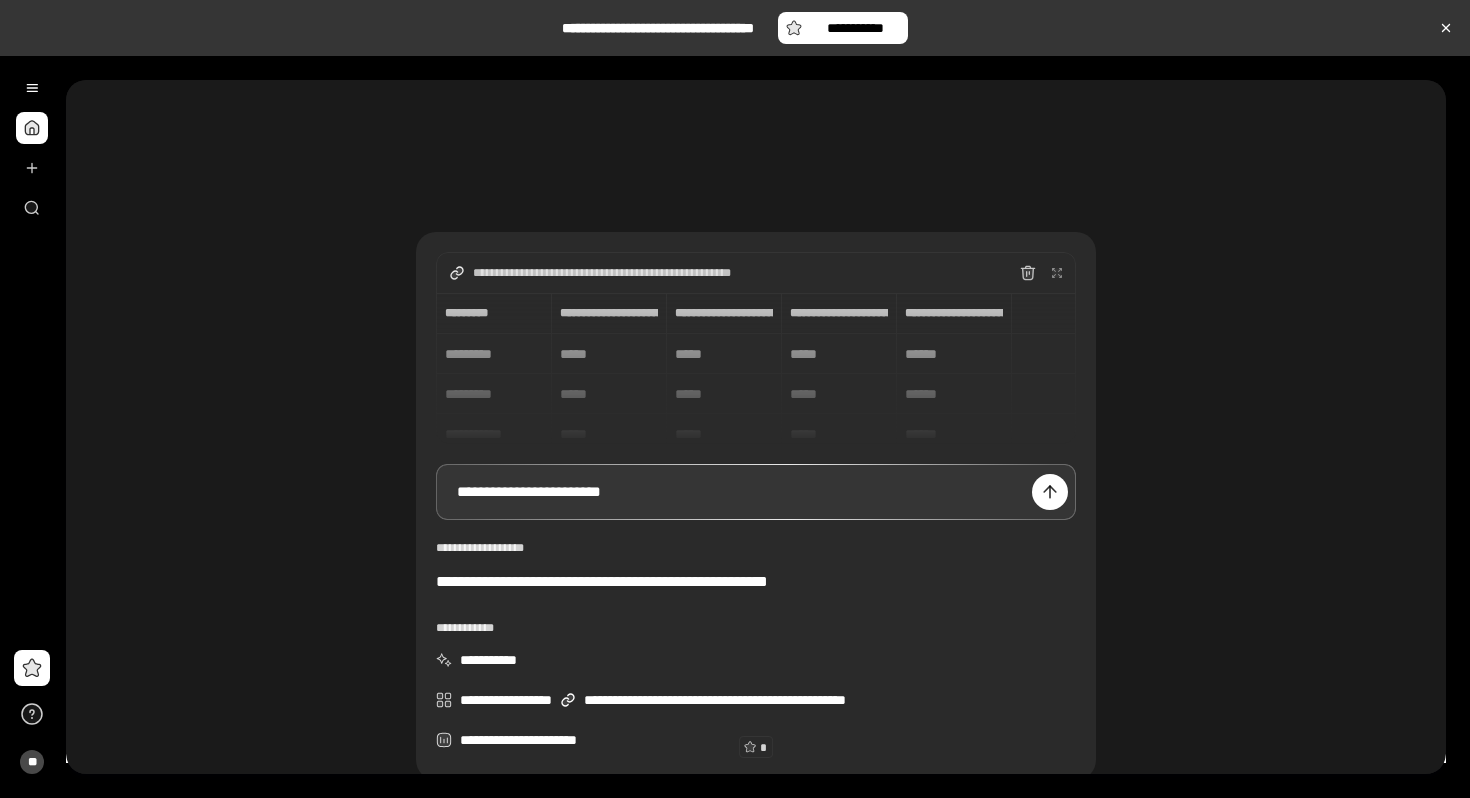 type on "******" 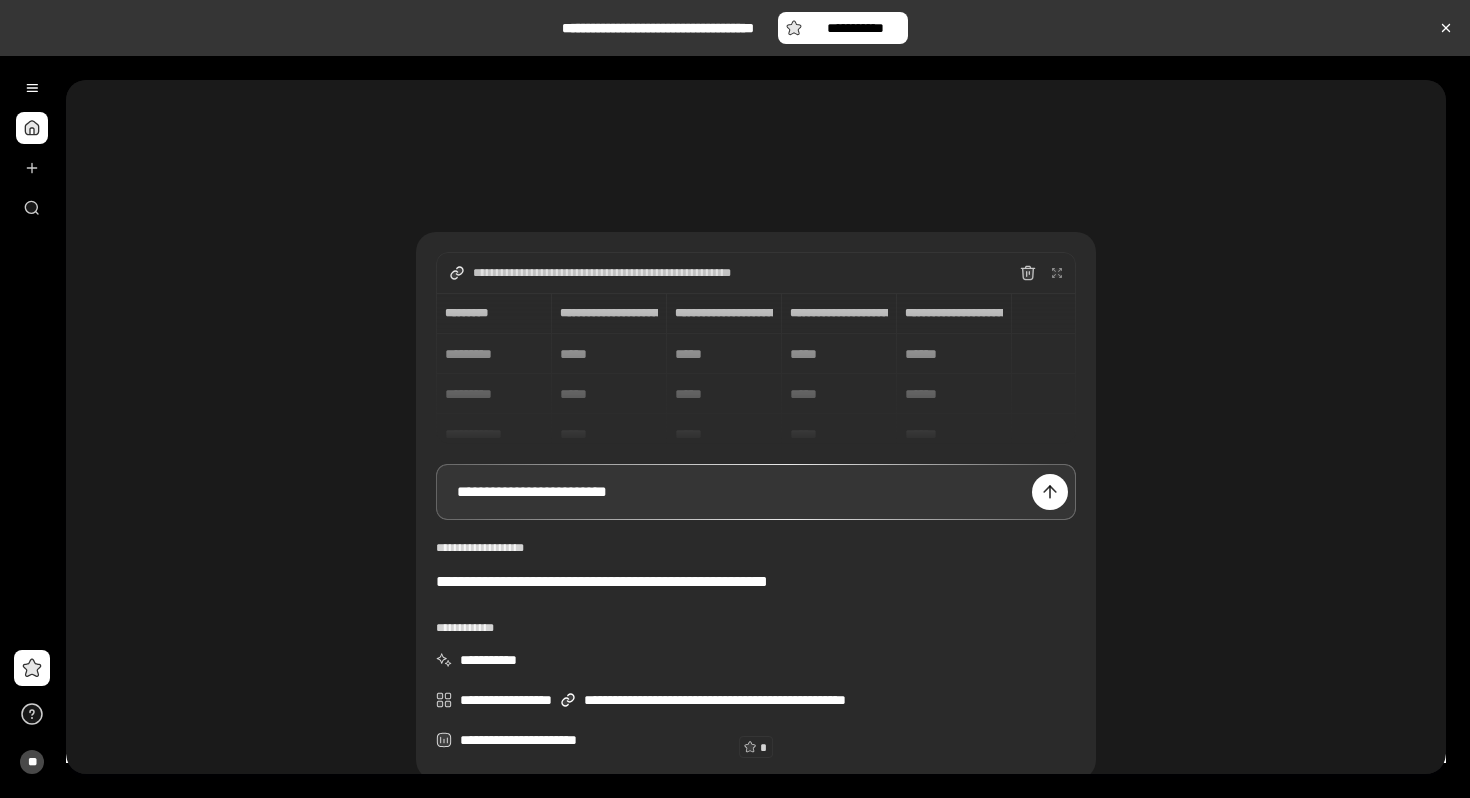 type on "******" 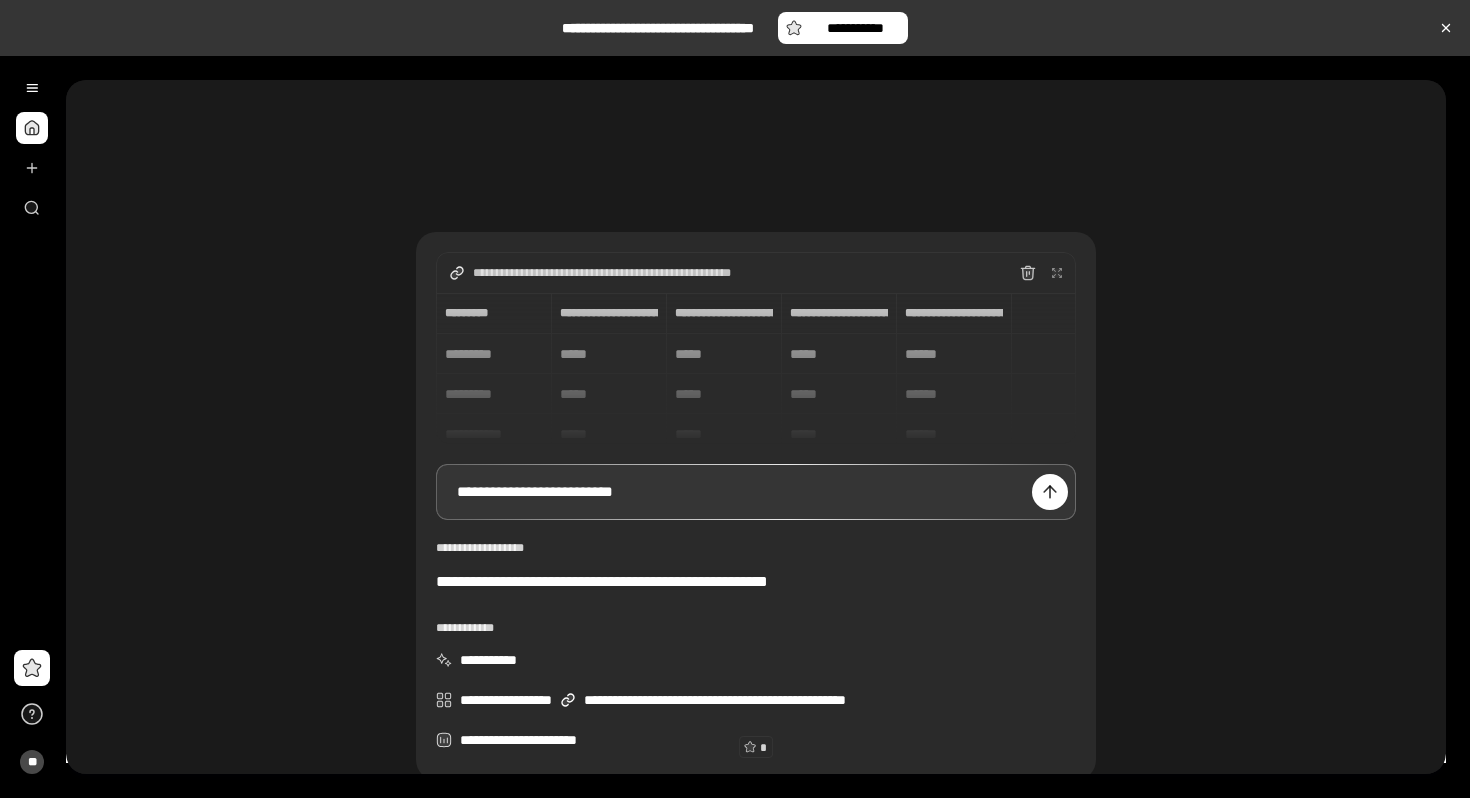 type on "******" 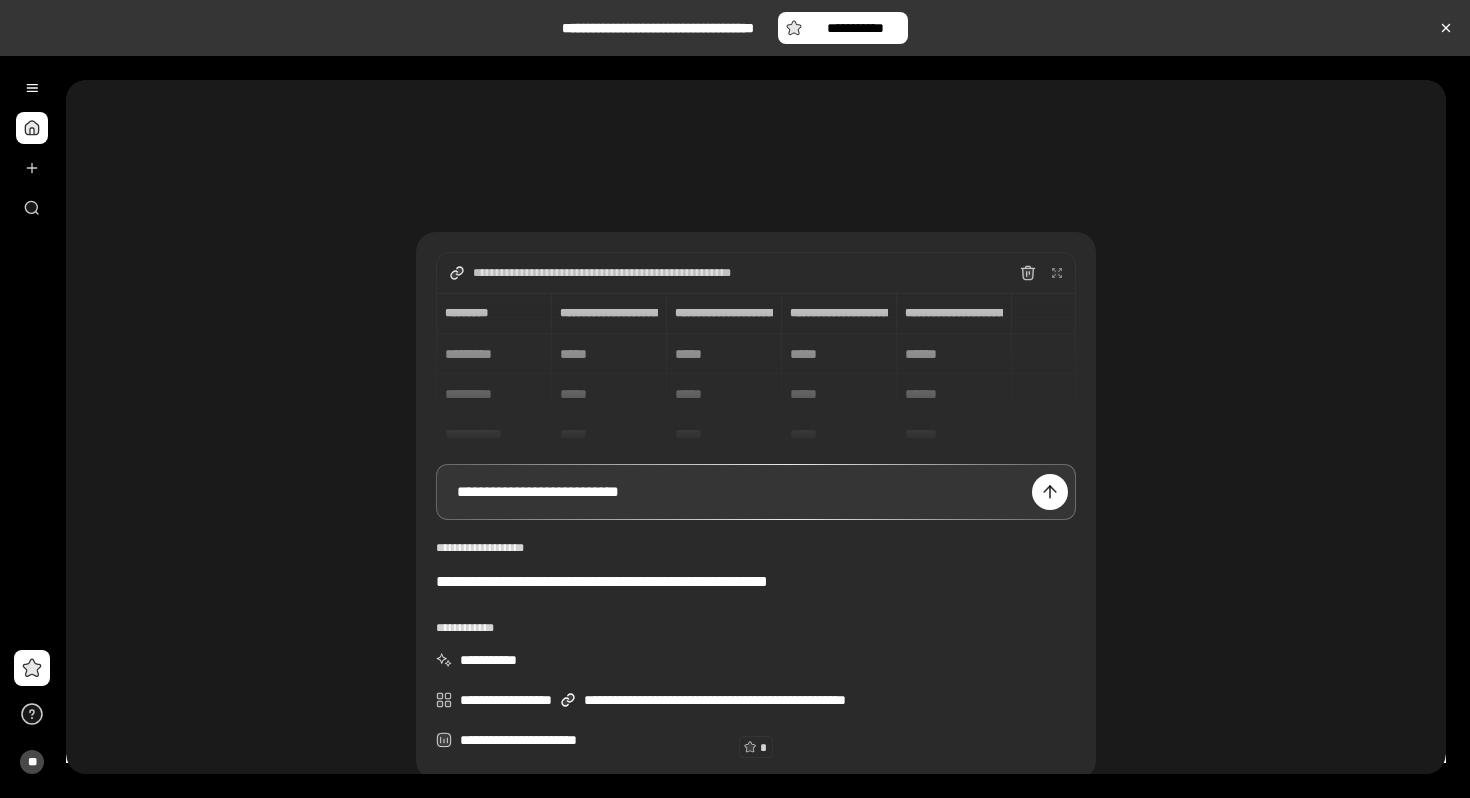 type on "******" 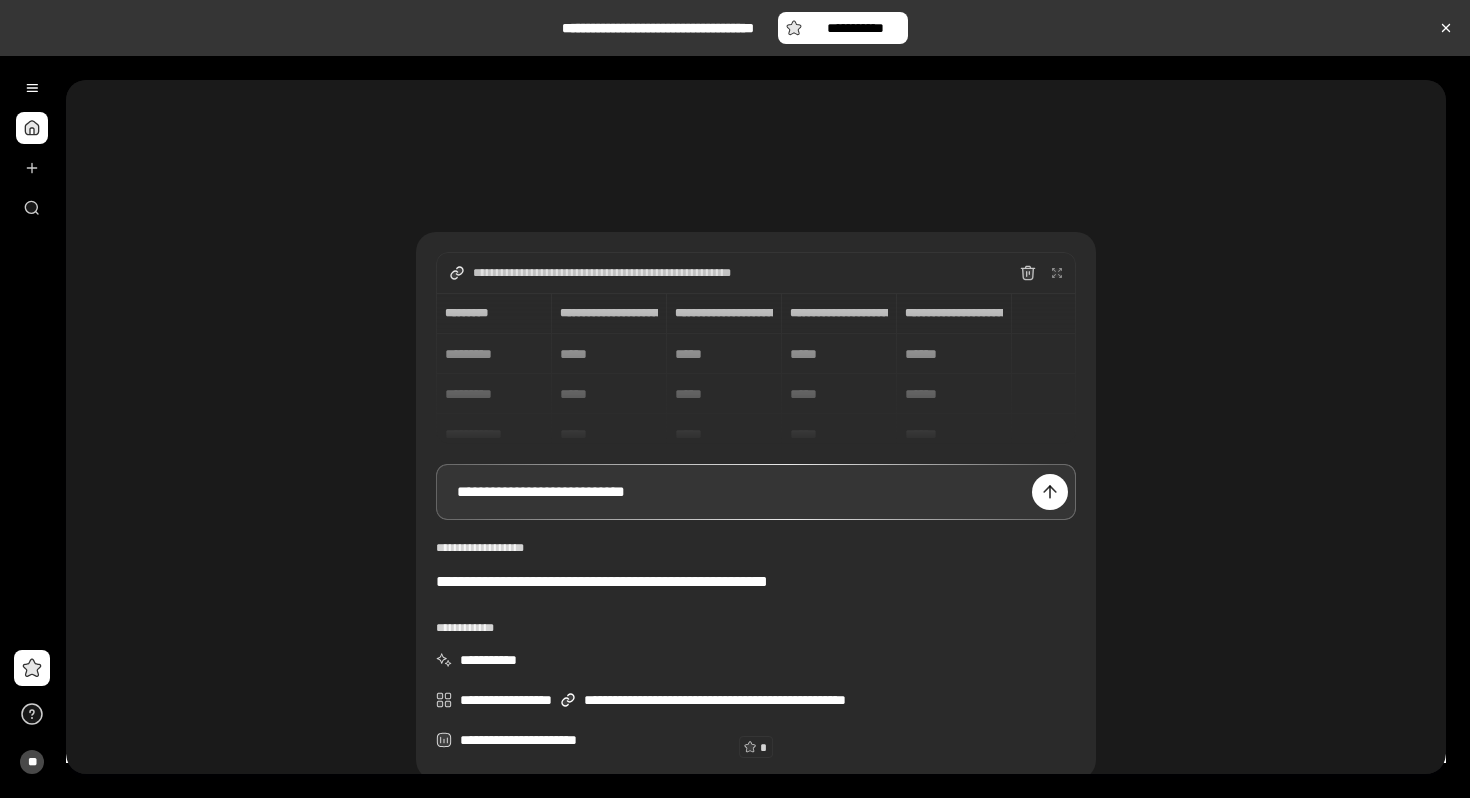 type on "******" 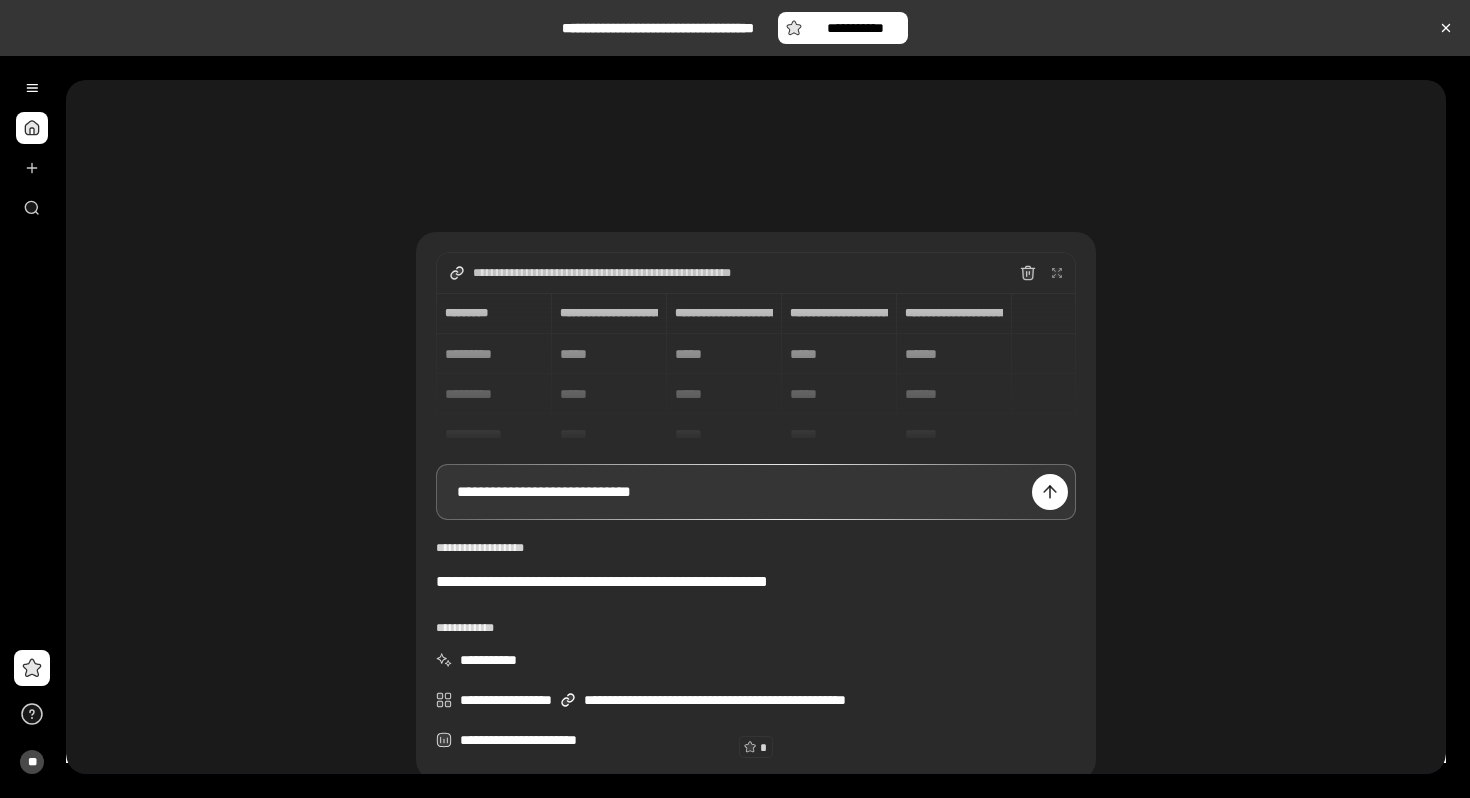 type on "******" 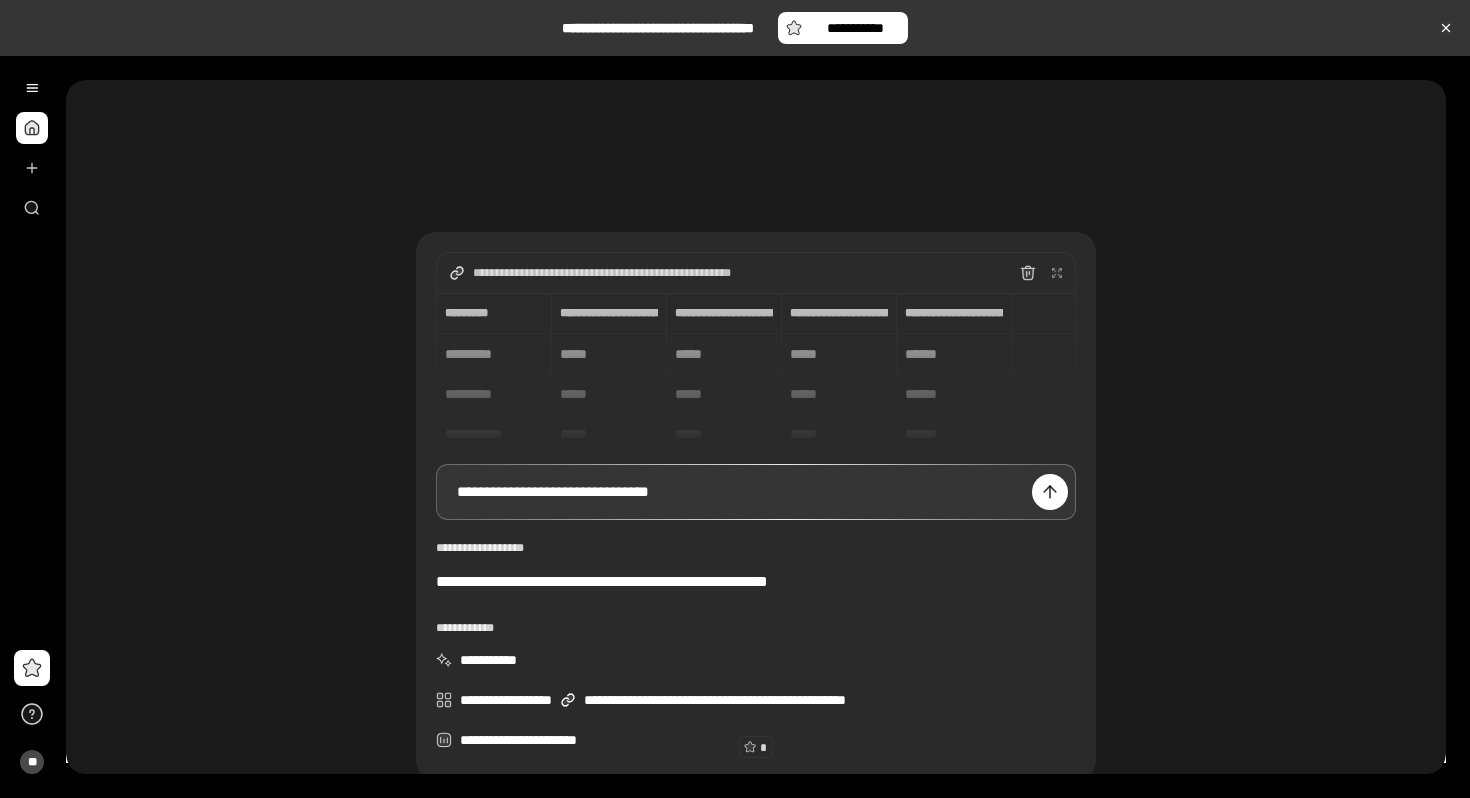 type on "******" 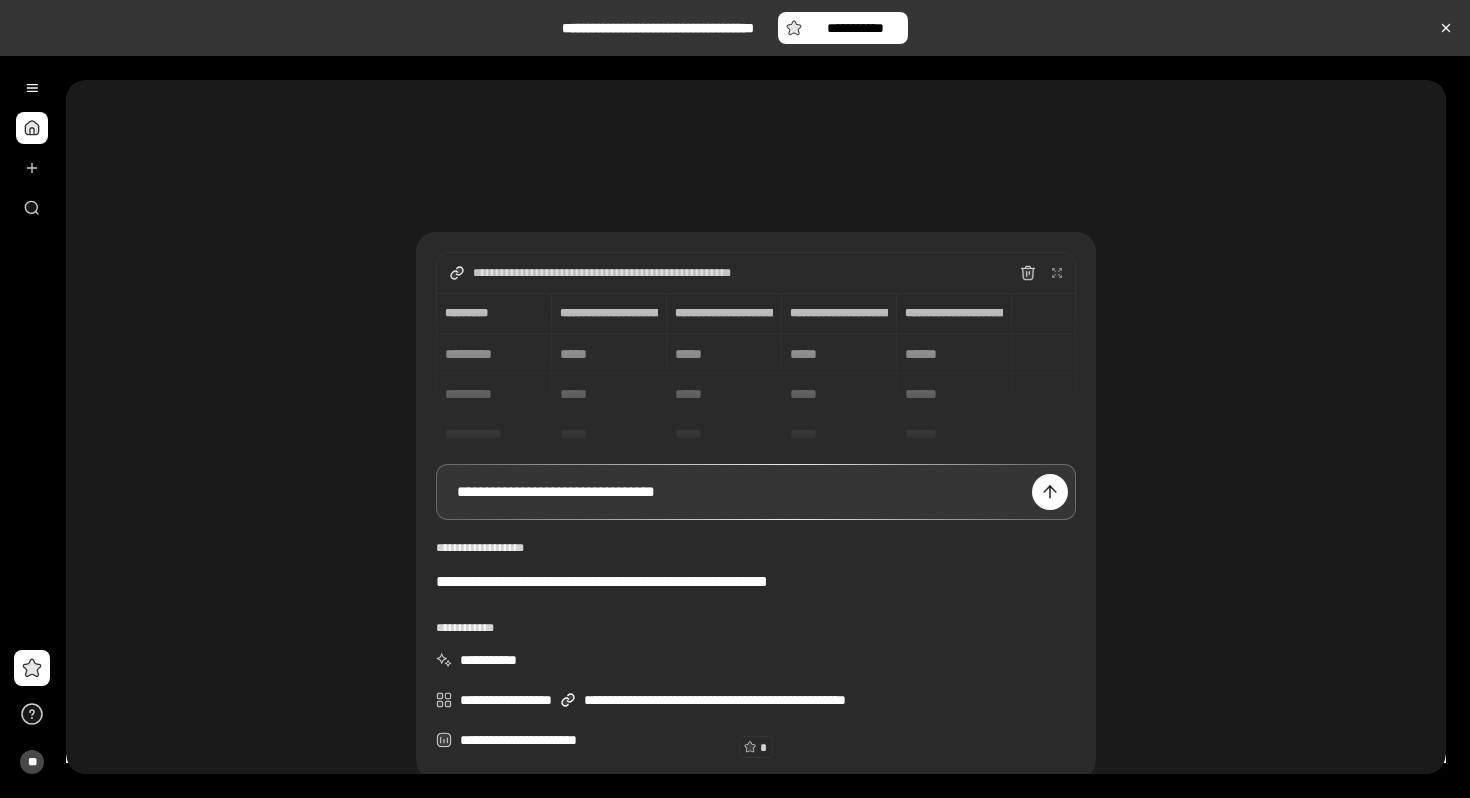 type on "******" 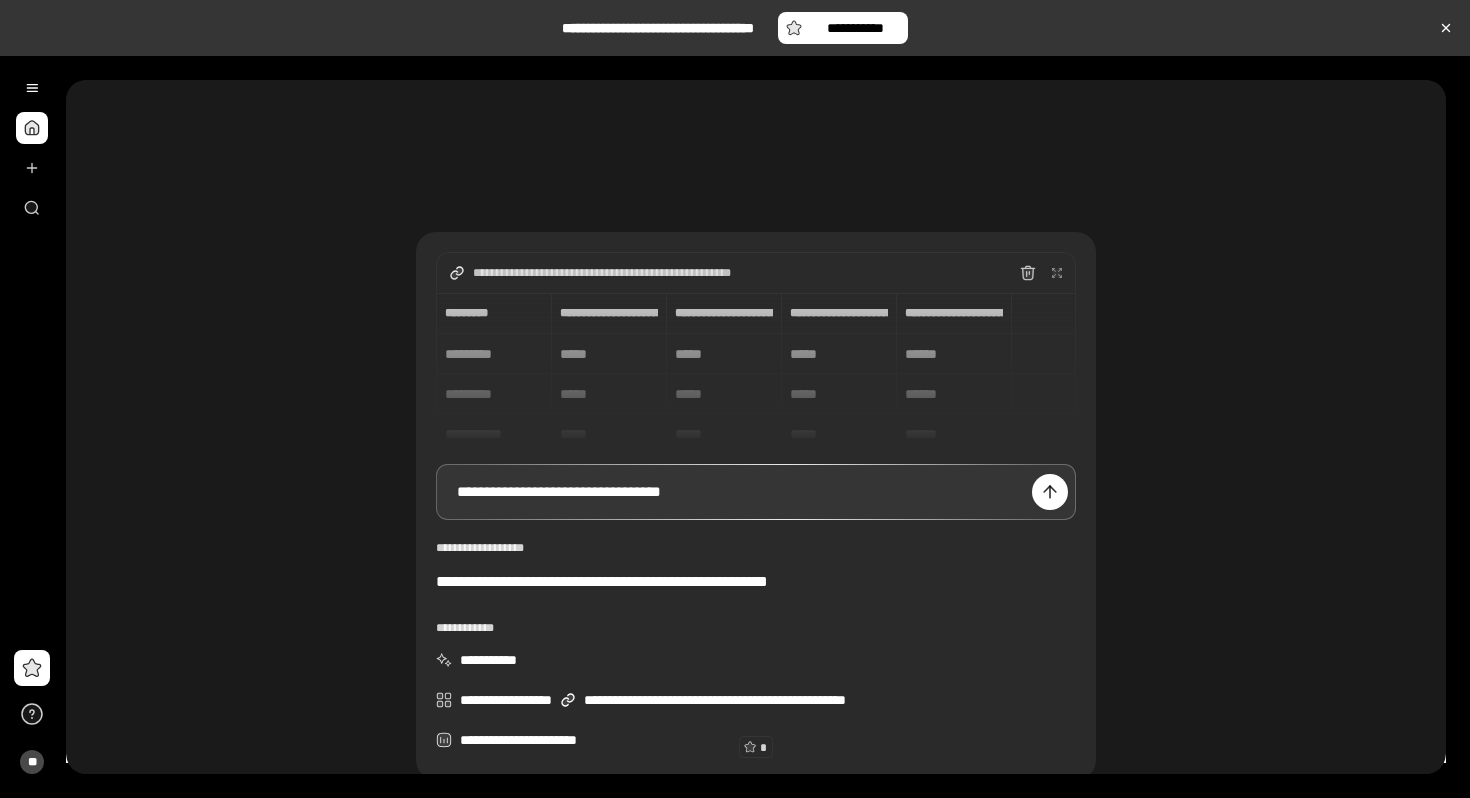 type on "******" 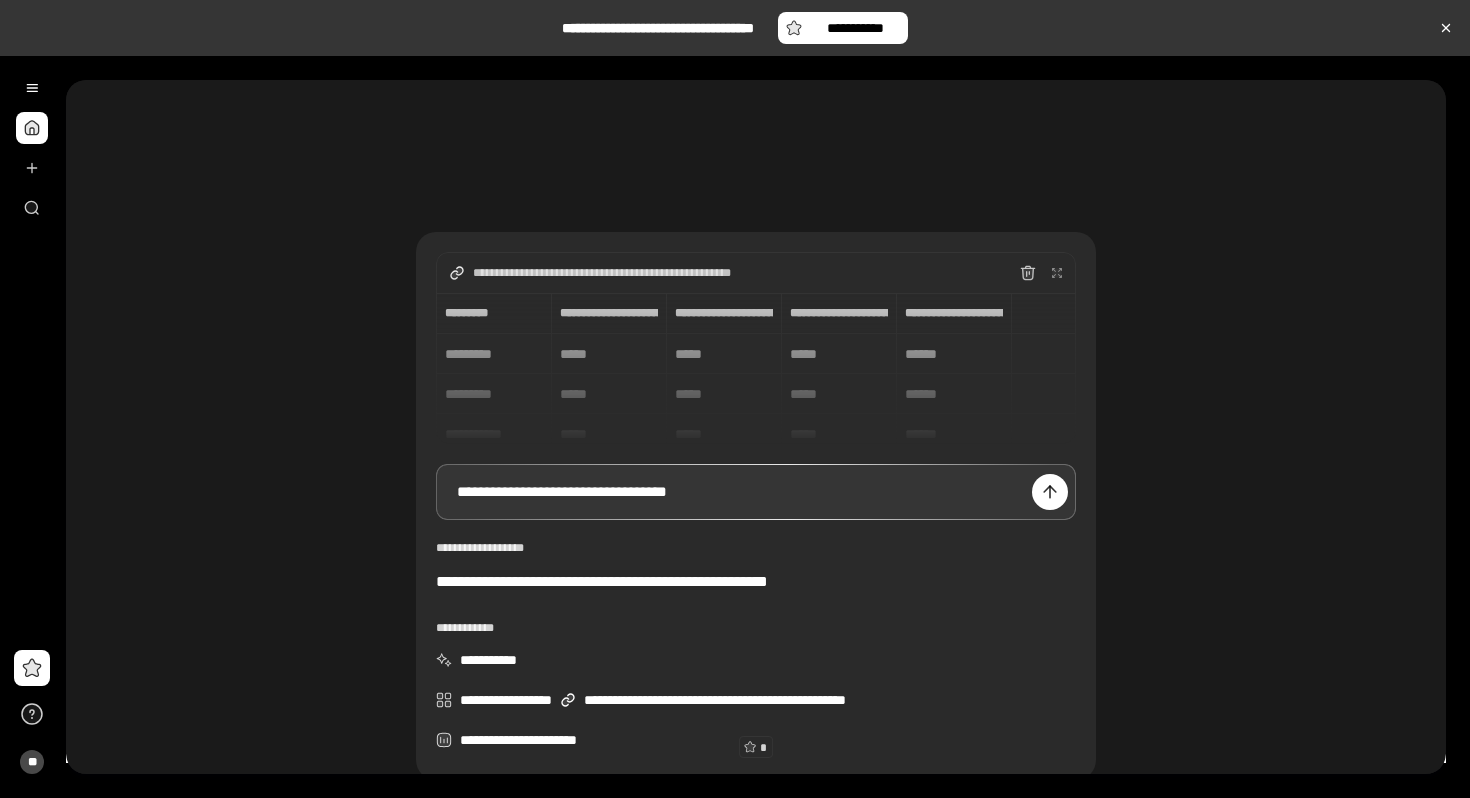 type on "******" 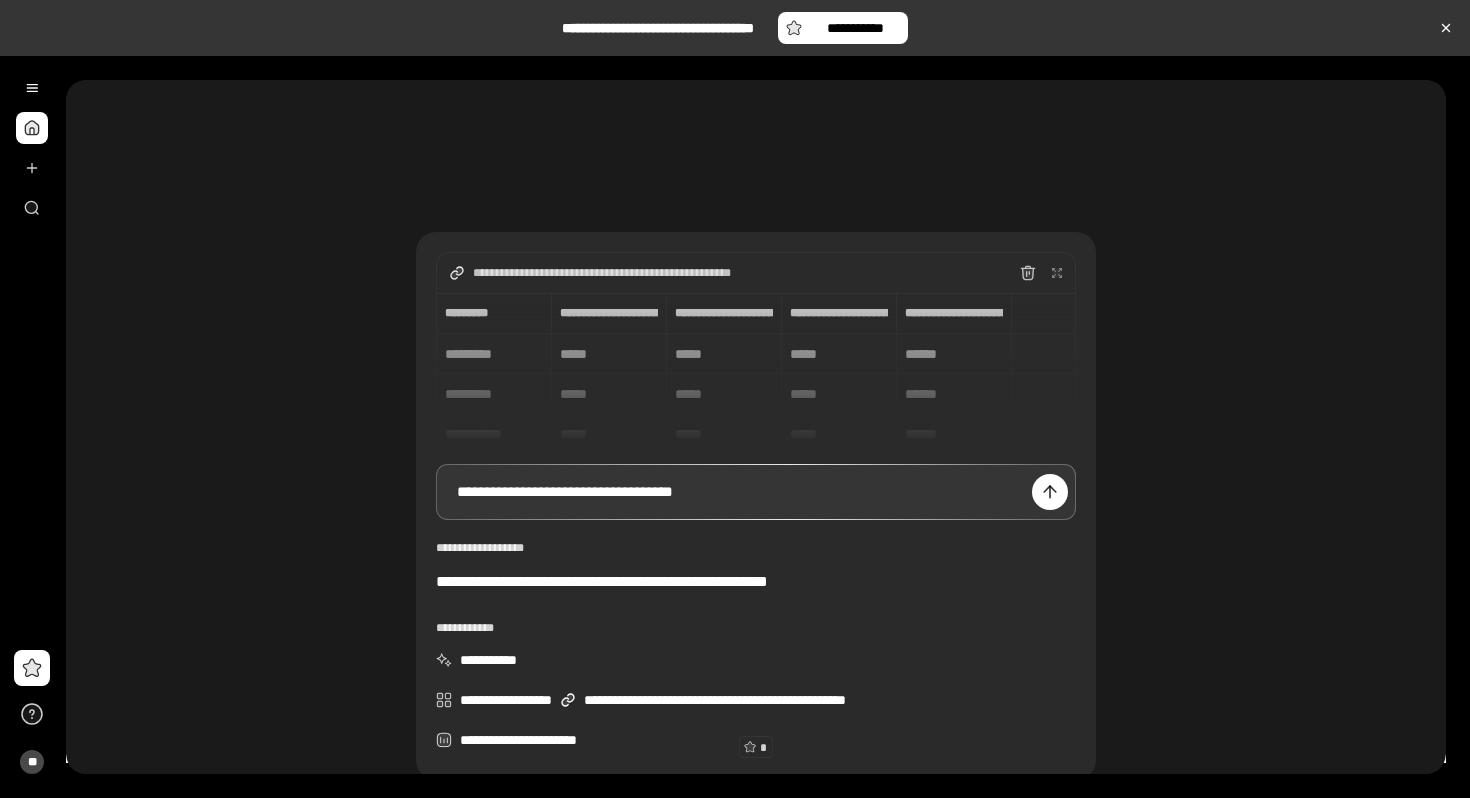 type on "******" 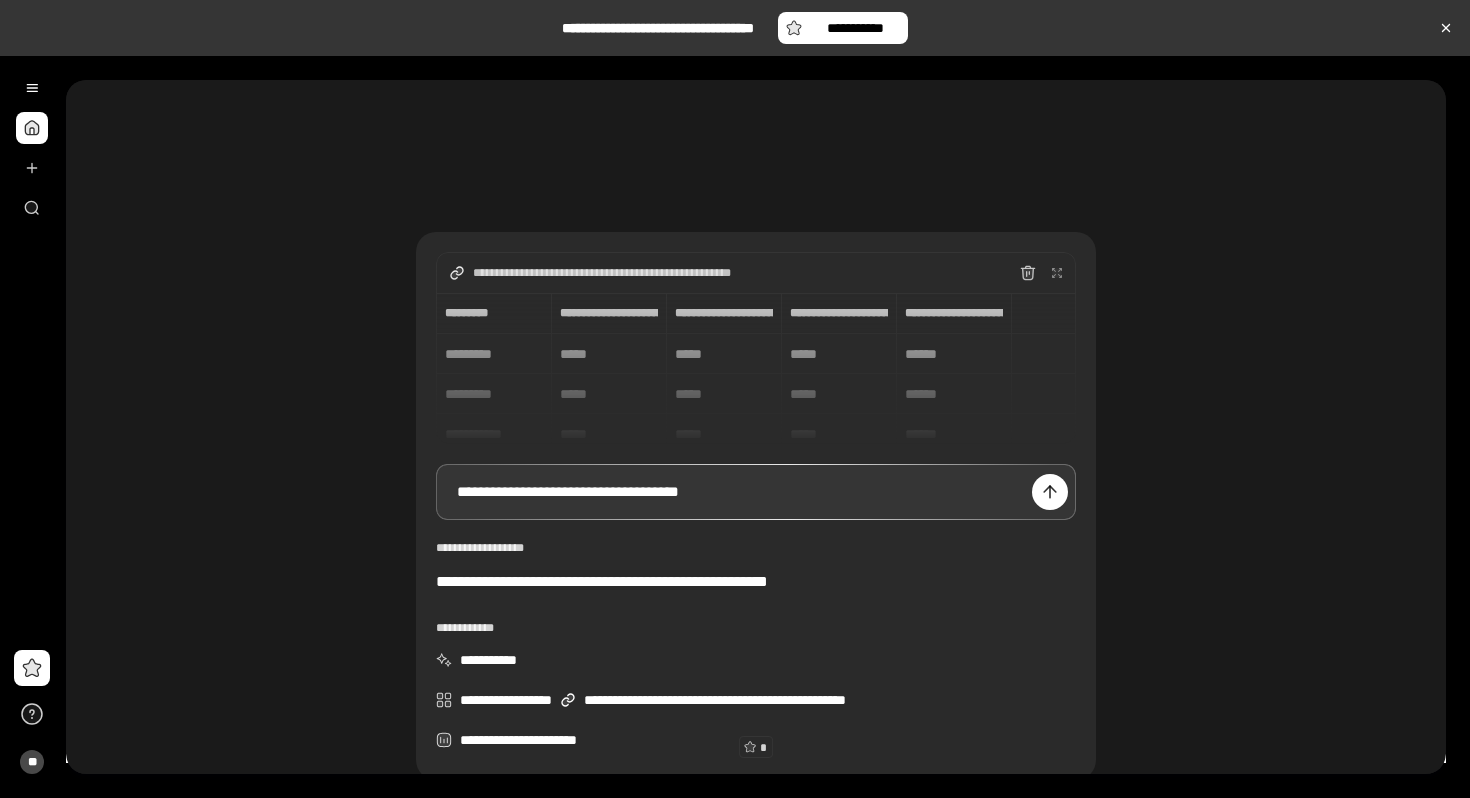 type on "******" 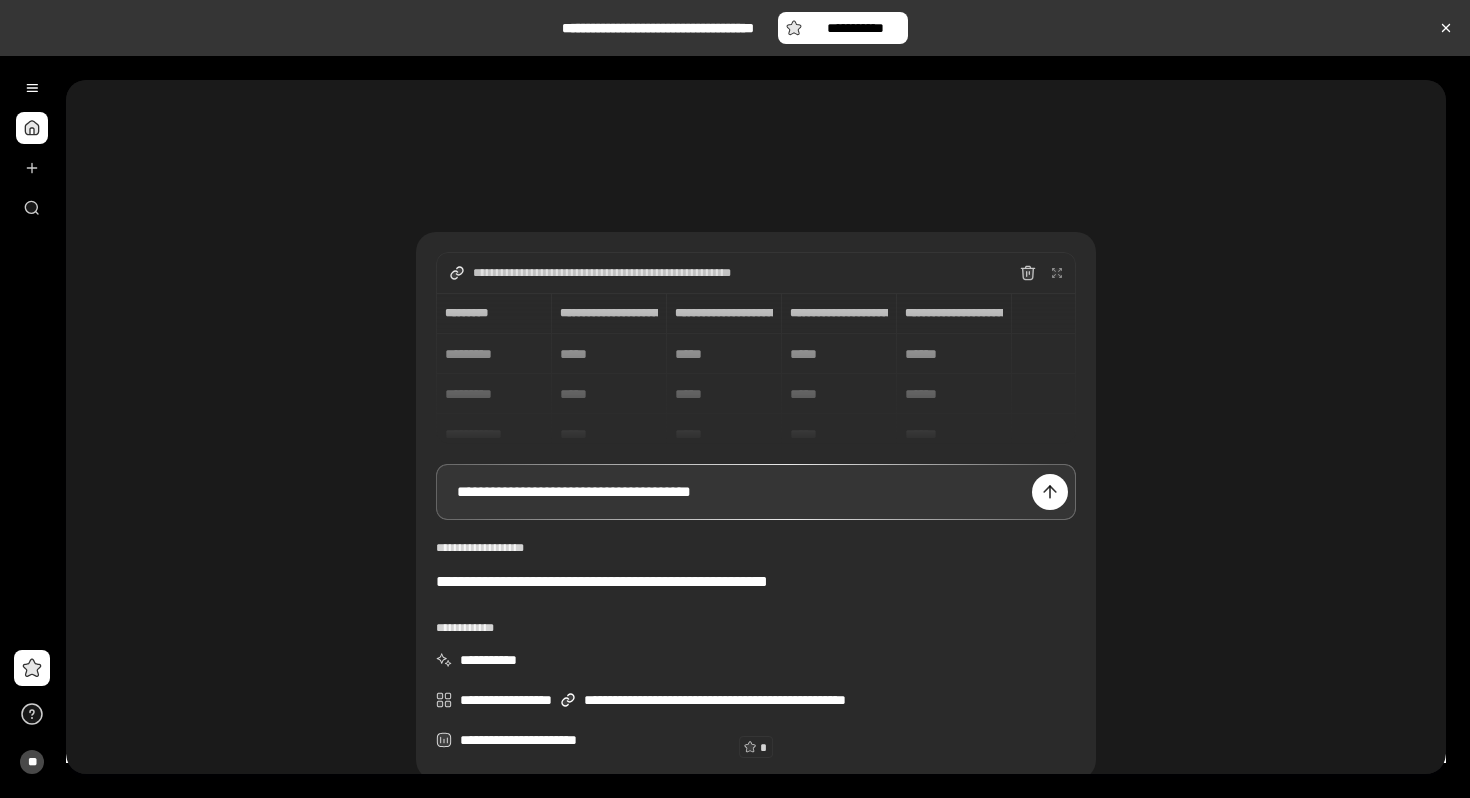 type on "******" 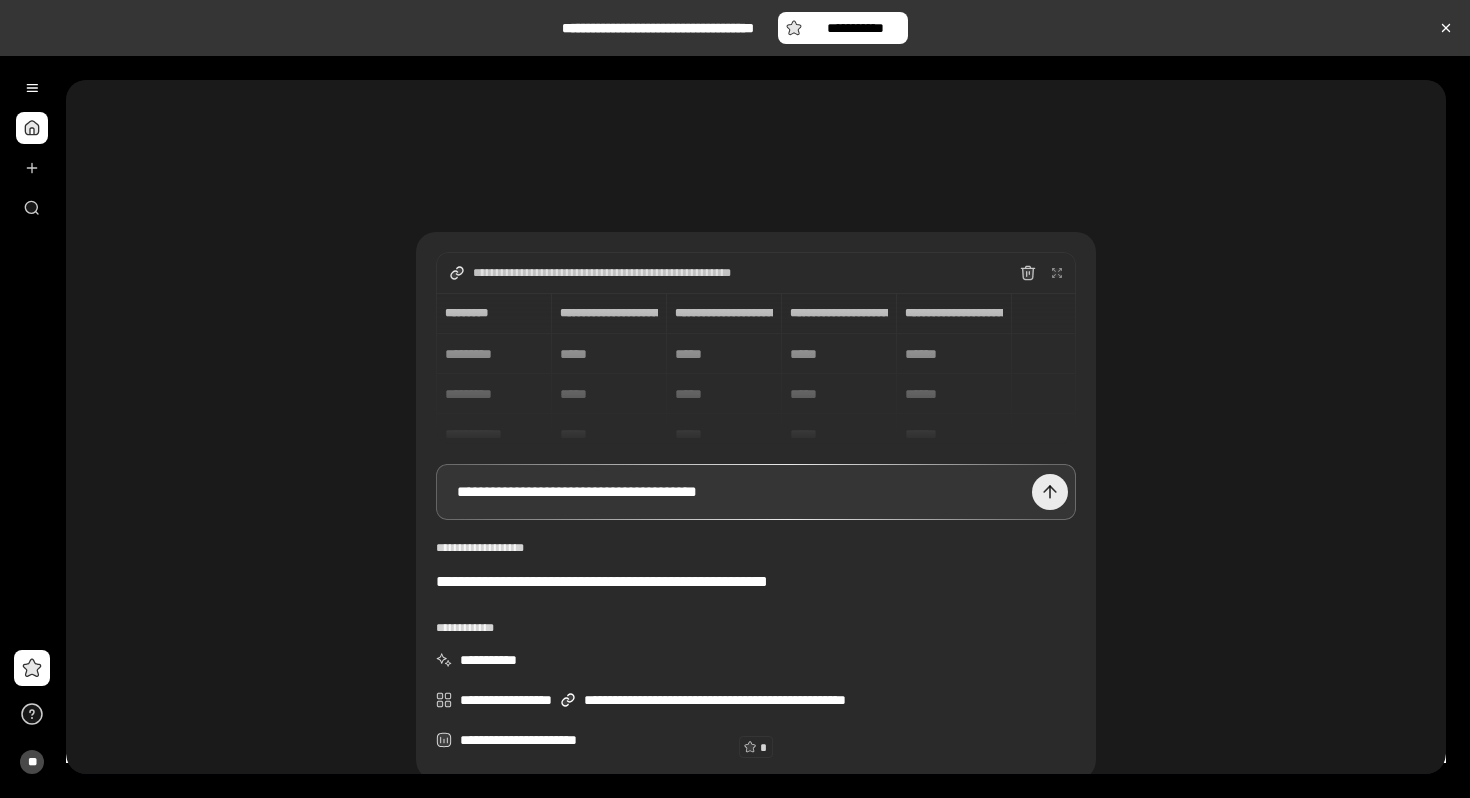 click at bounding box center [1050, 492] 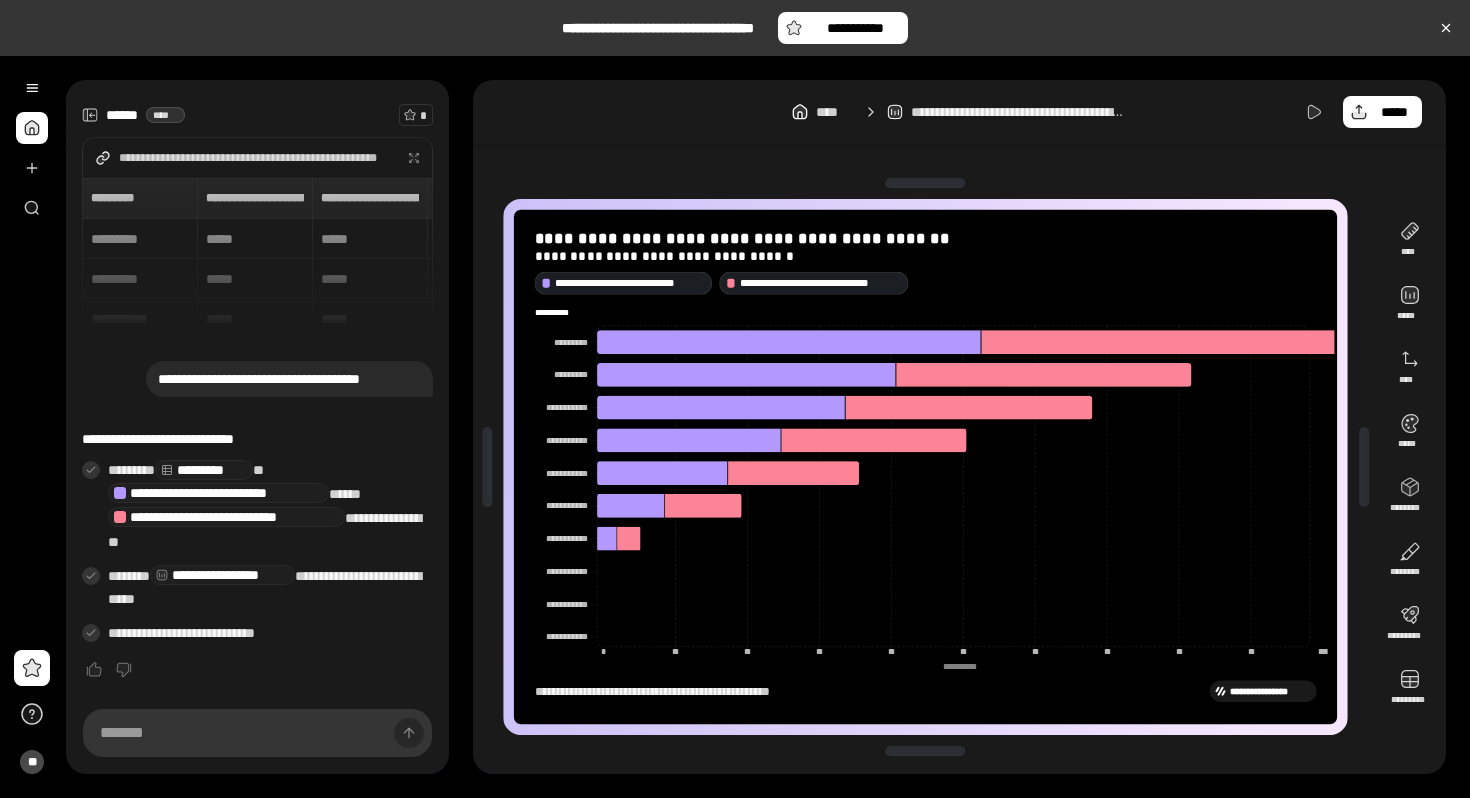 type on "******" 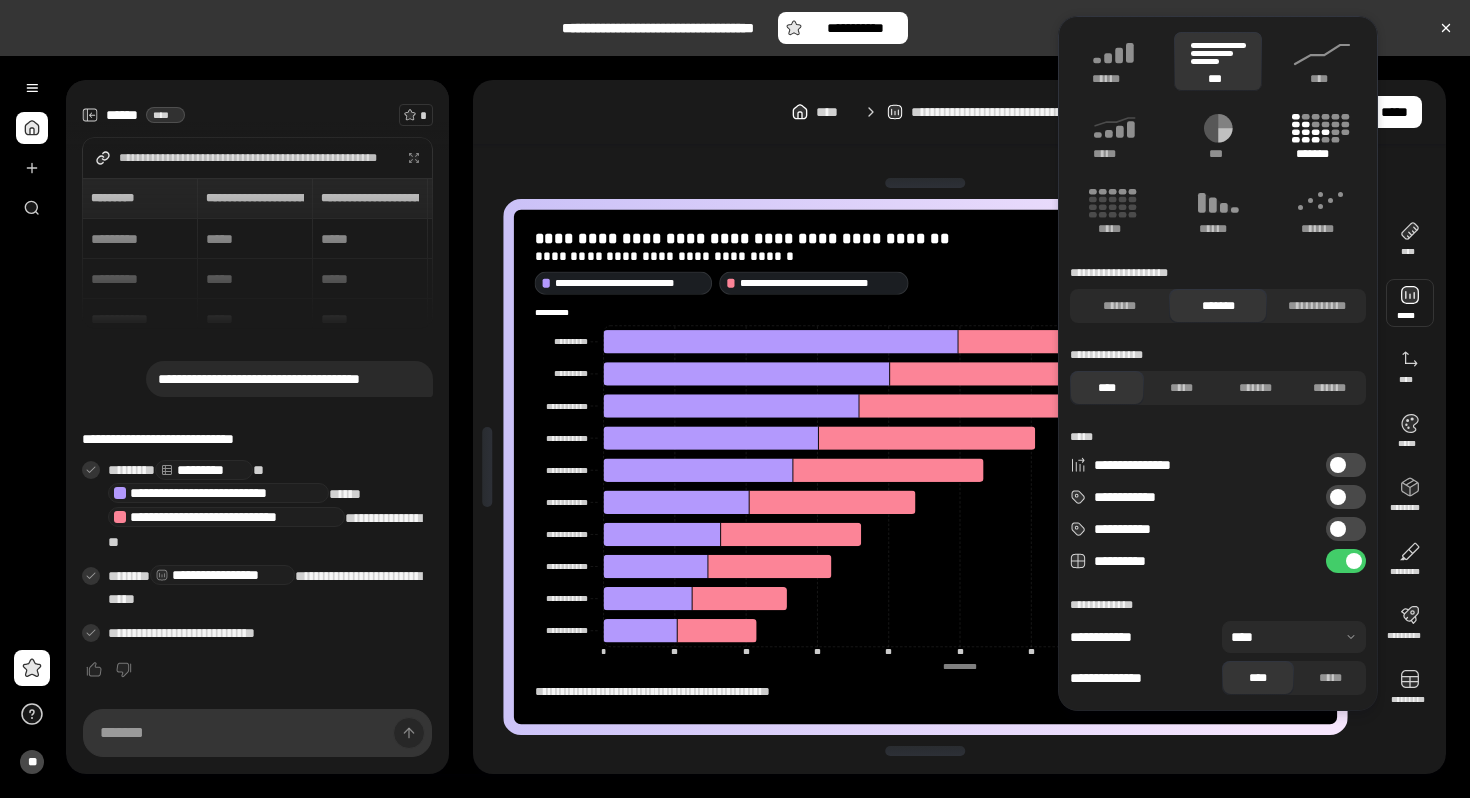 click 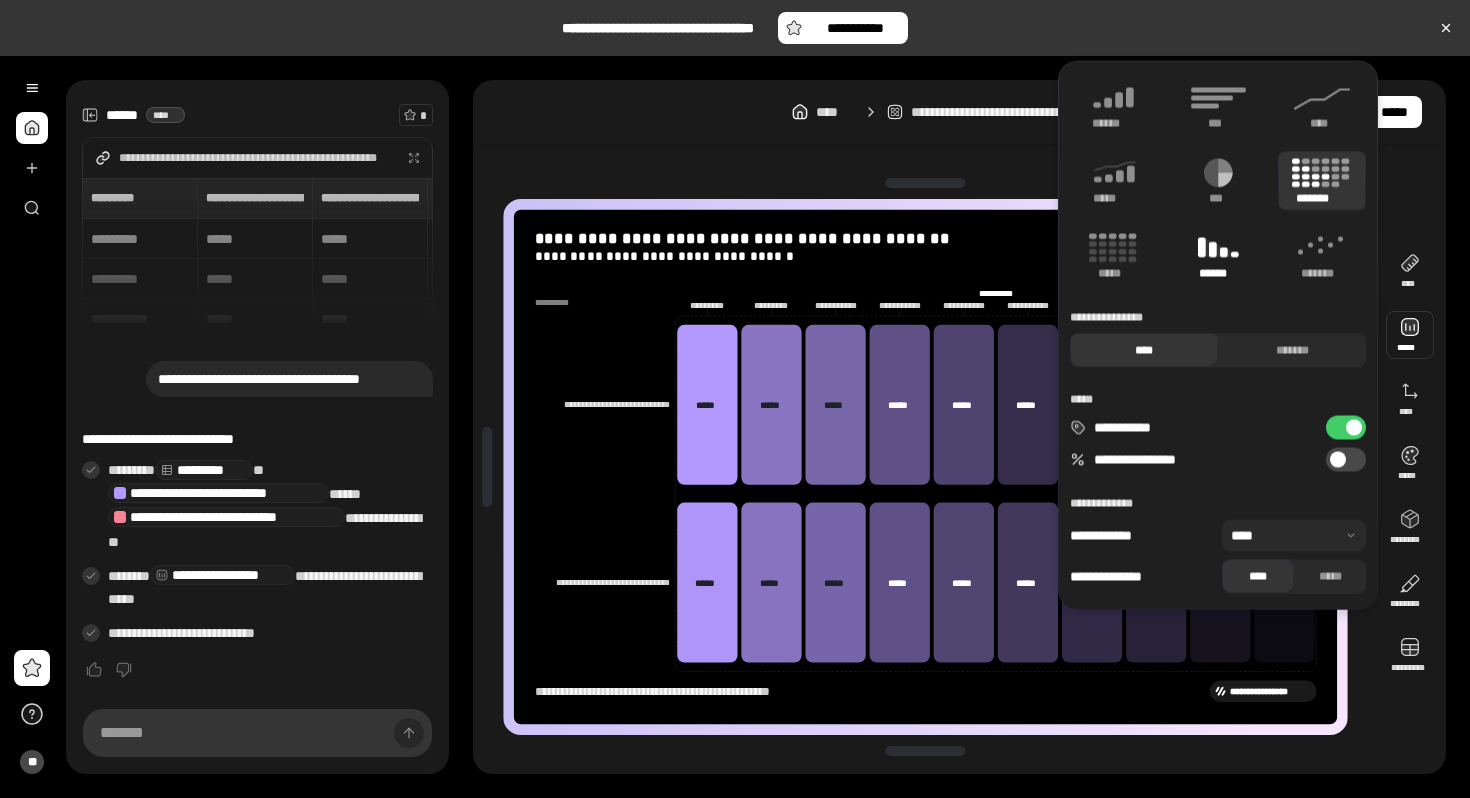 click 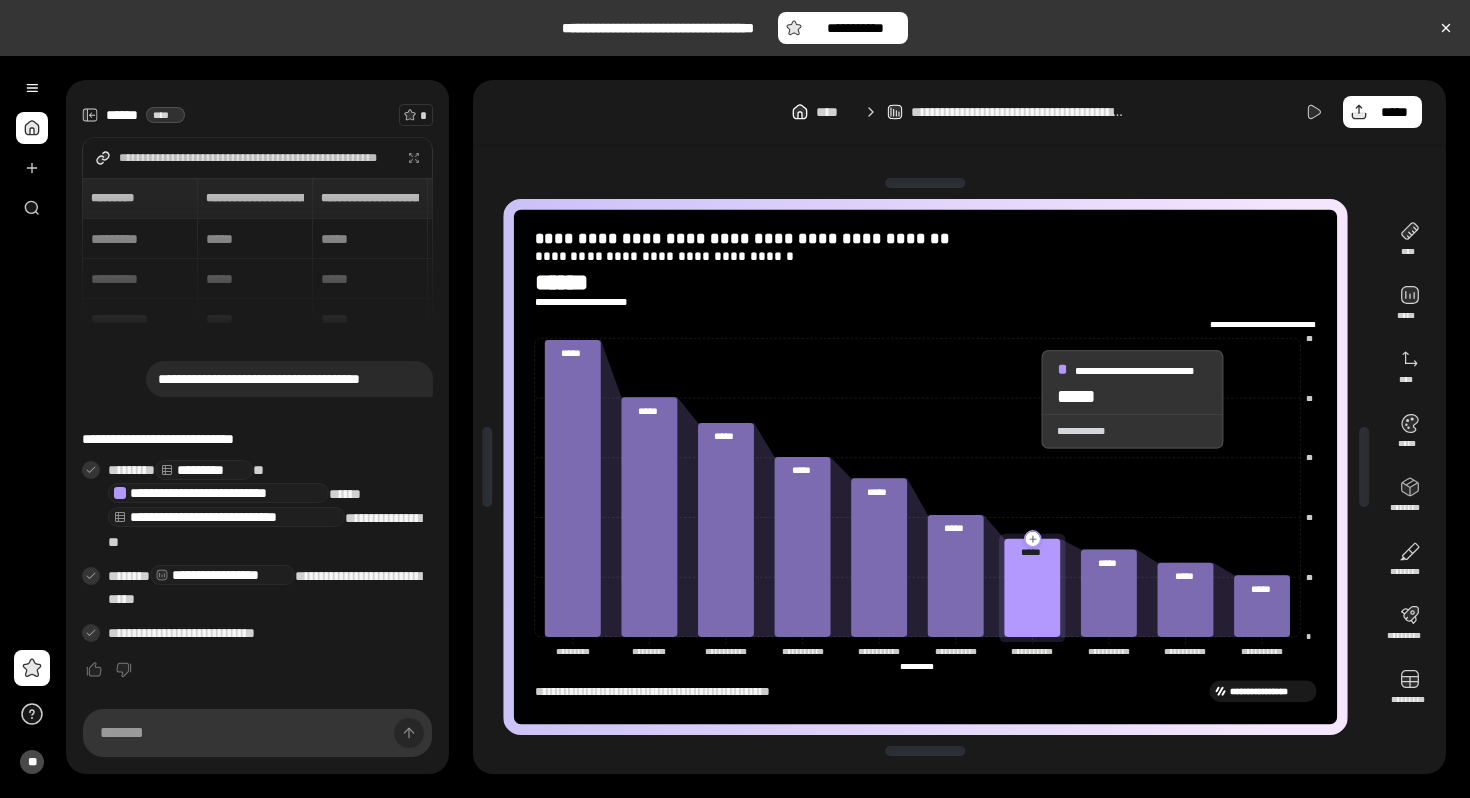 click 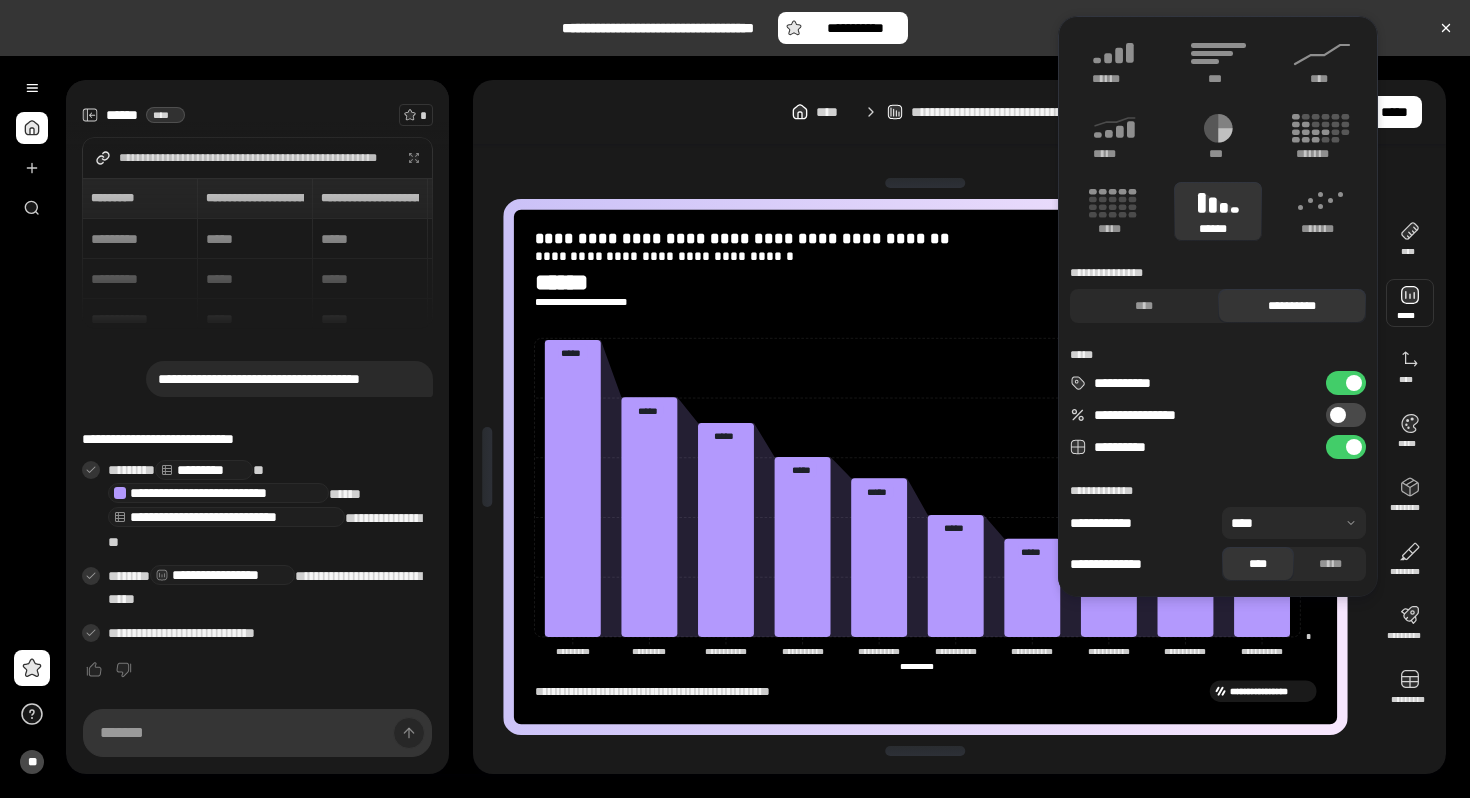 click at bounding box center (1410, 303) 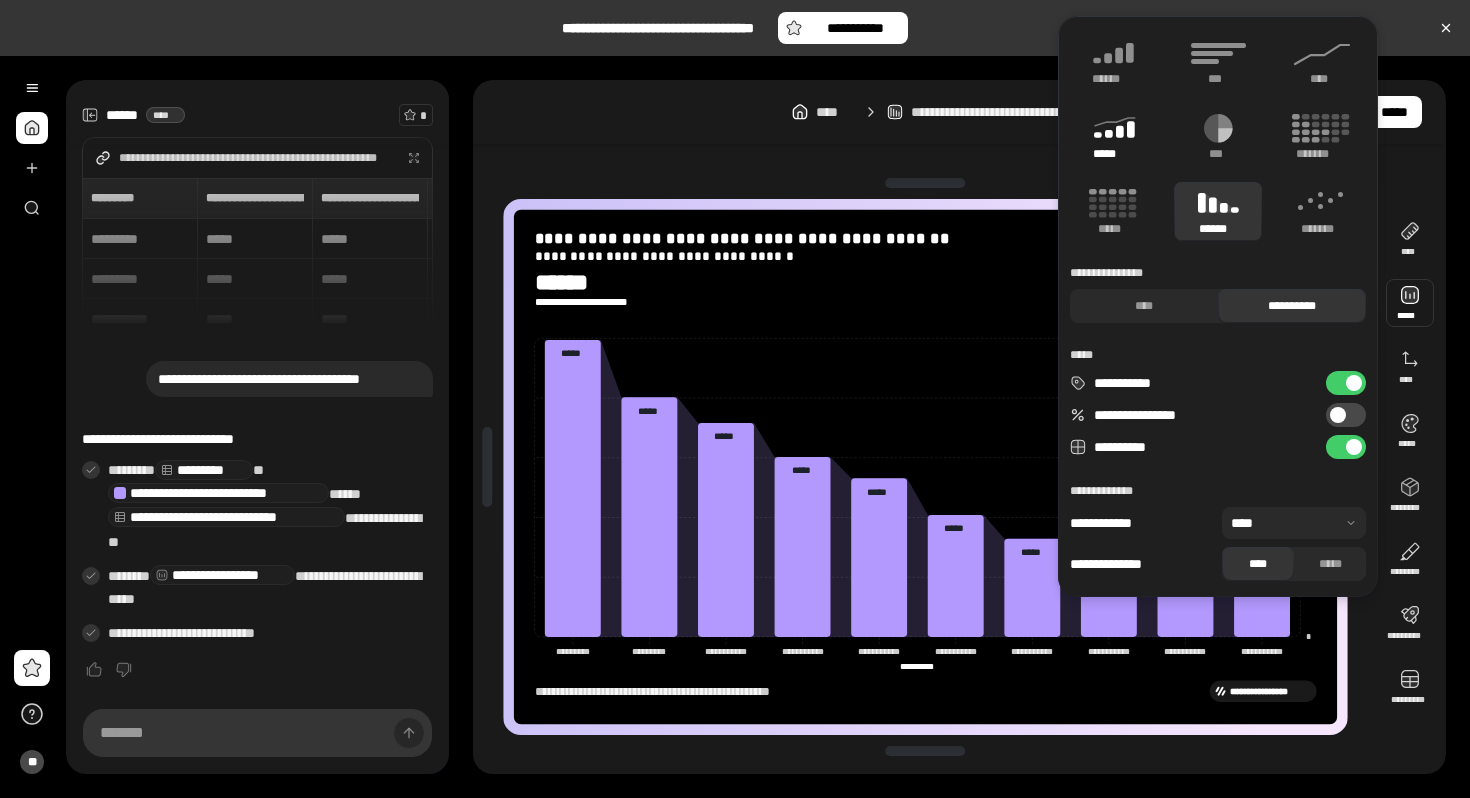 click 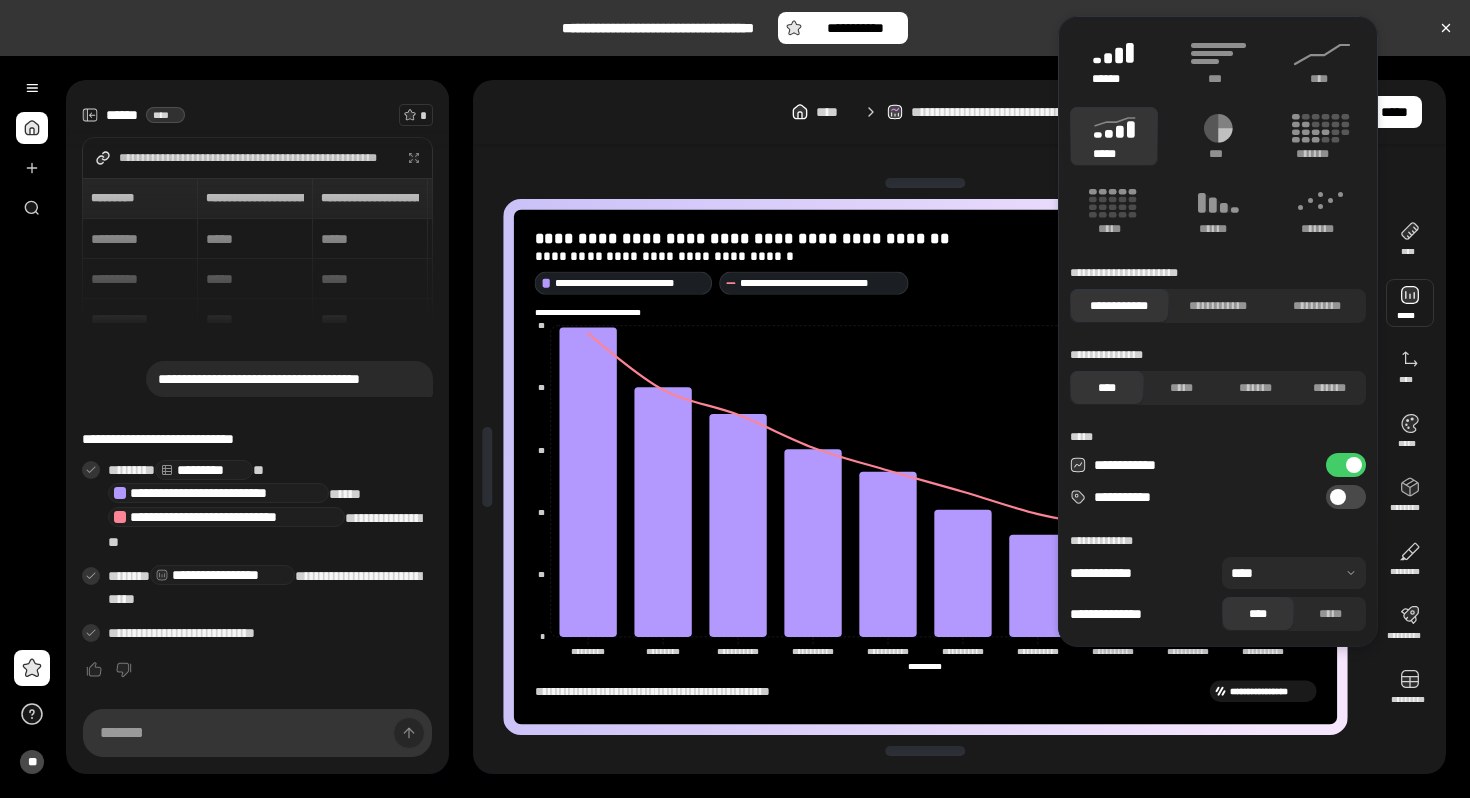 click on "******" at bounding box center [1114, 79] 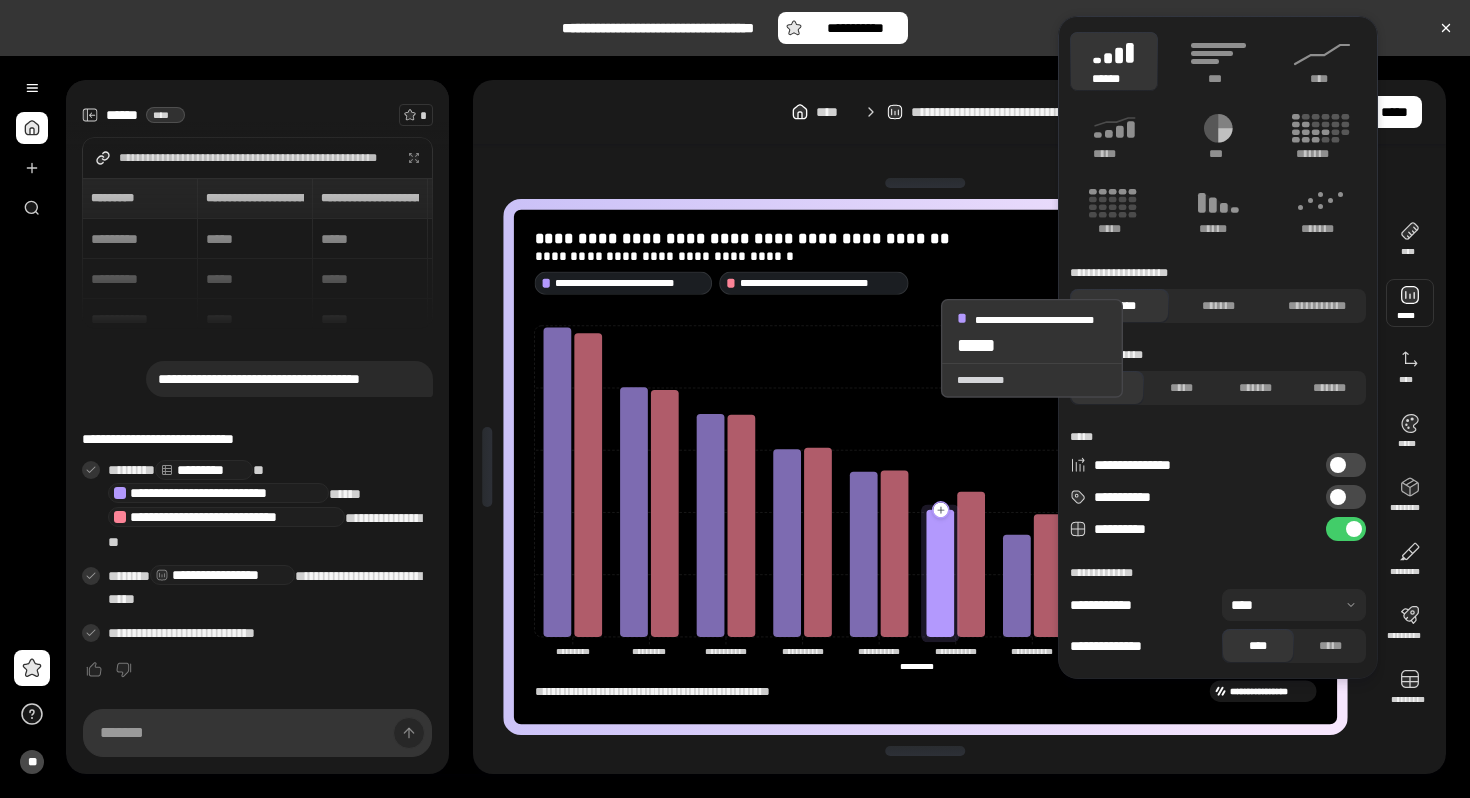 click 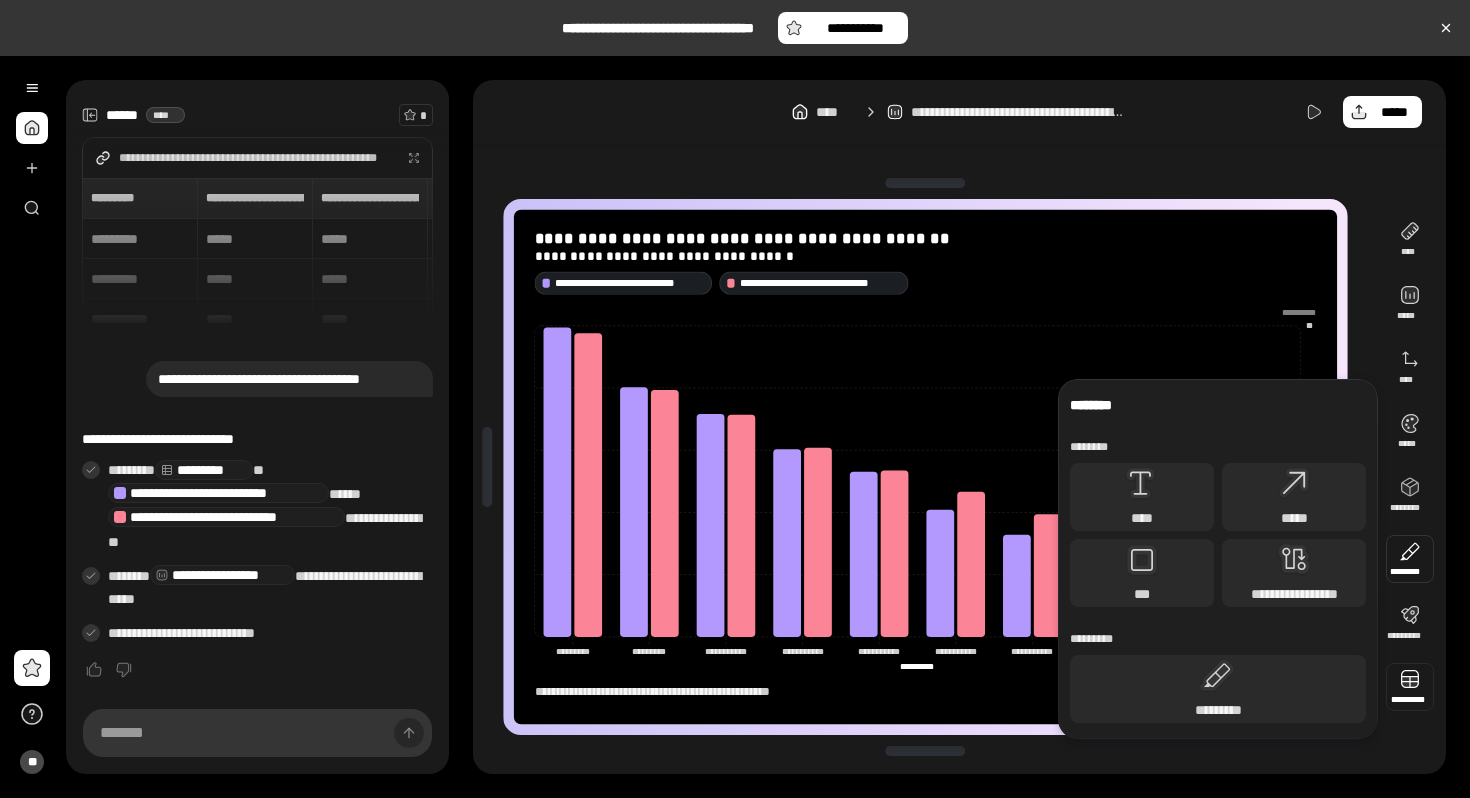 click on "**********" at bounding box center [1218, 559] 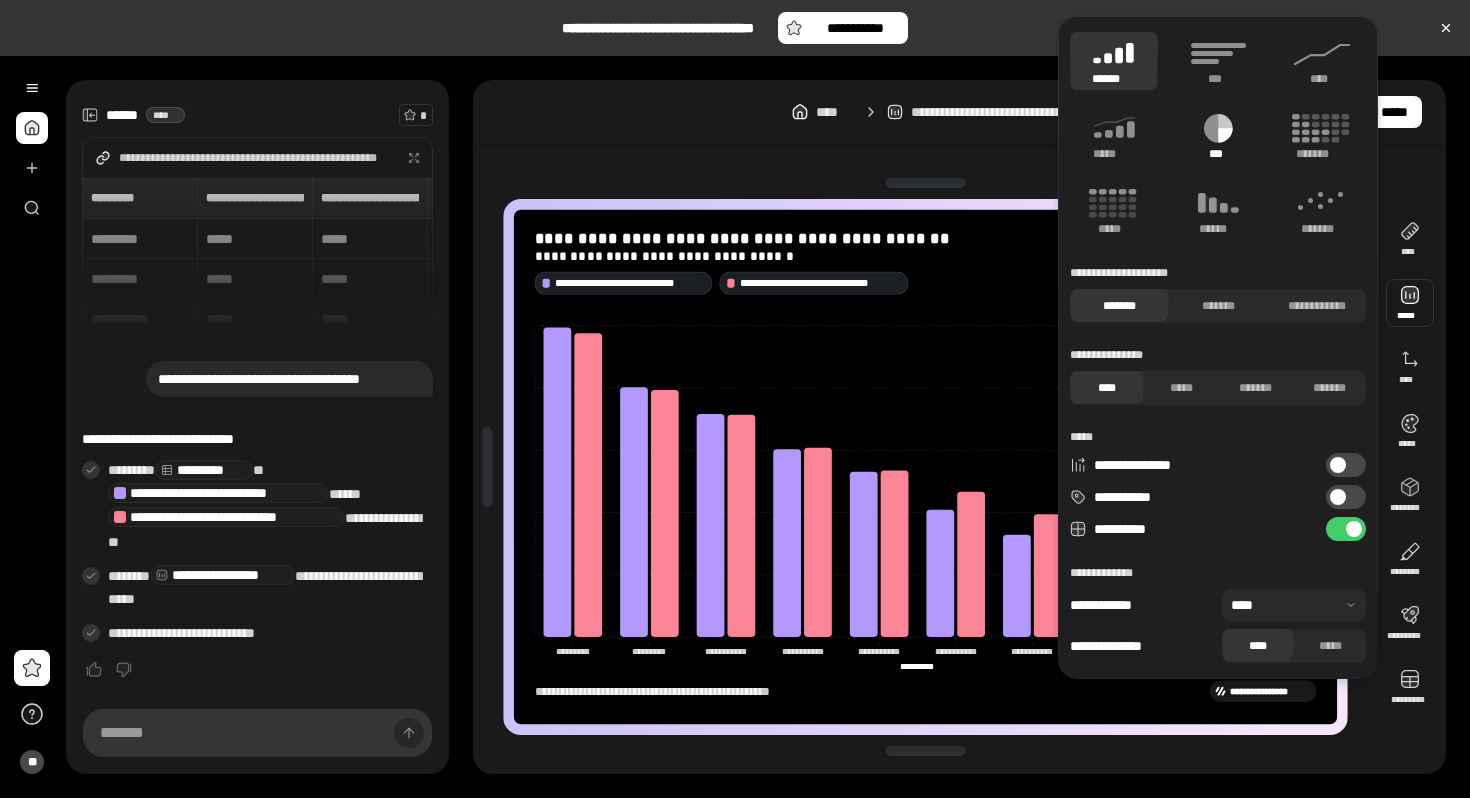 click 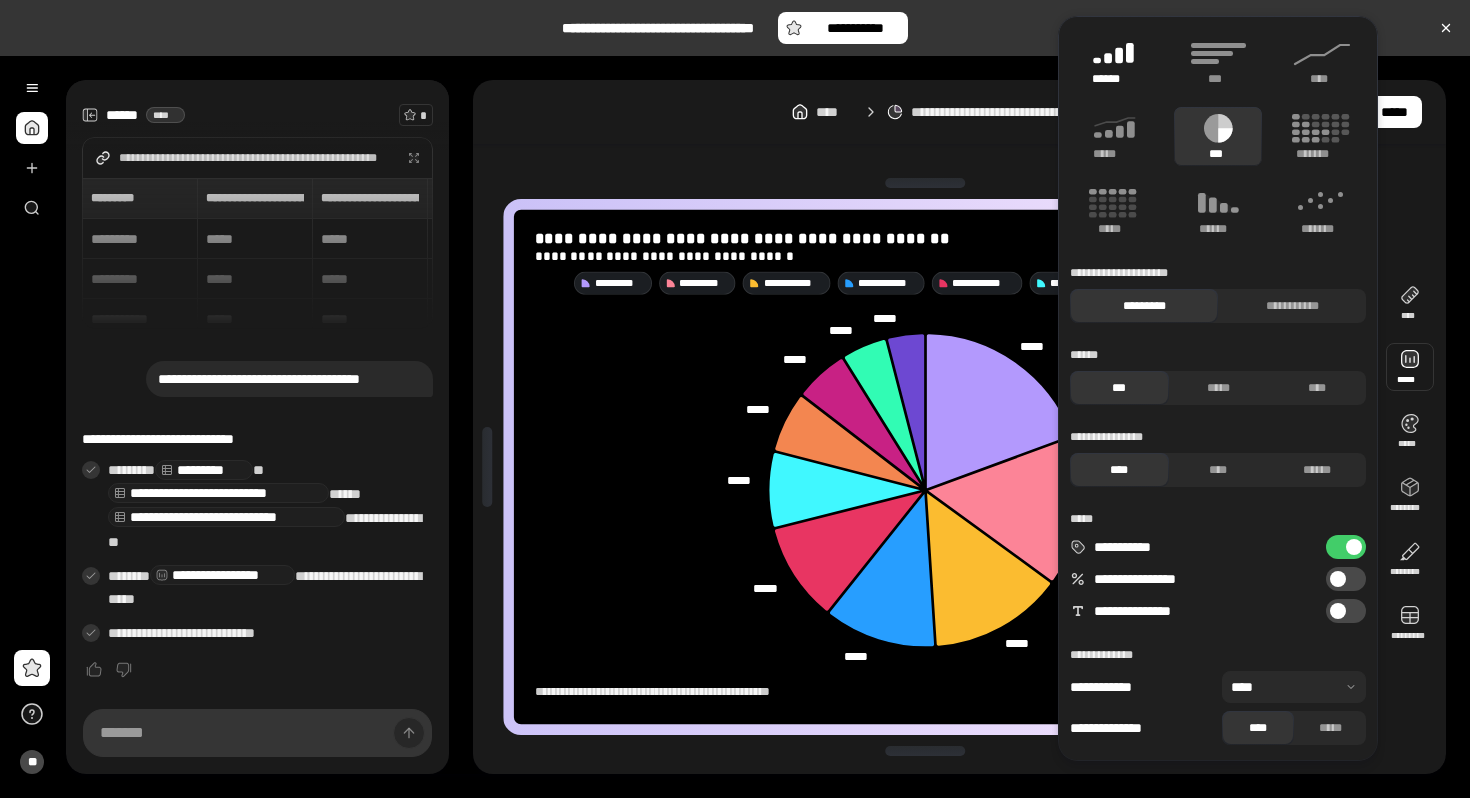 click on "******" at bounding box center [1114, 61] 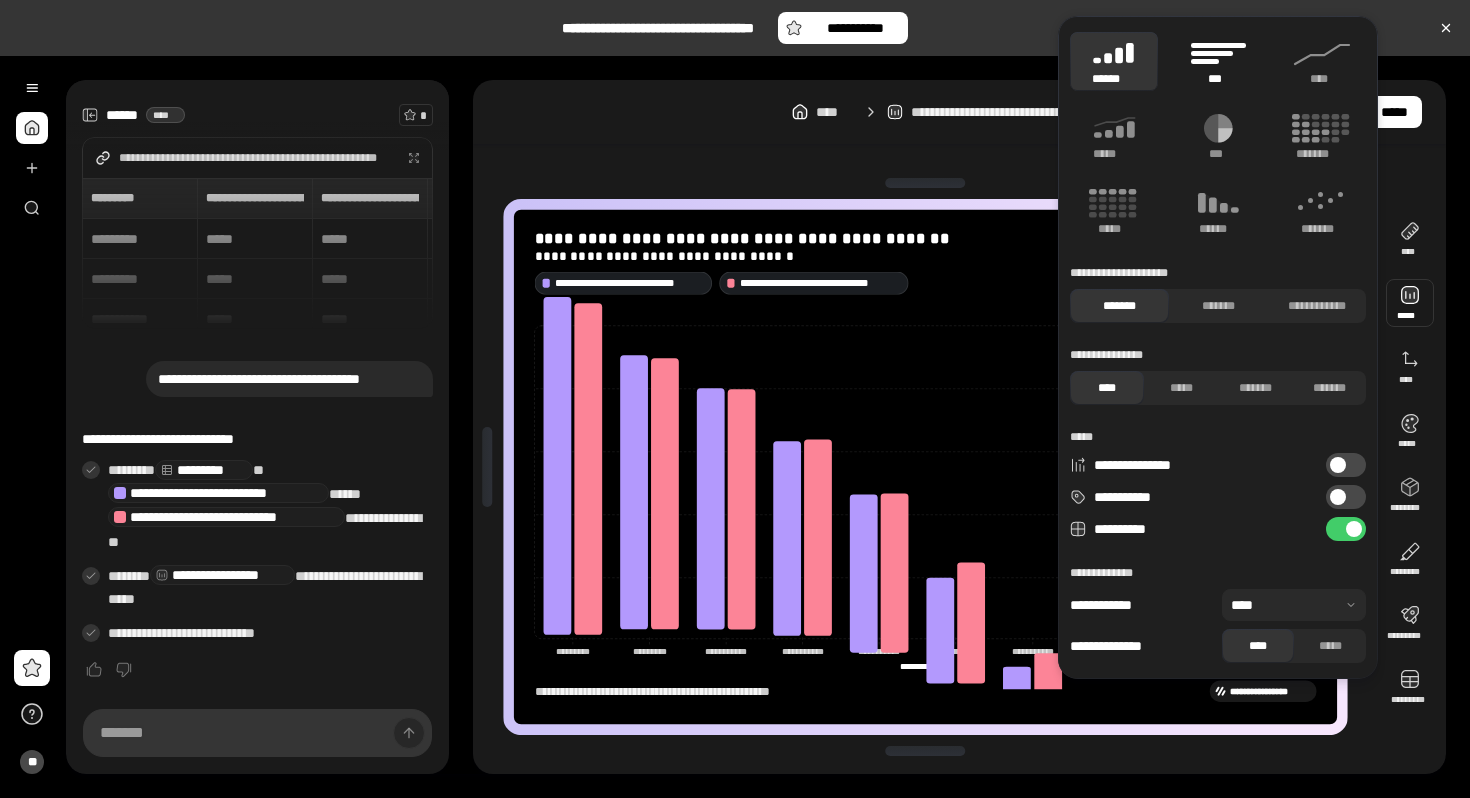 click 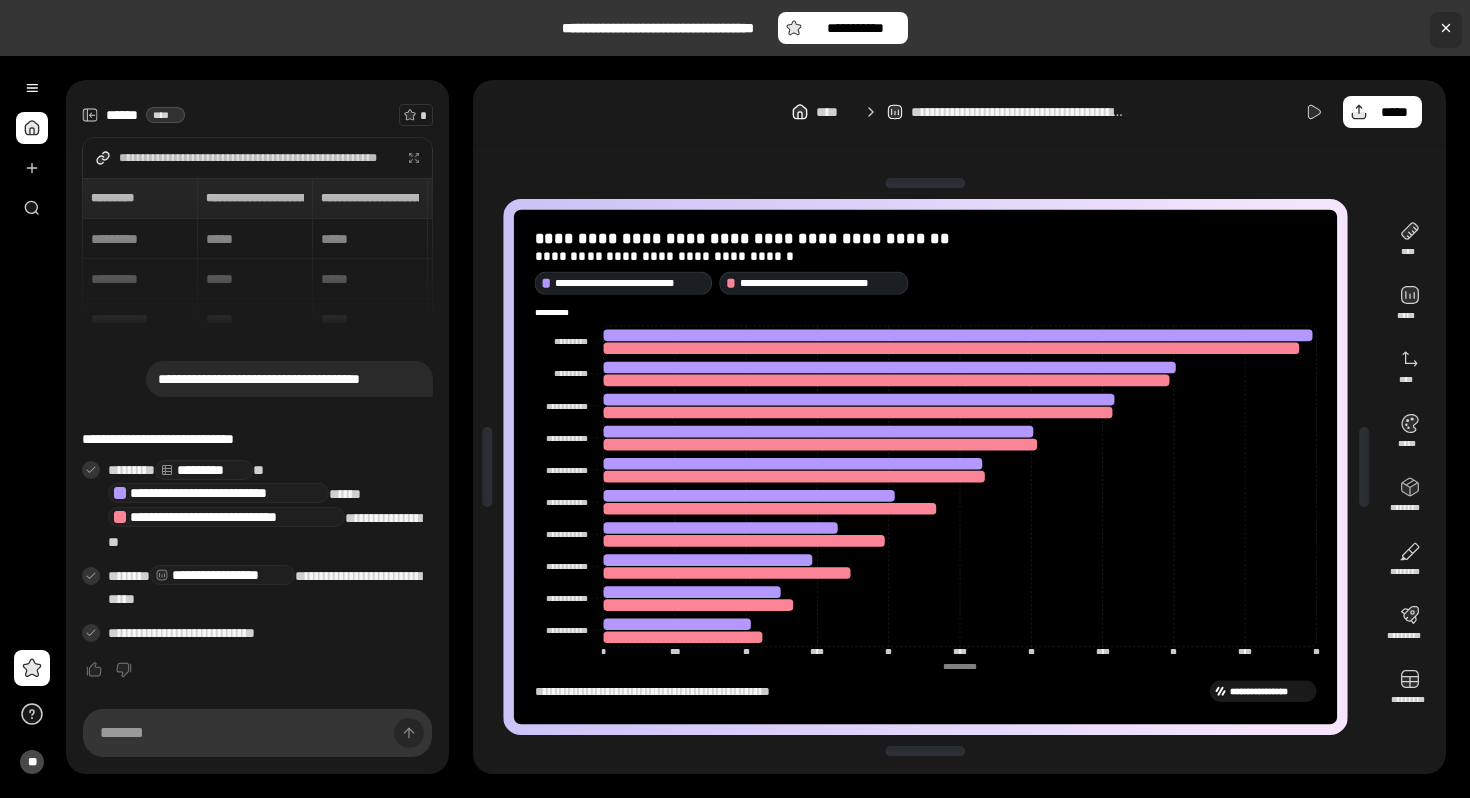 click at bounding box center (1446, 30) 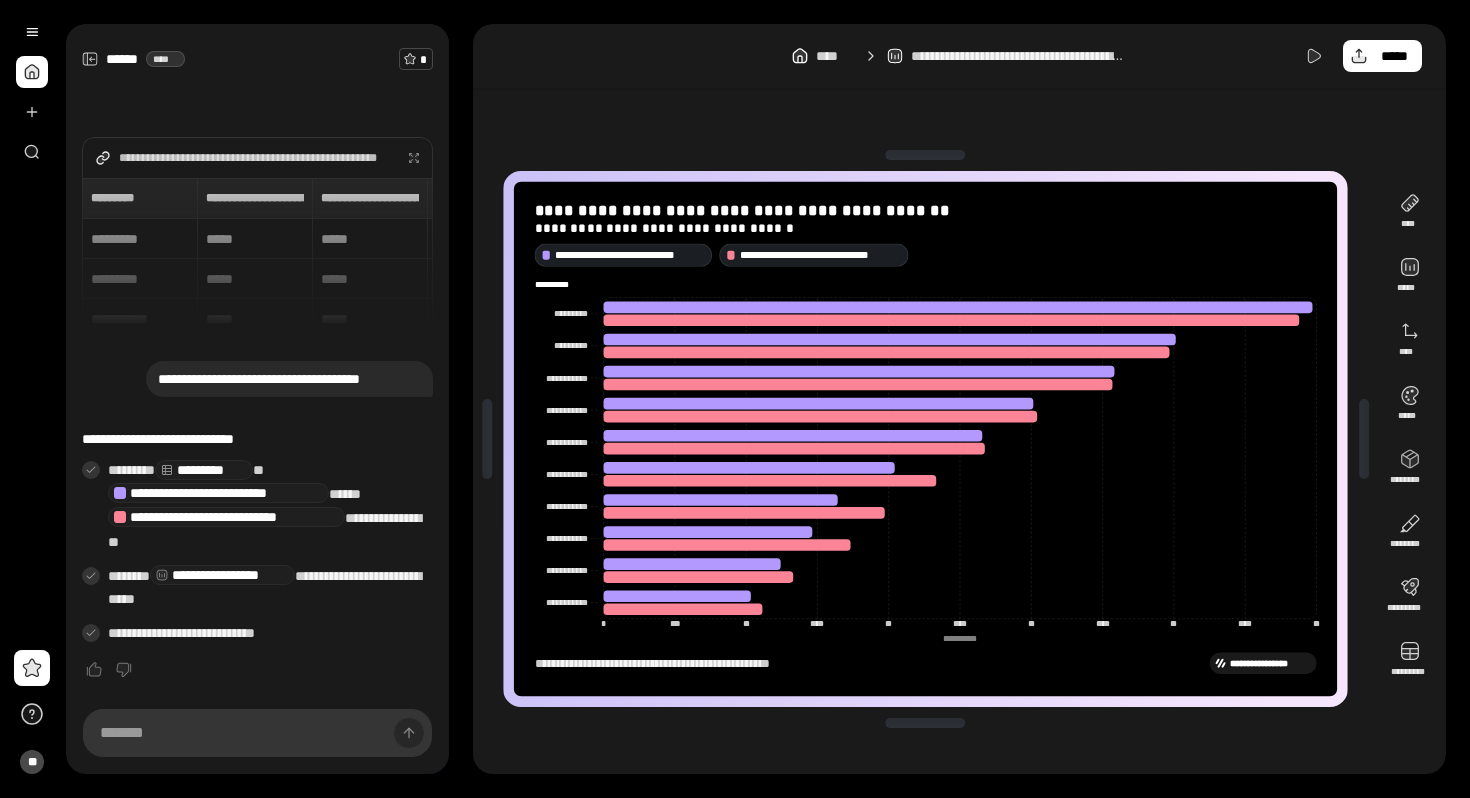 click on "*" at bounding box center [424, 60] 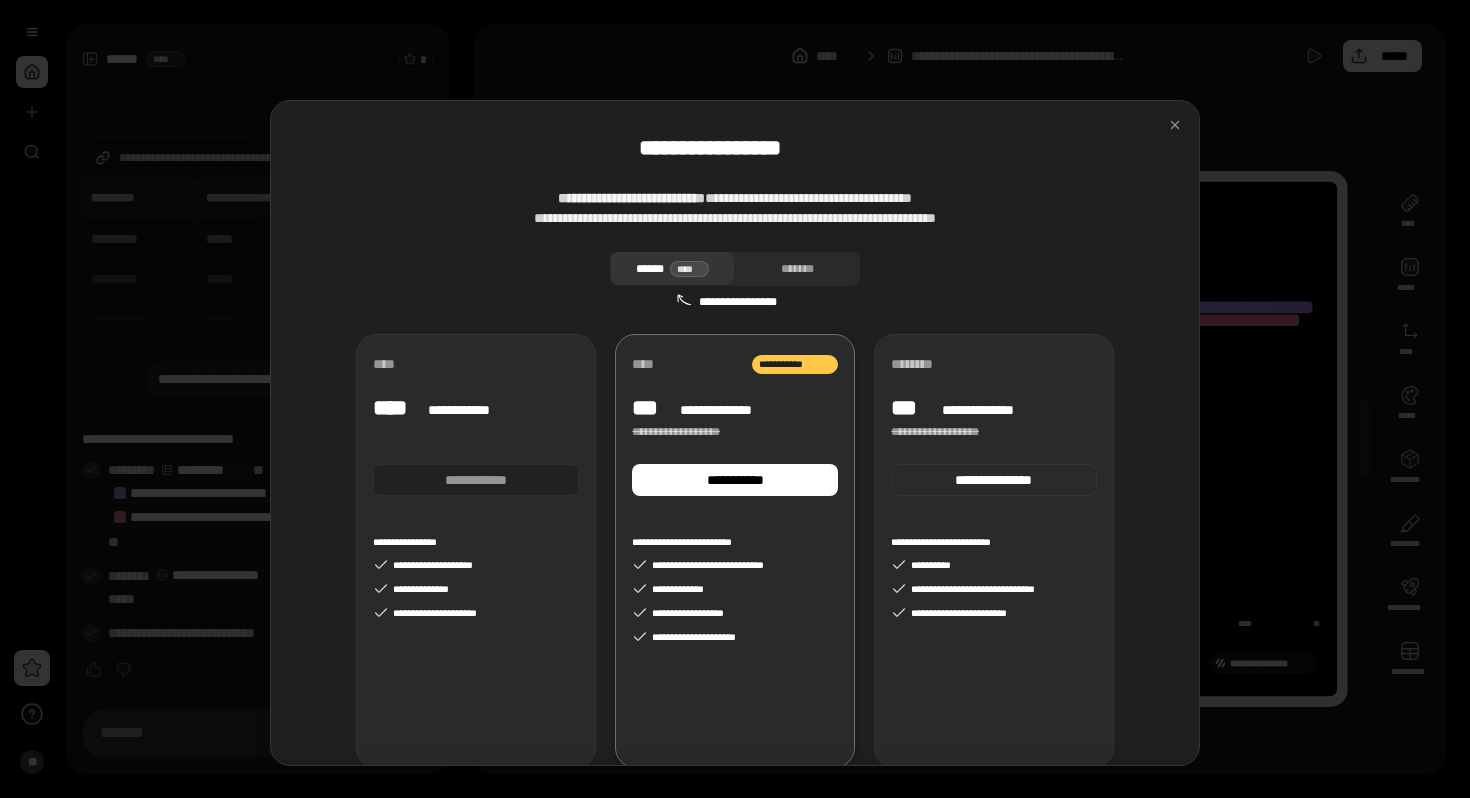click at bounding box center (735, 399) 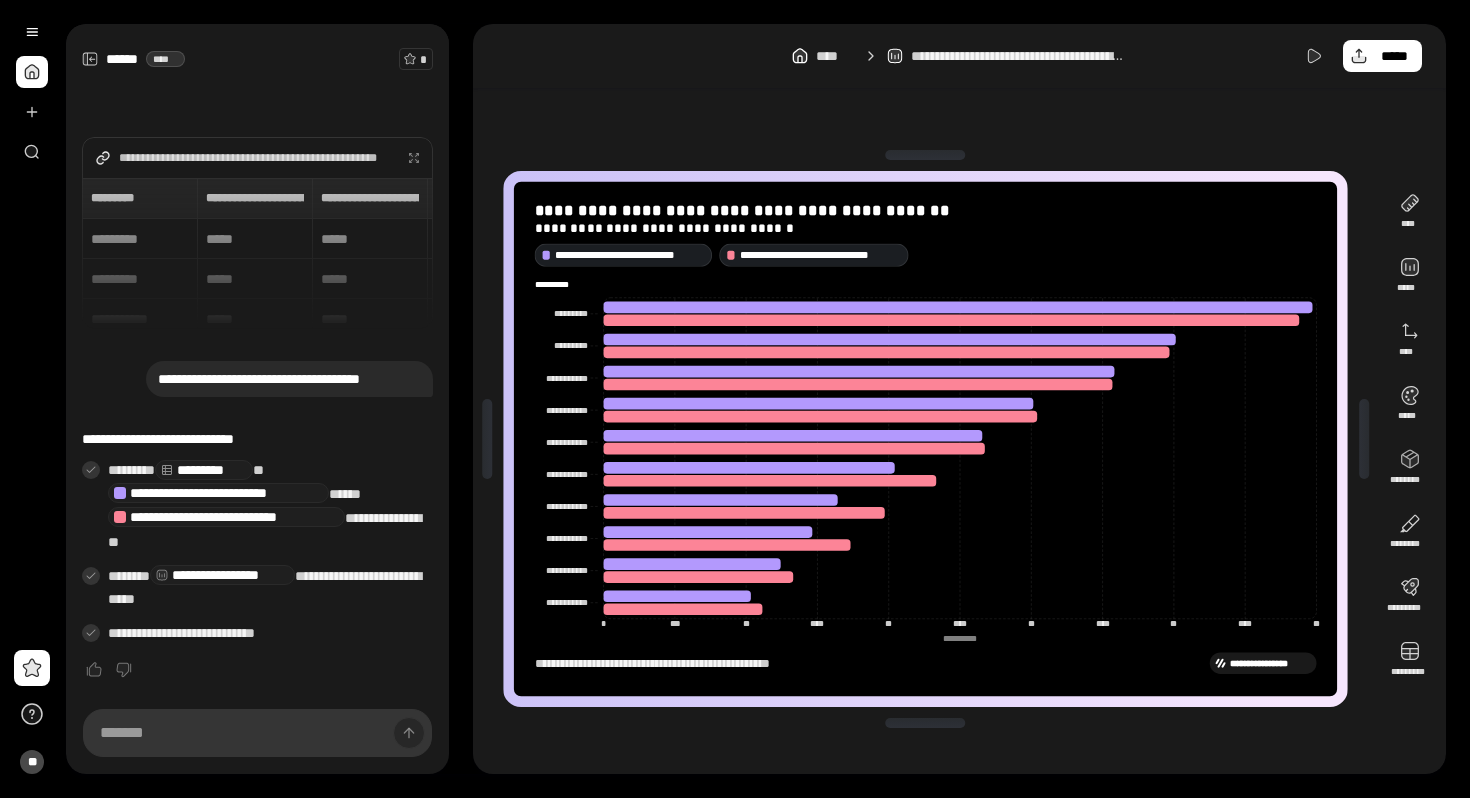 click at bounding box center (32, 92) 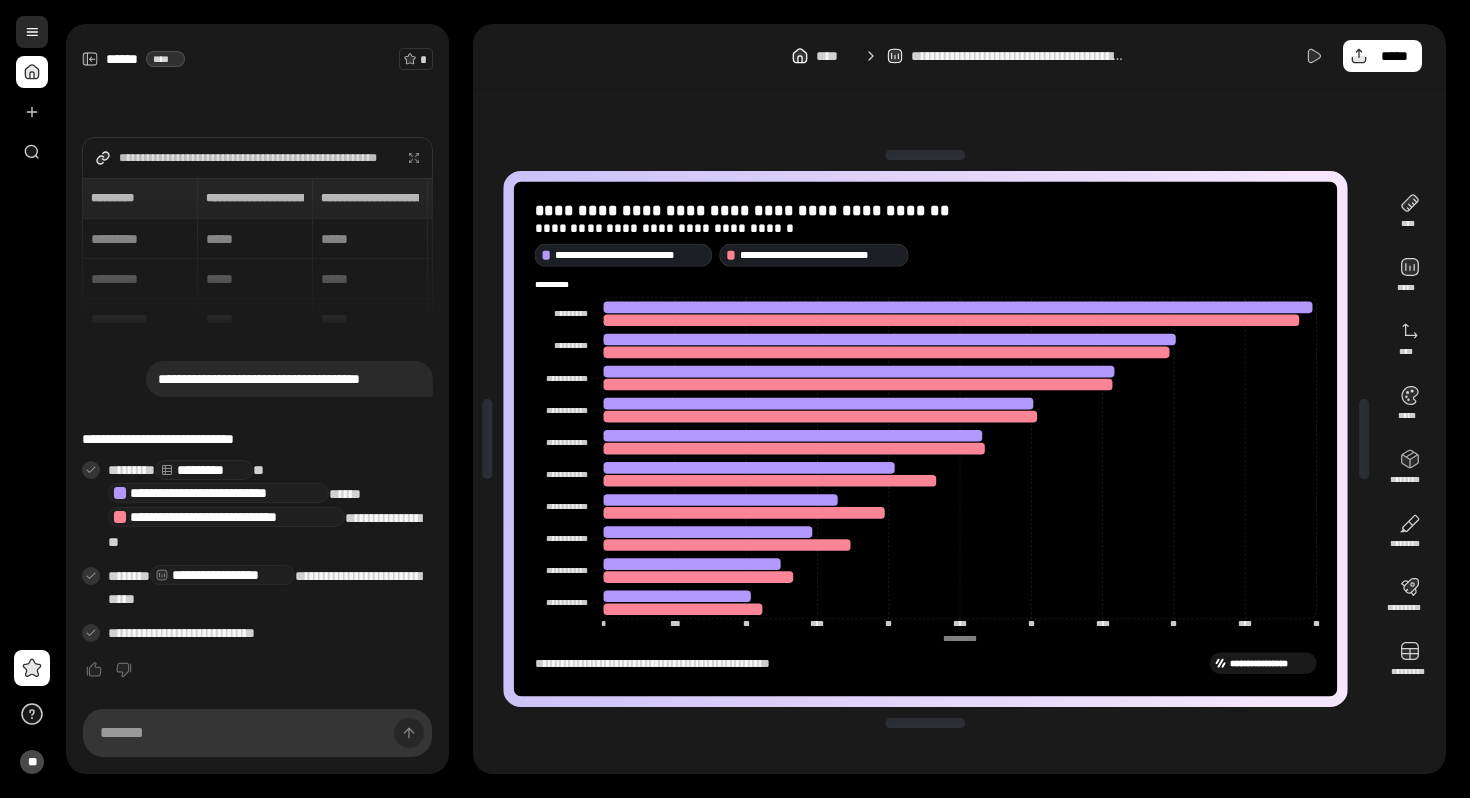 click at bounding box center [32, 32] 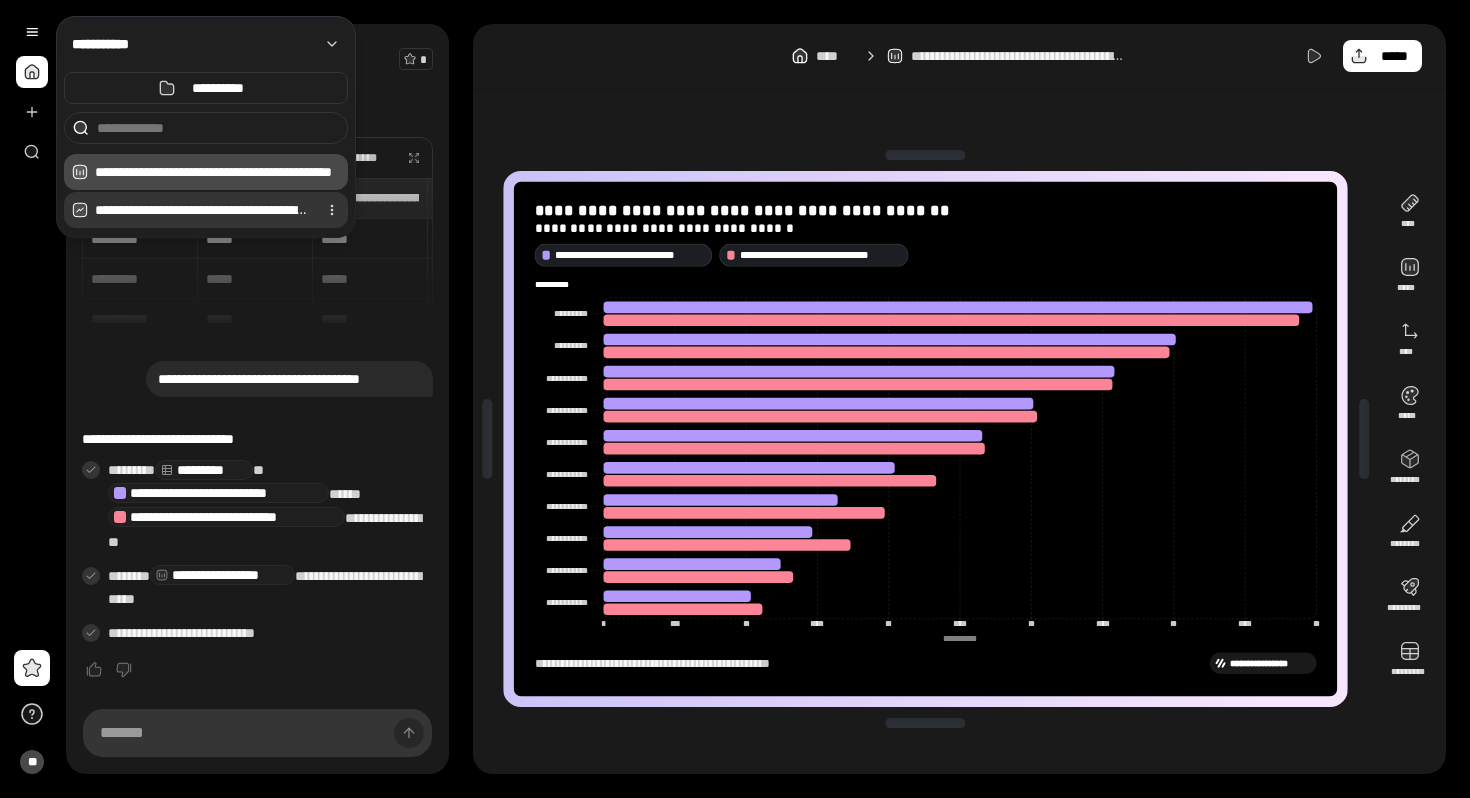 click on "**********" at bounding box center [202, 210] 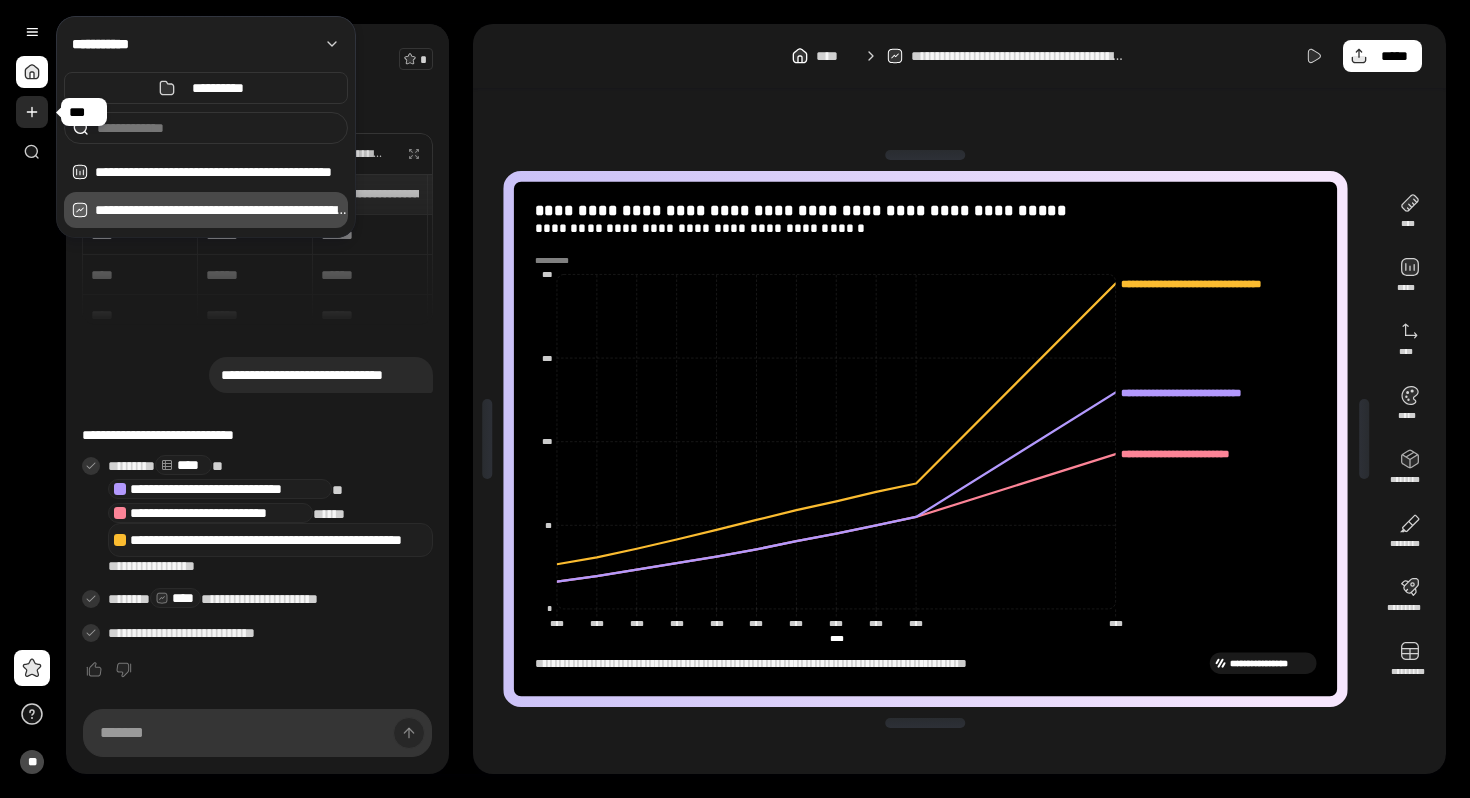 click at bounding box center (32, 112) 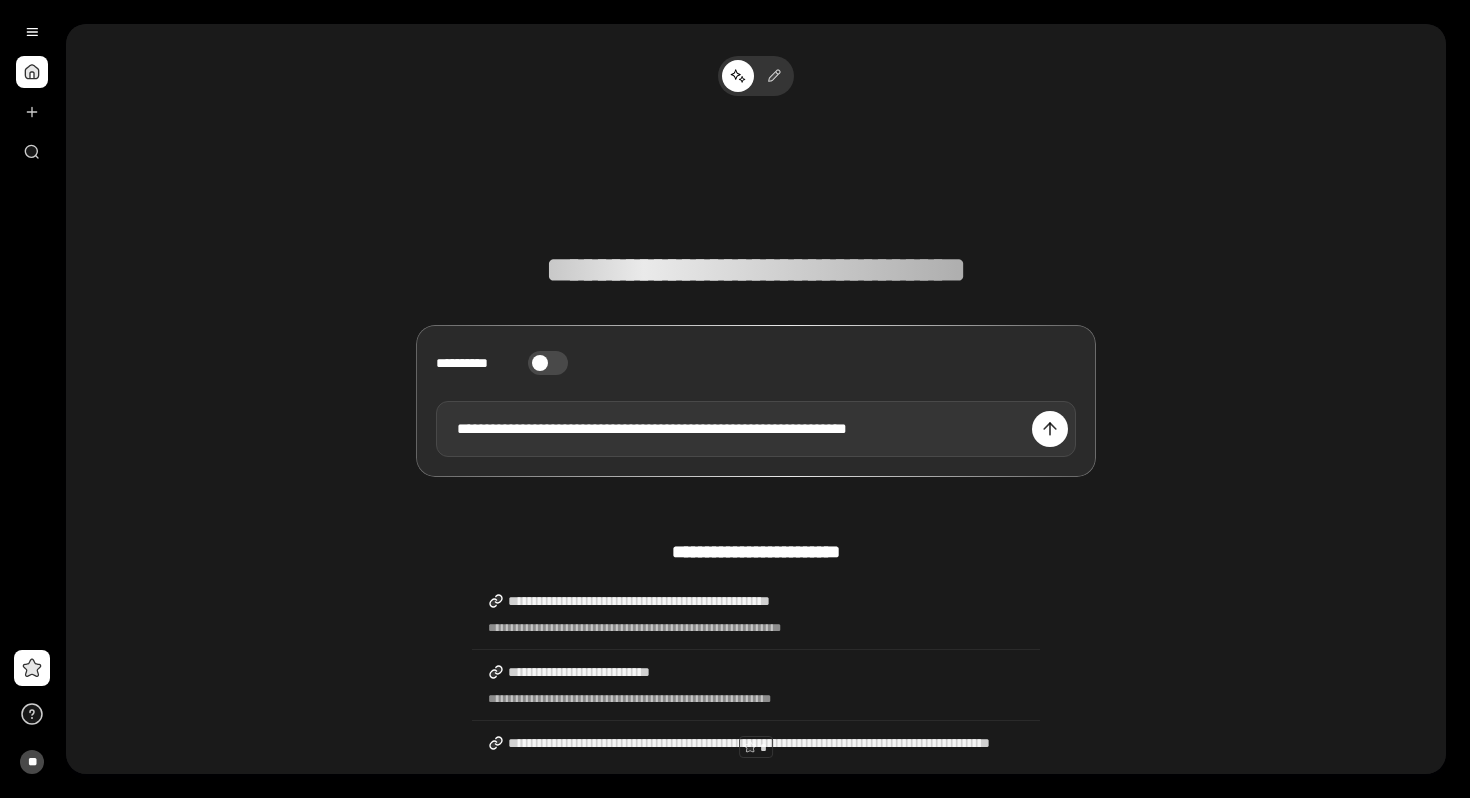 click on "**********" at bounding box center [756, 429] 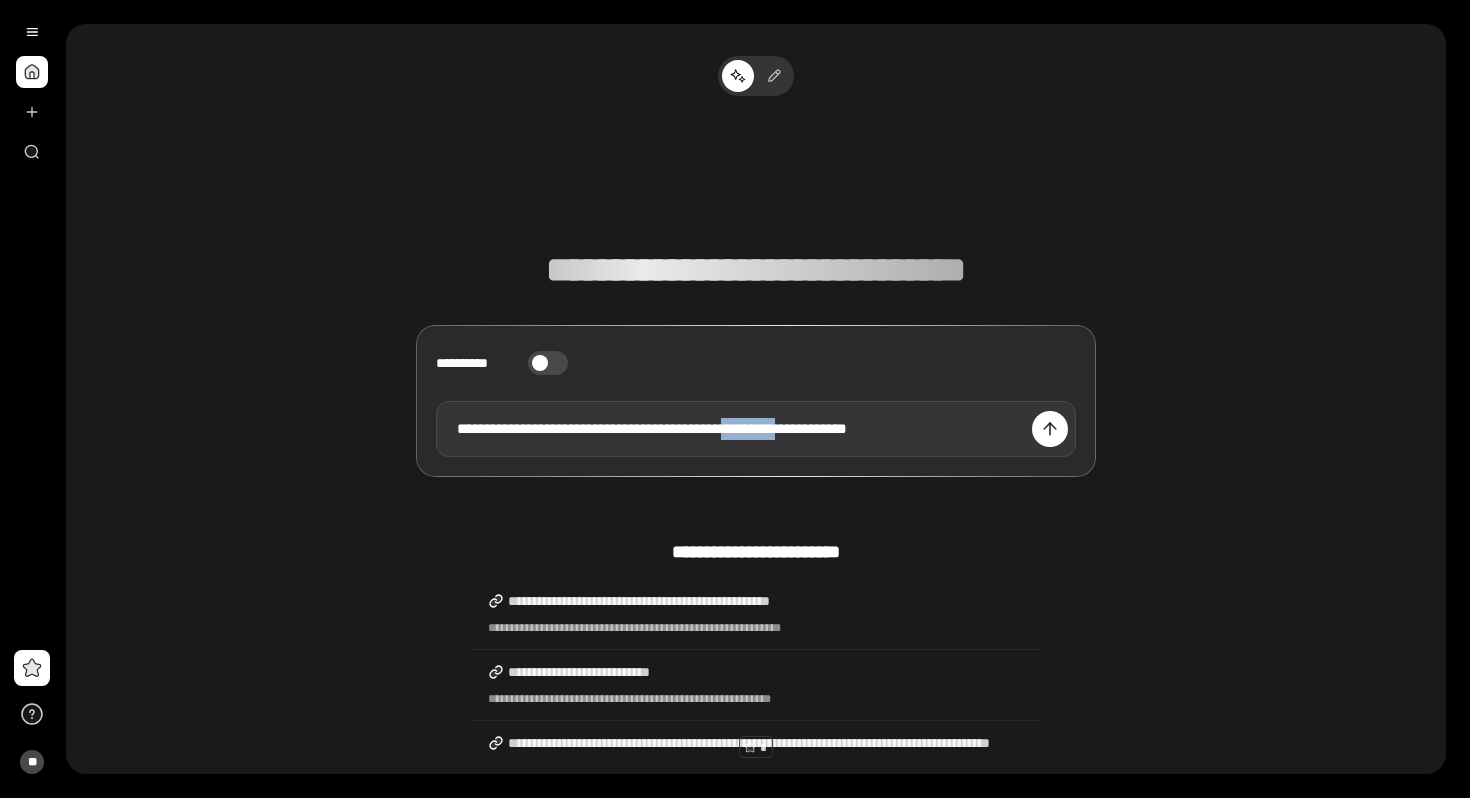 click on "**********" at bounding box center (756, 429) 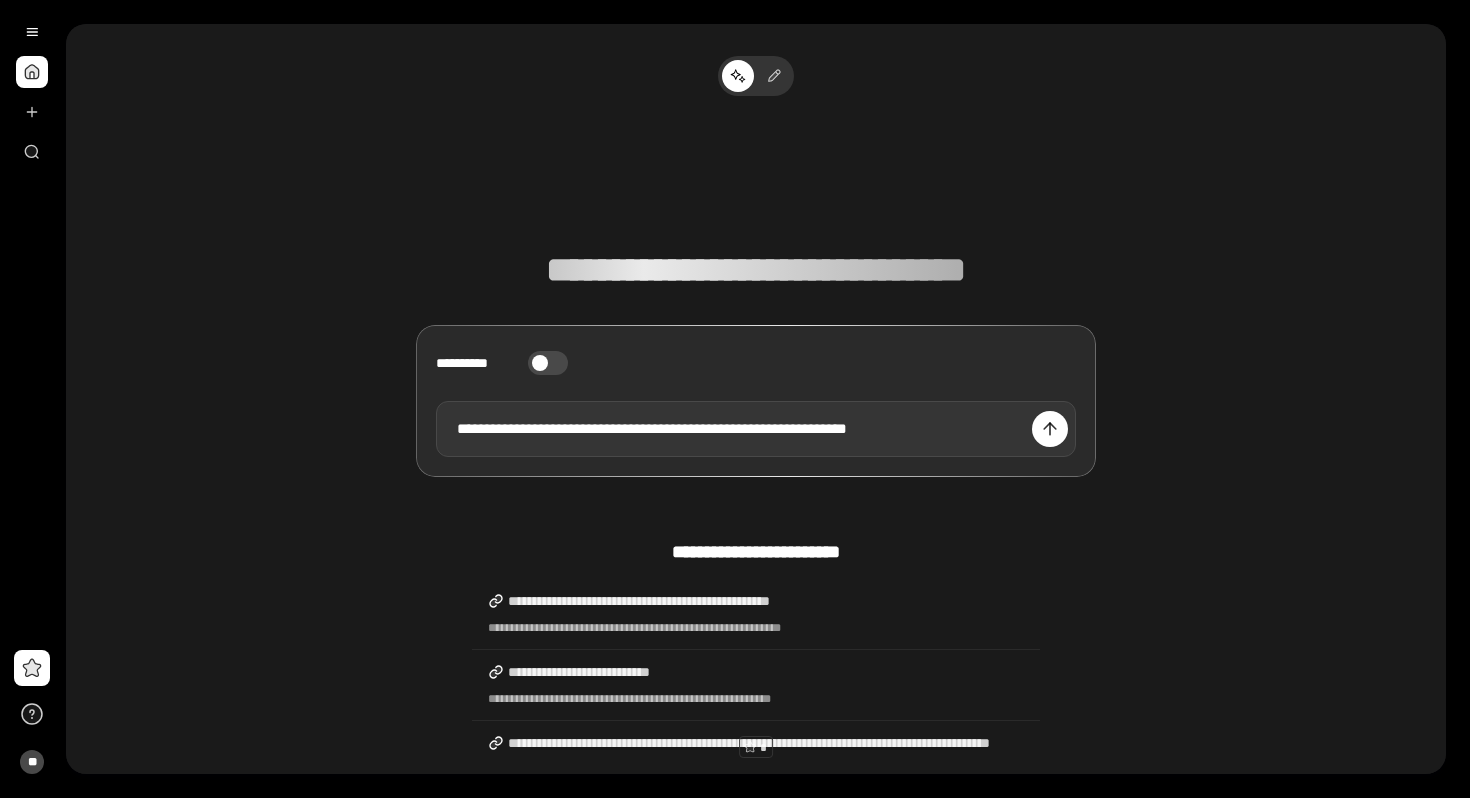 click on "**********" at bounding box center [756, 429] 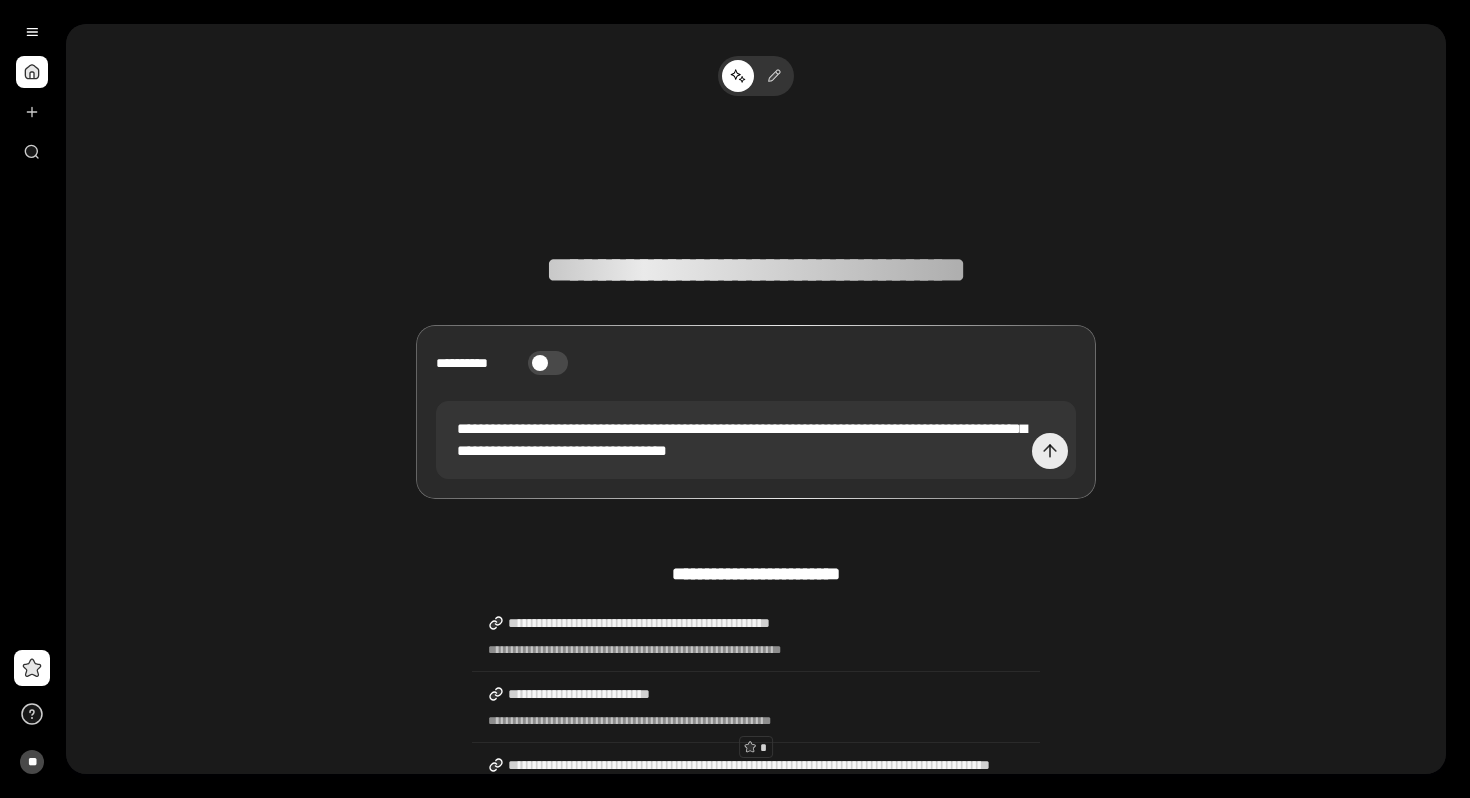 click at bounding box center [1050, 451] 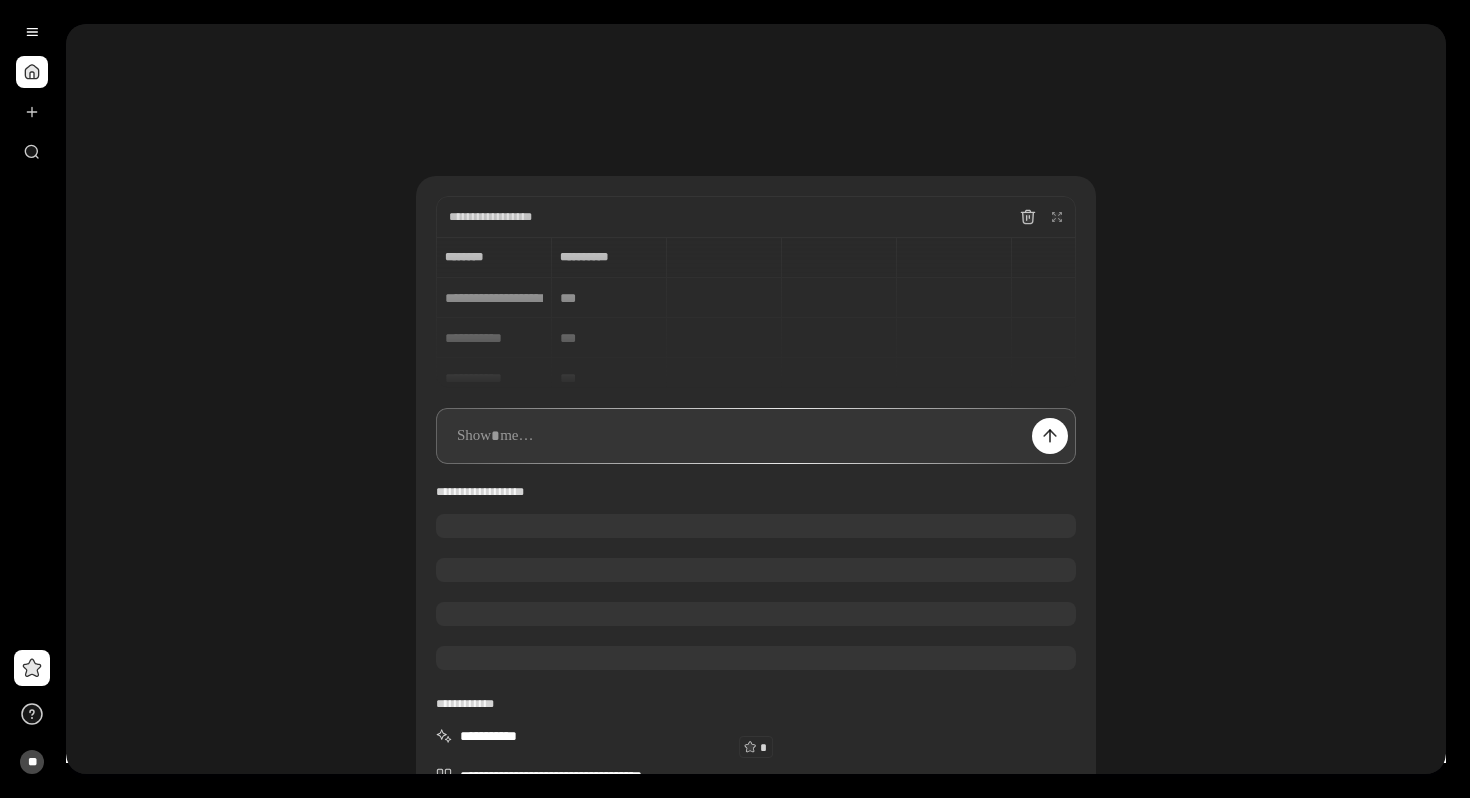 click on "**********" at bounding box center (756, 312) 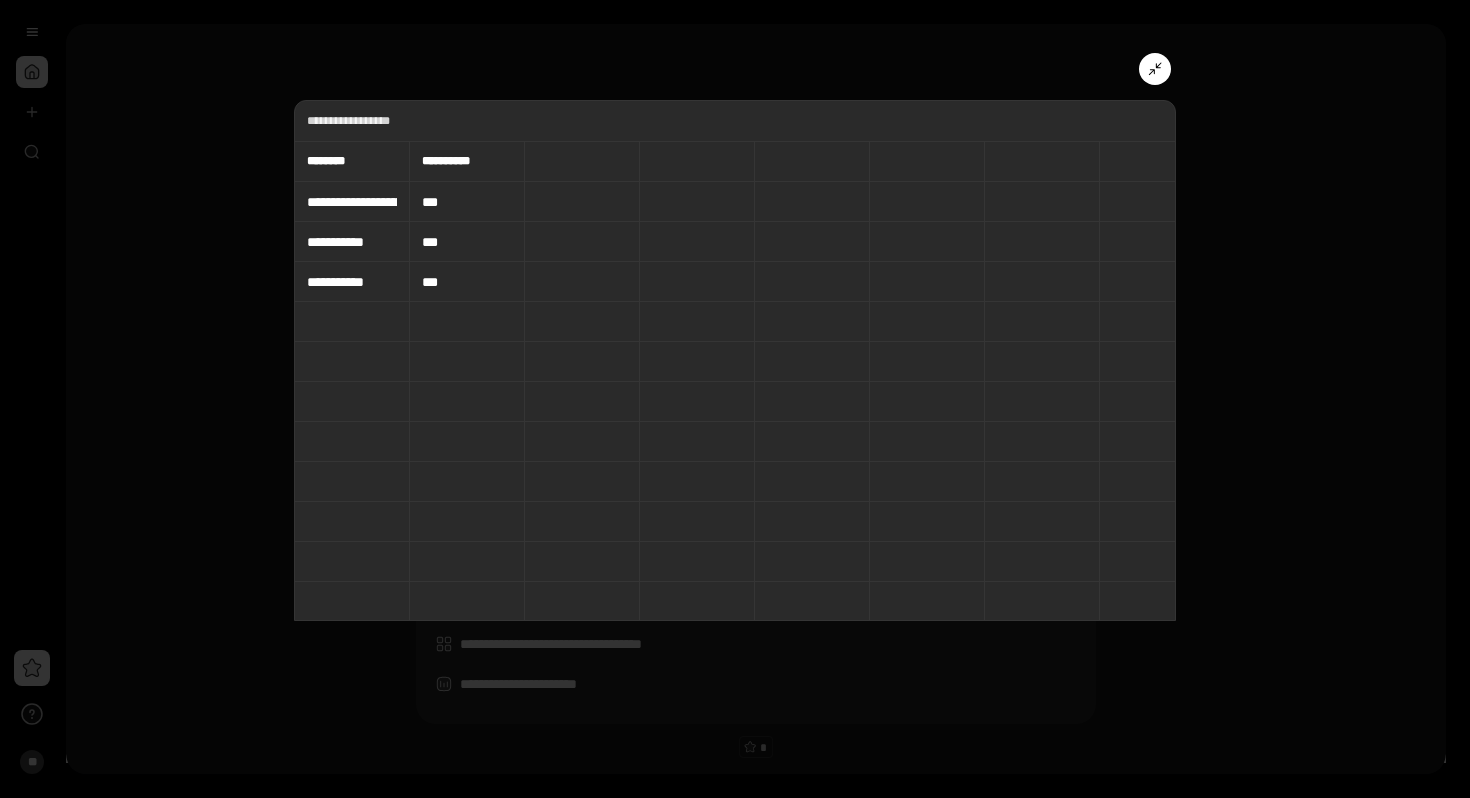 click at bounding box center (735, 399) 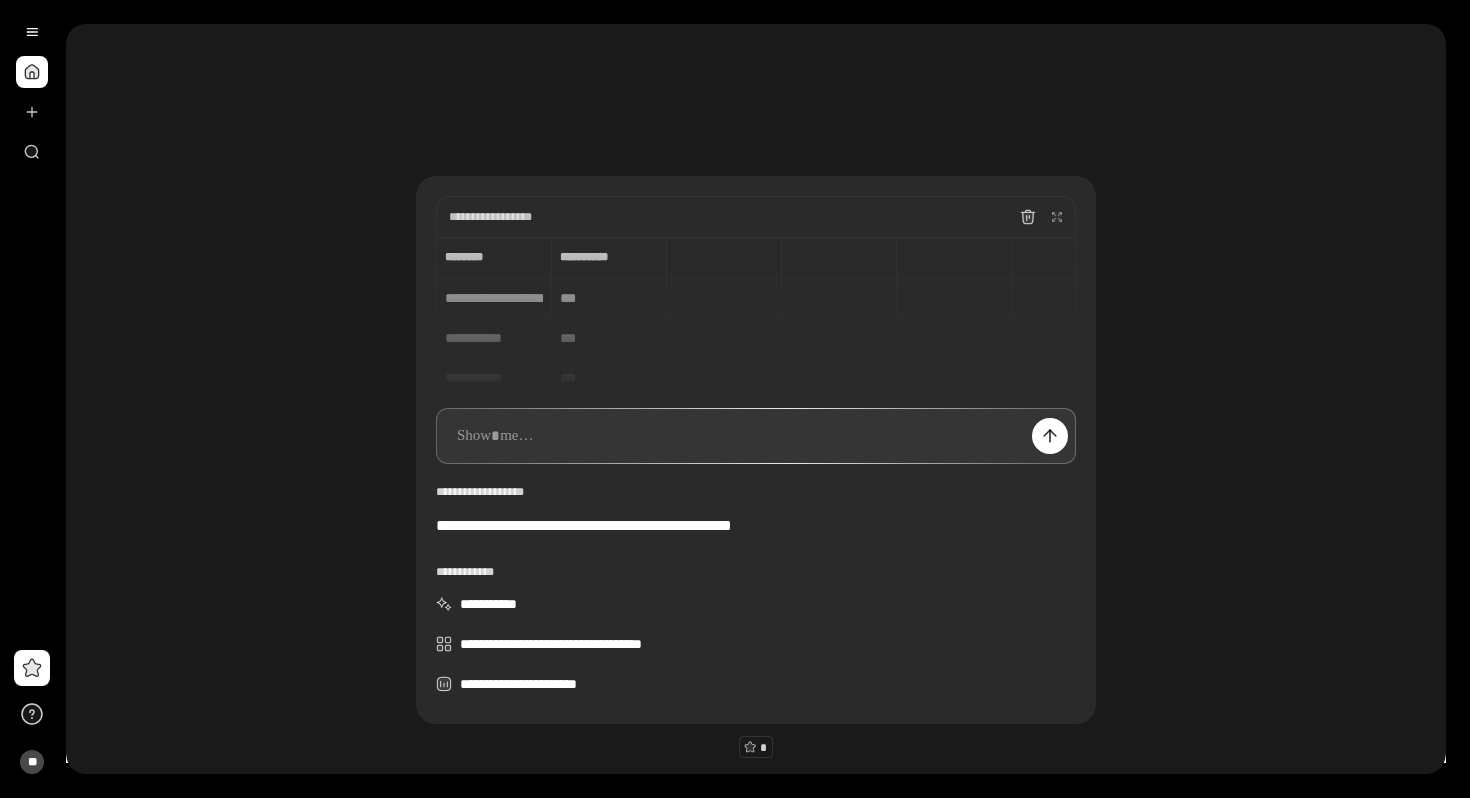 click at bounding box center [756, 436] 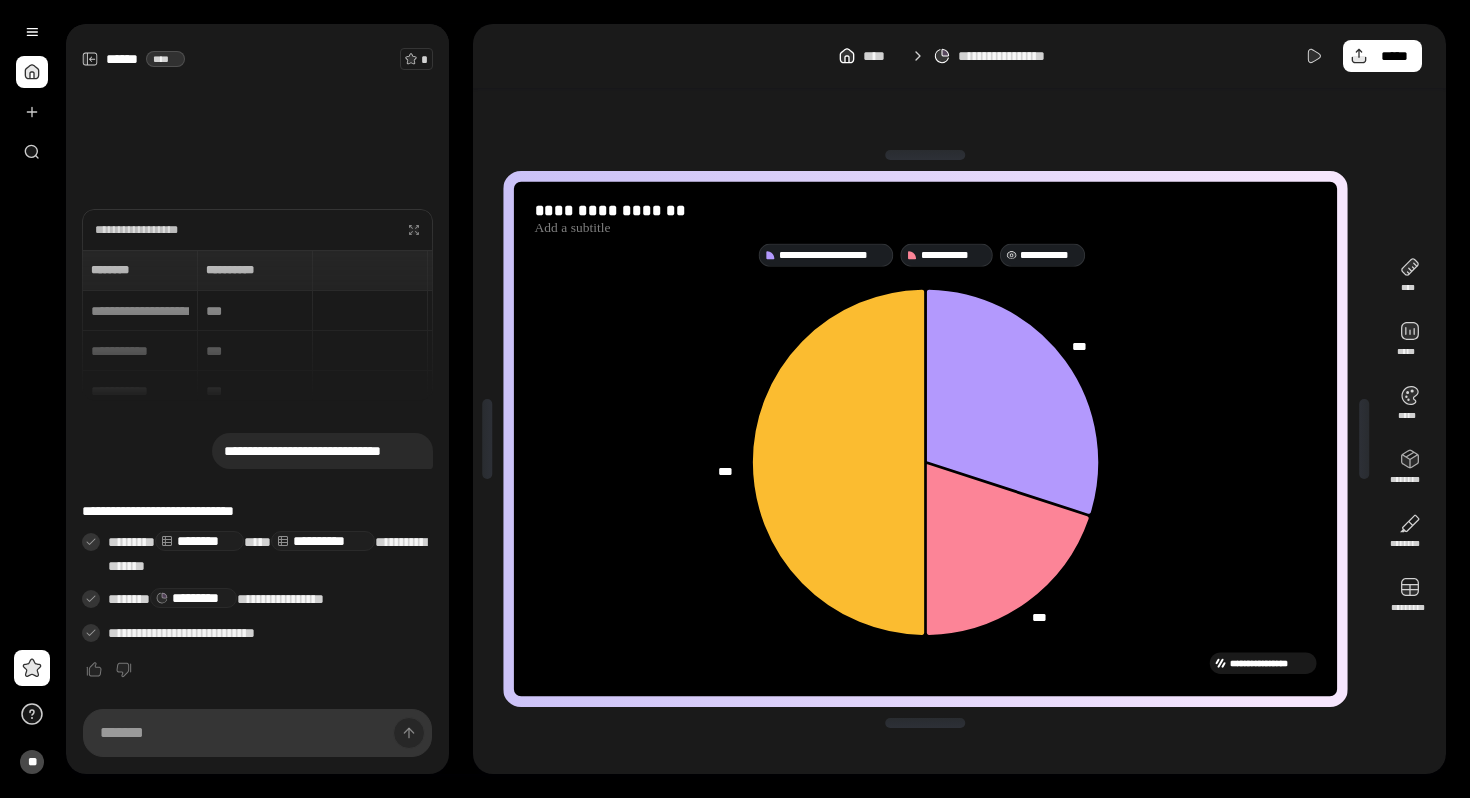 click on "**********" at bounding box center [1049, 255] 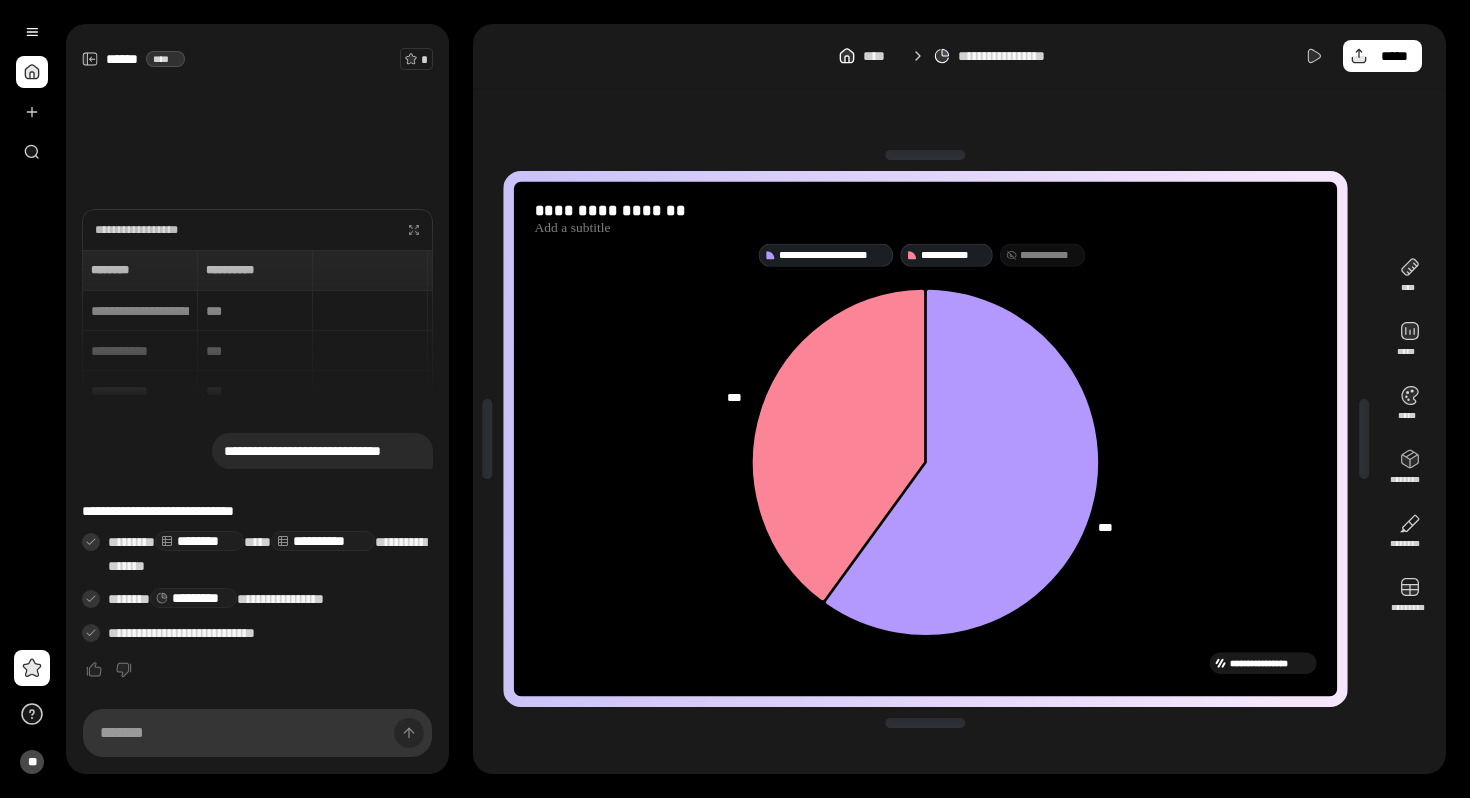 click on "**********" at bounding box center [1049, 255] 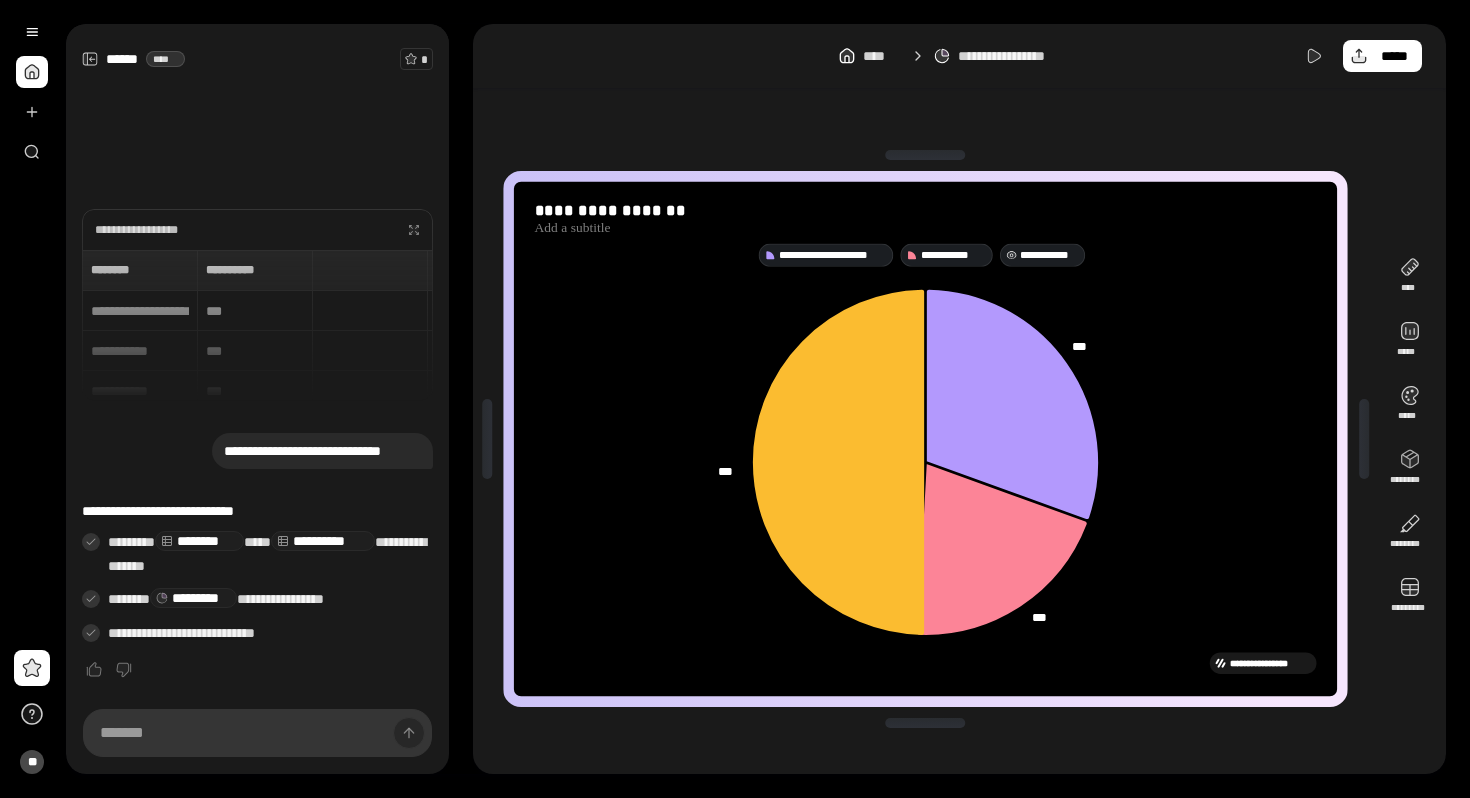 click on "**********" at bounding box center [1049, 255] 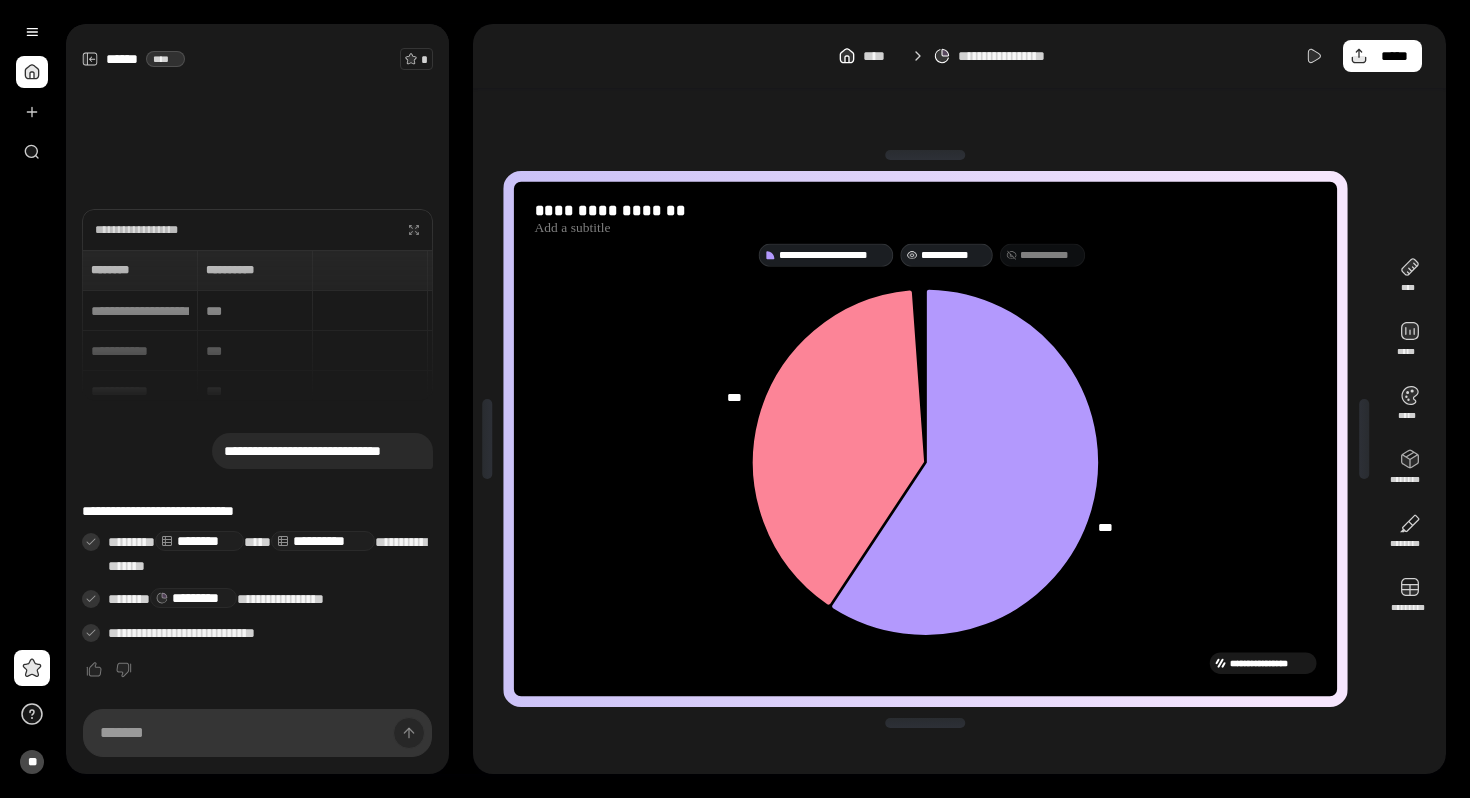click on "**********" at bounding box center [946, 254] 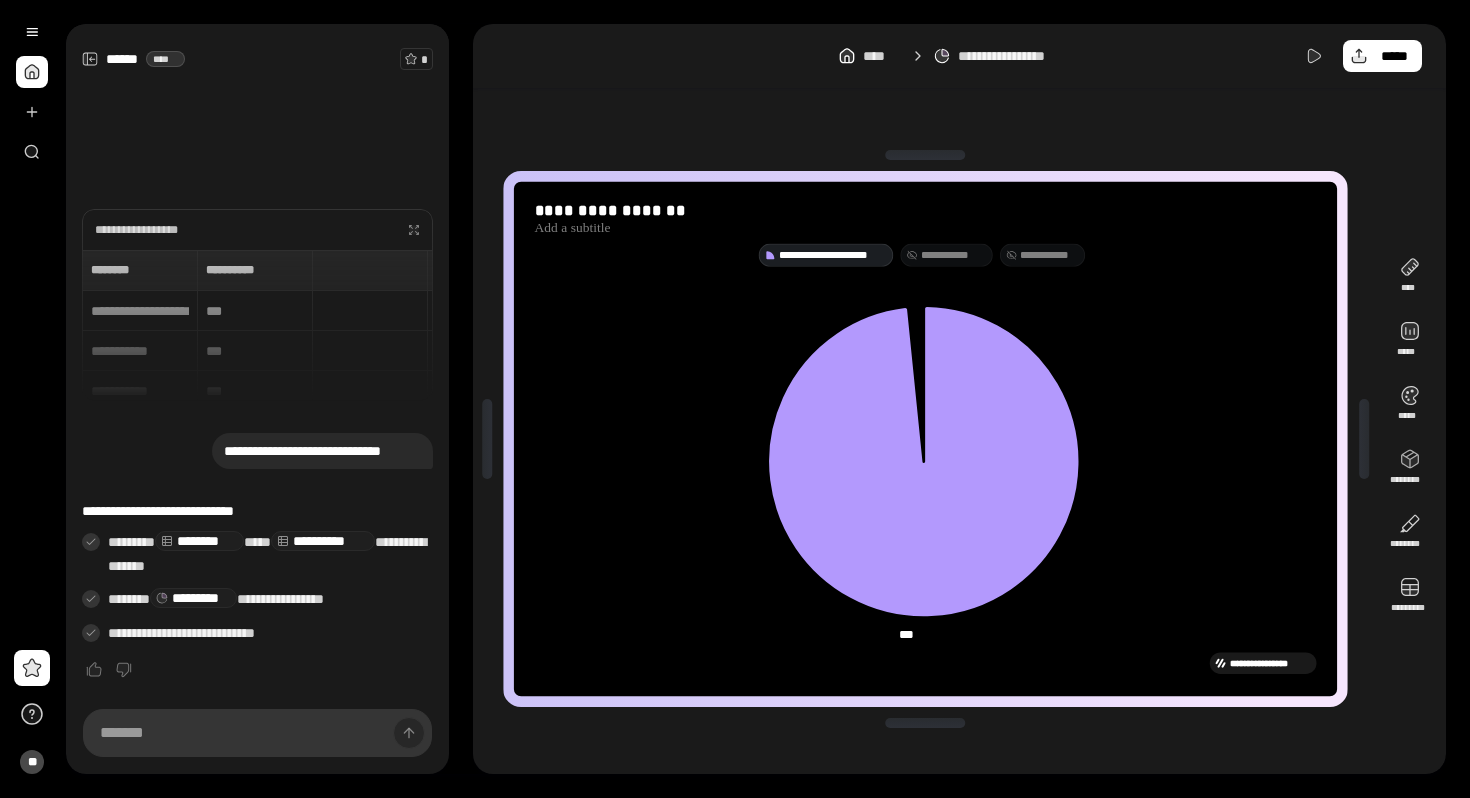 click on "**********" at bounding box center [826, 254] 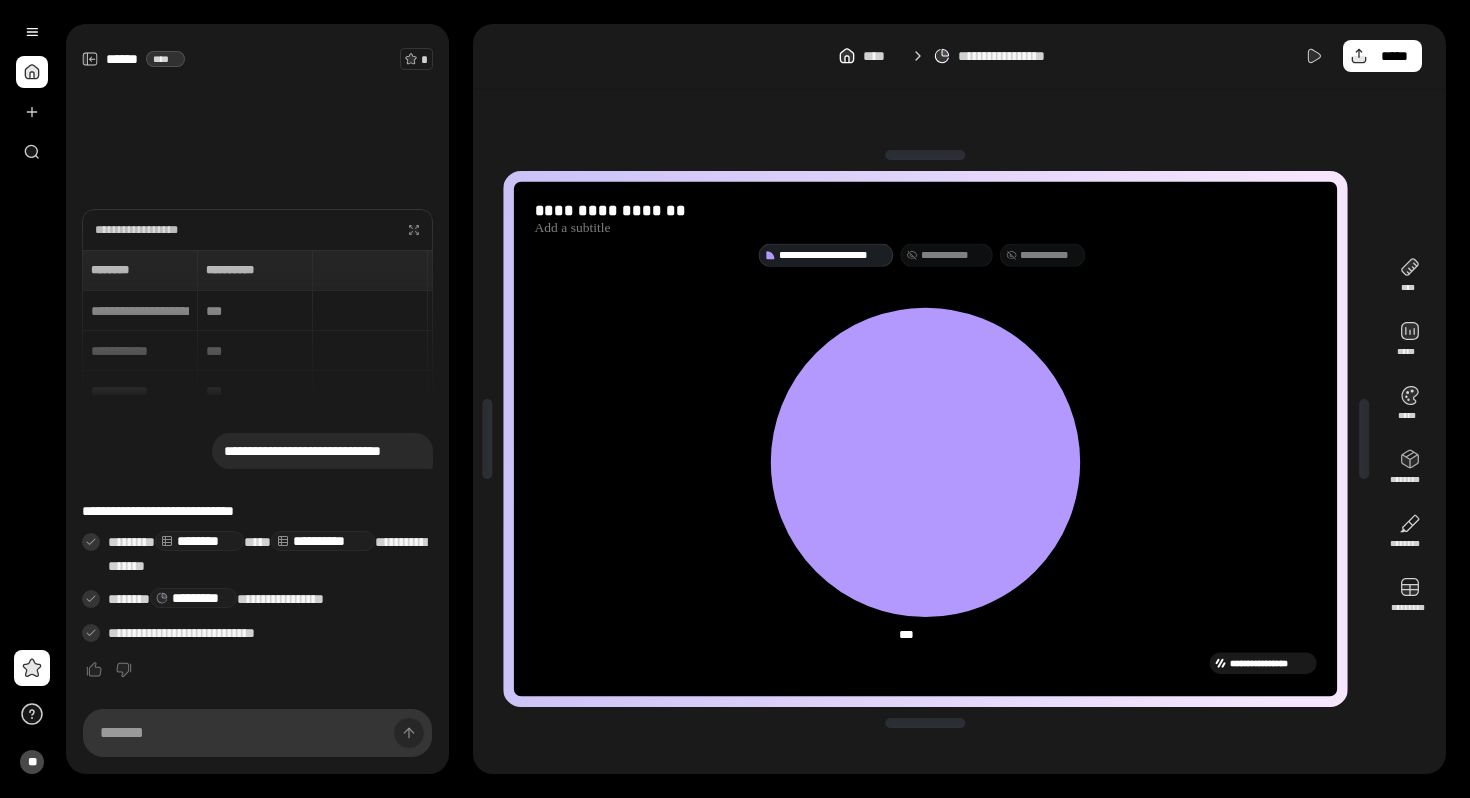 click on "**********" at bounding box center [926, 254] 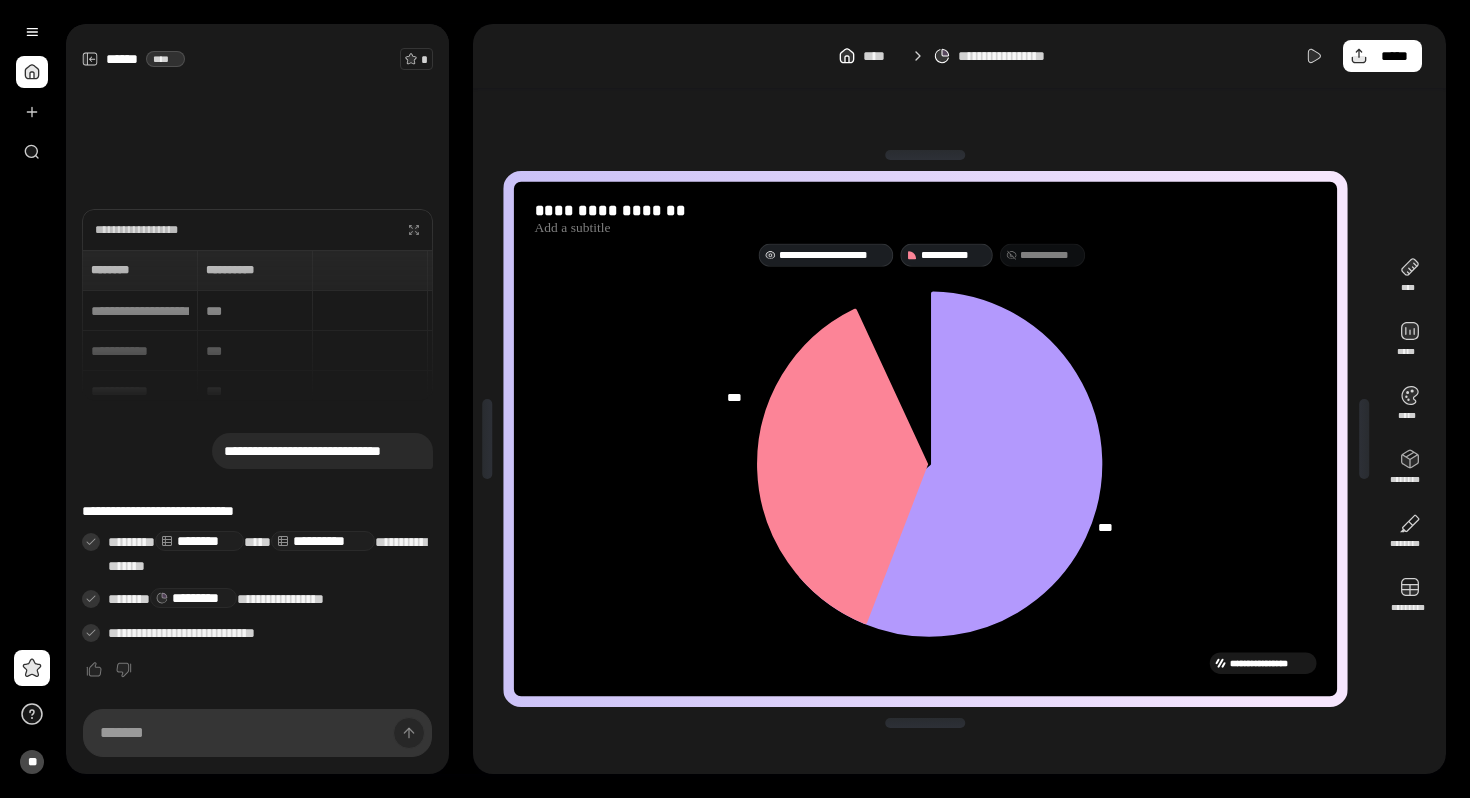click on "**********" at bounding box center (832, 255) 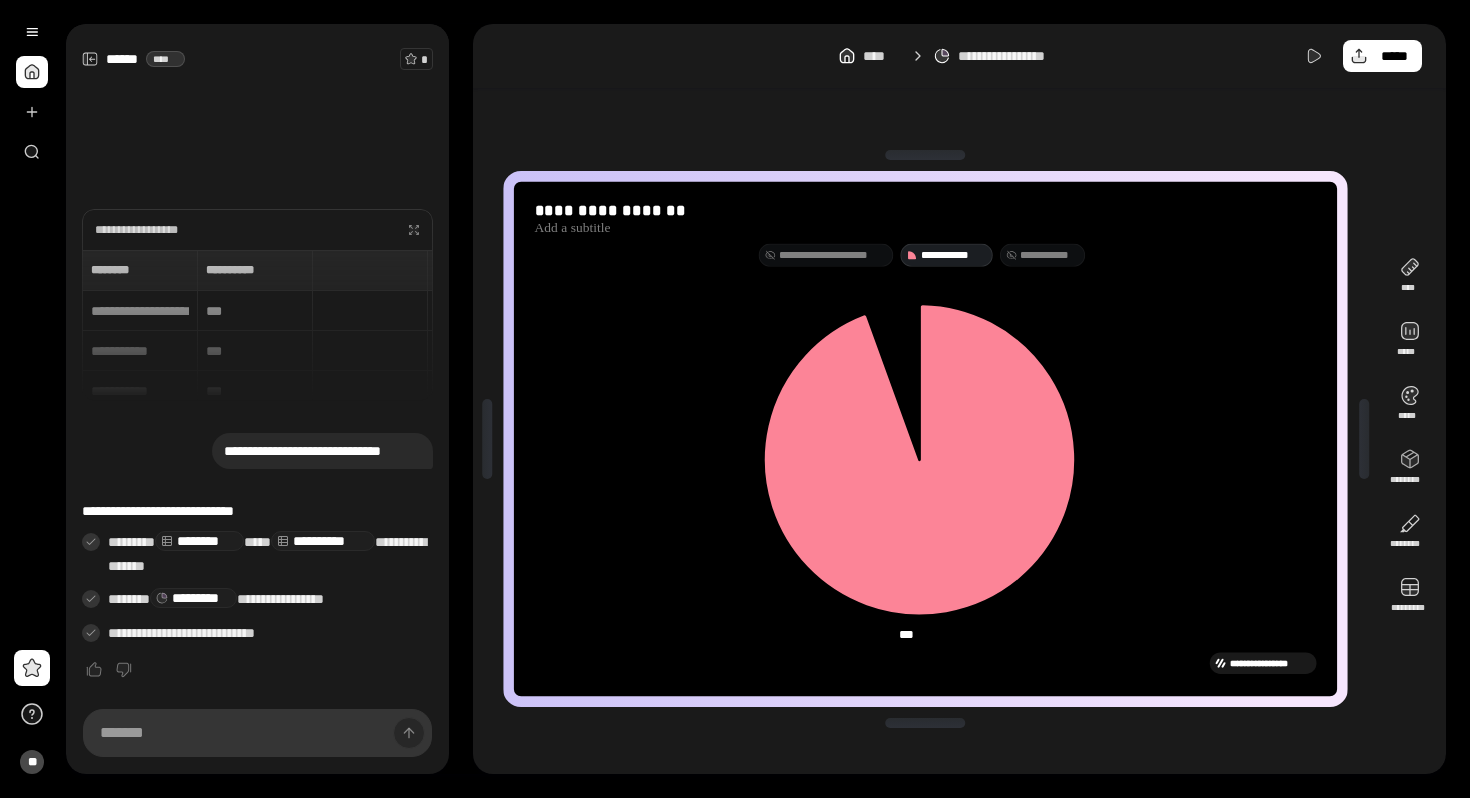 click on "**********" at bounding box center [1049, 255] 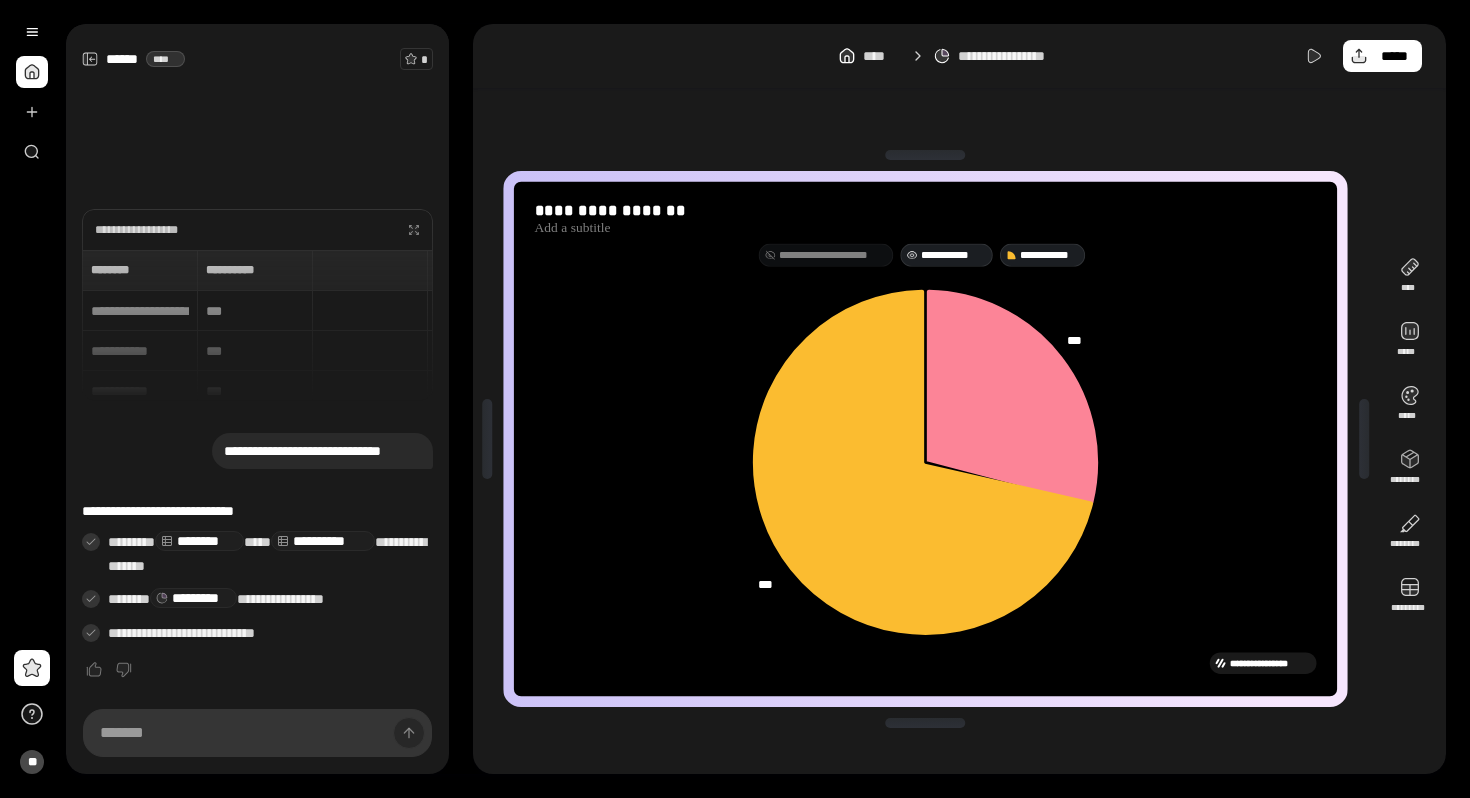 click on "**********" at bounding box center [953, 255] 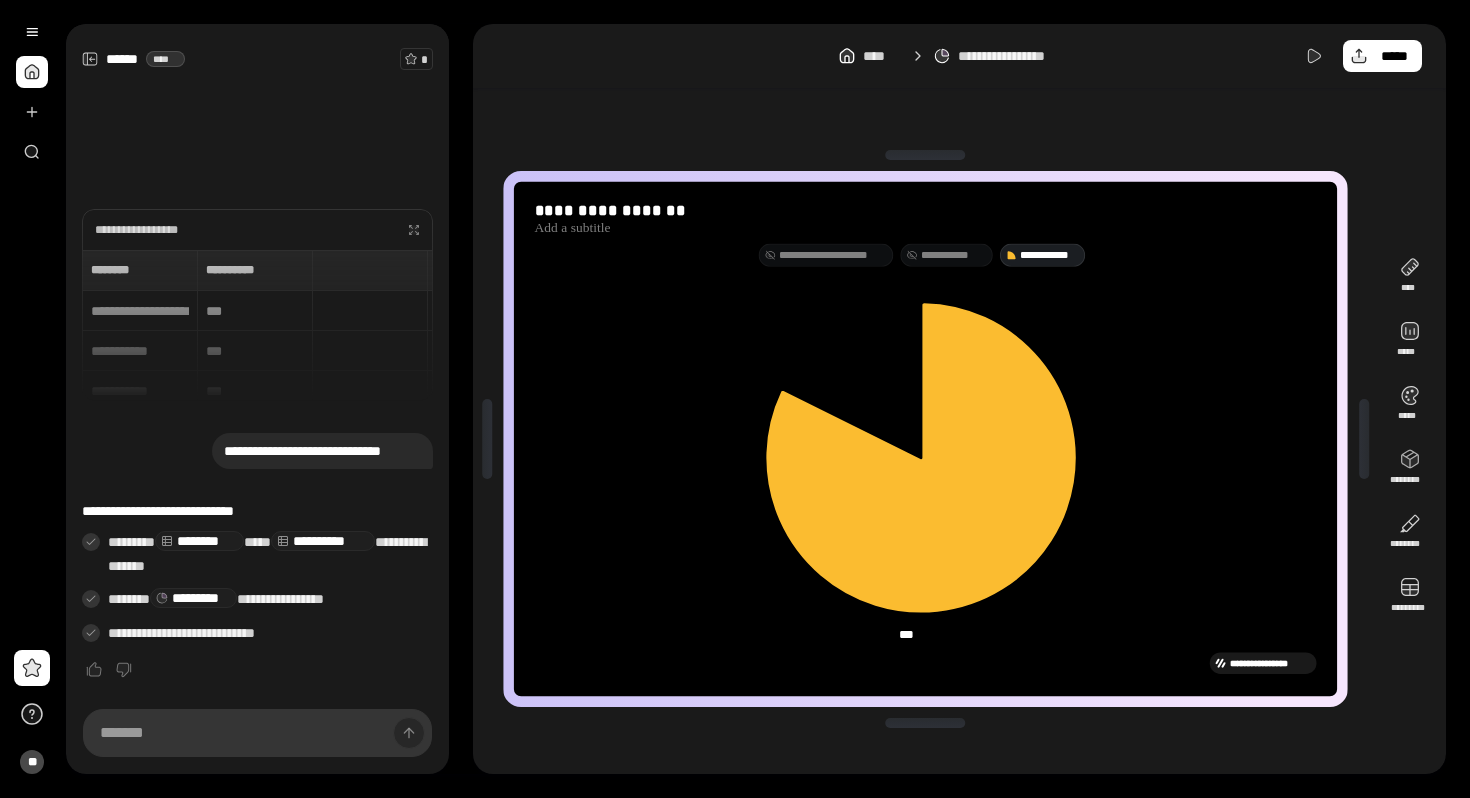click on "**********" at bounding box center [832, 255] 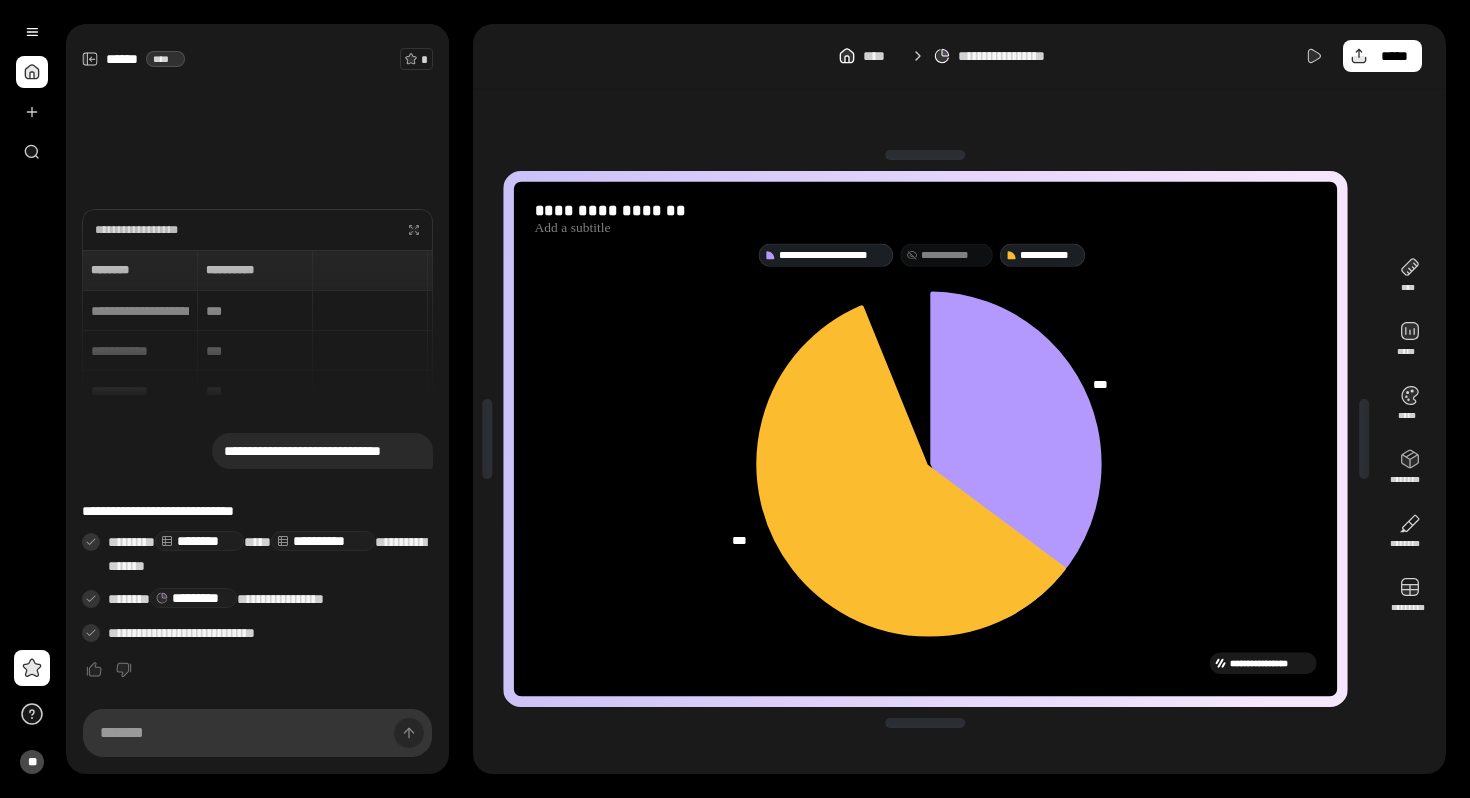 click on "**********" at bounding box center (926, 254) 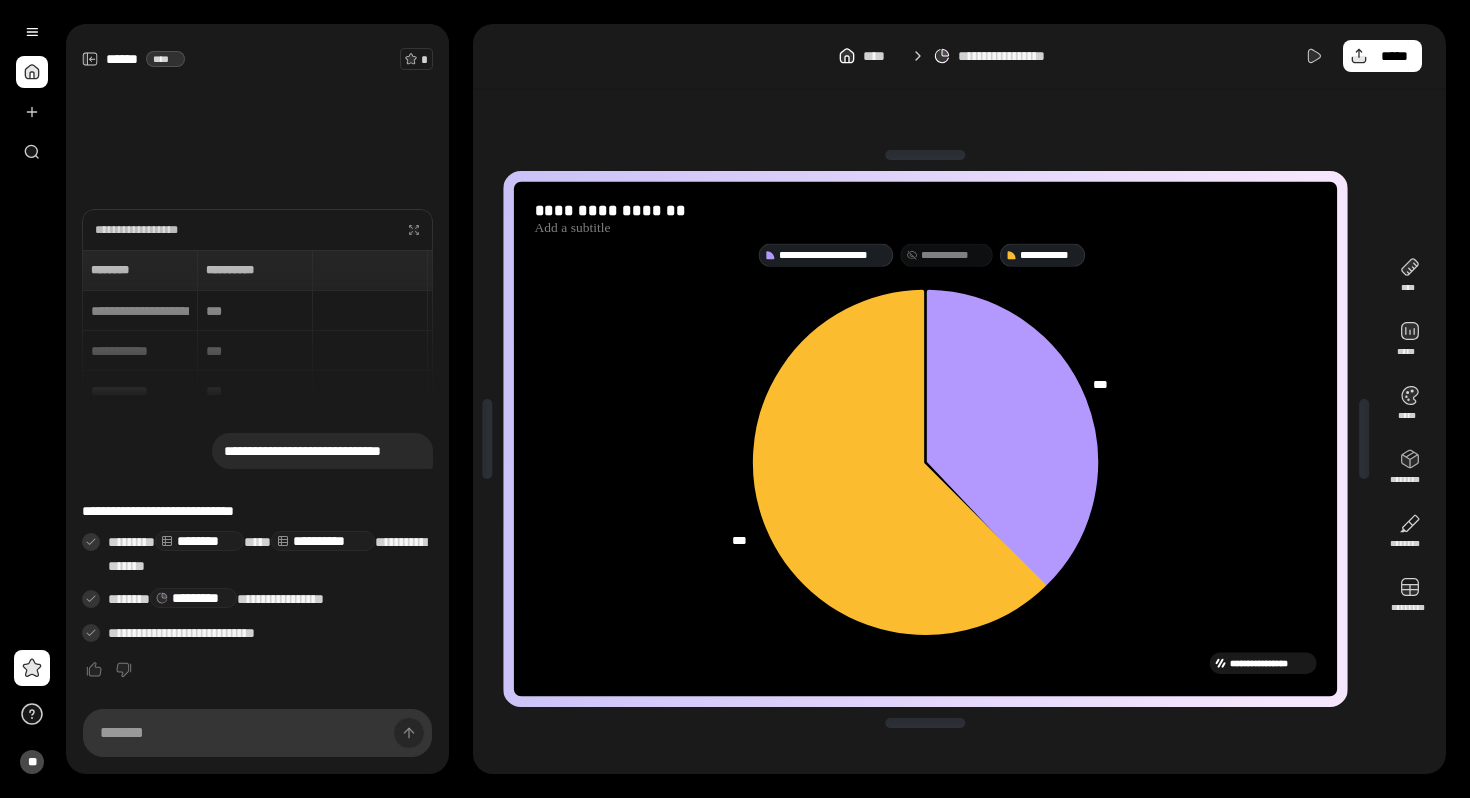 click on "**********" at bounding box center [953, 255] 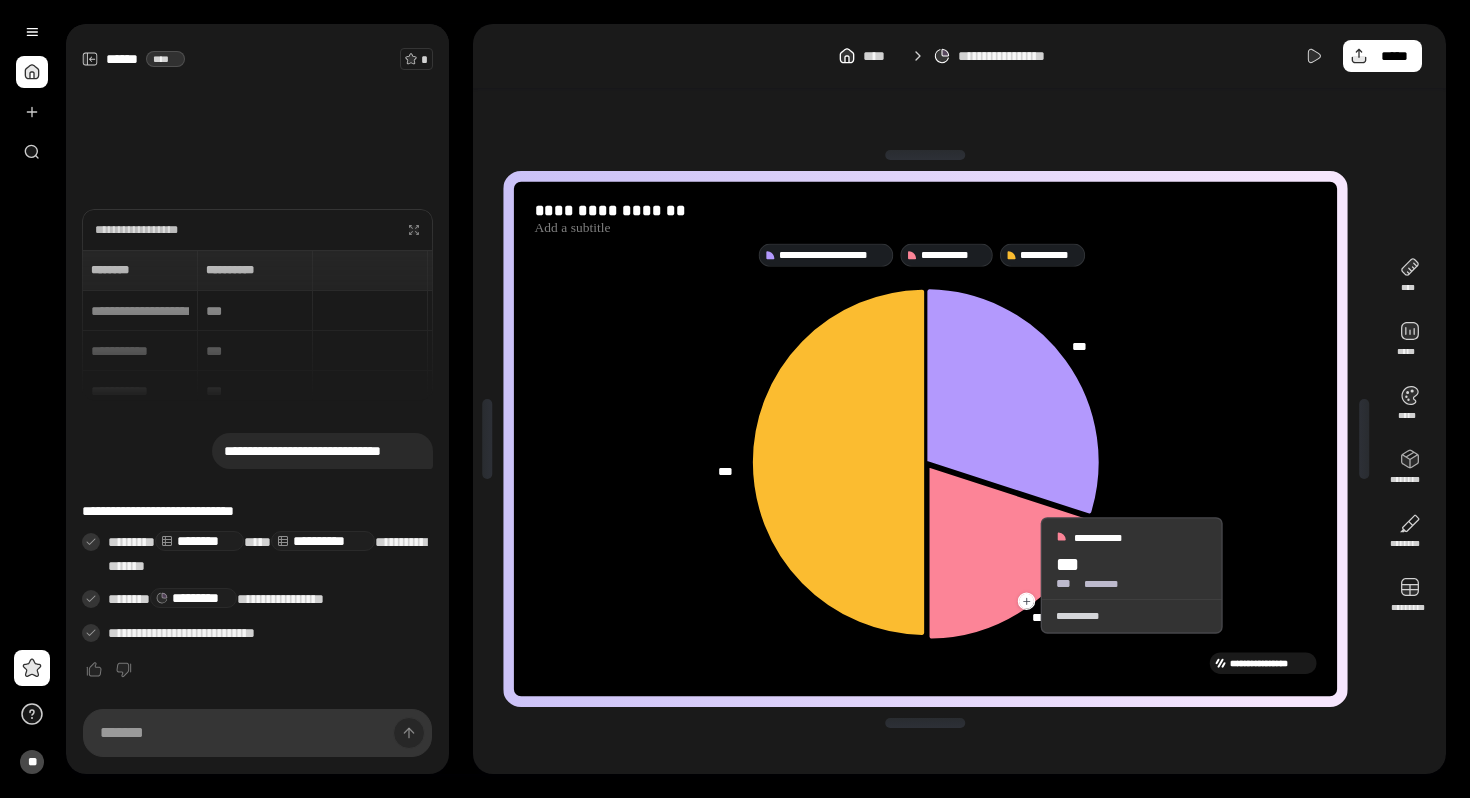 click 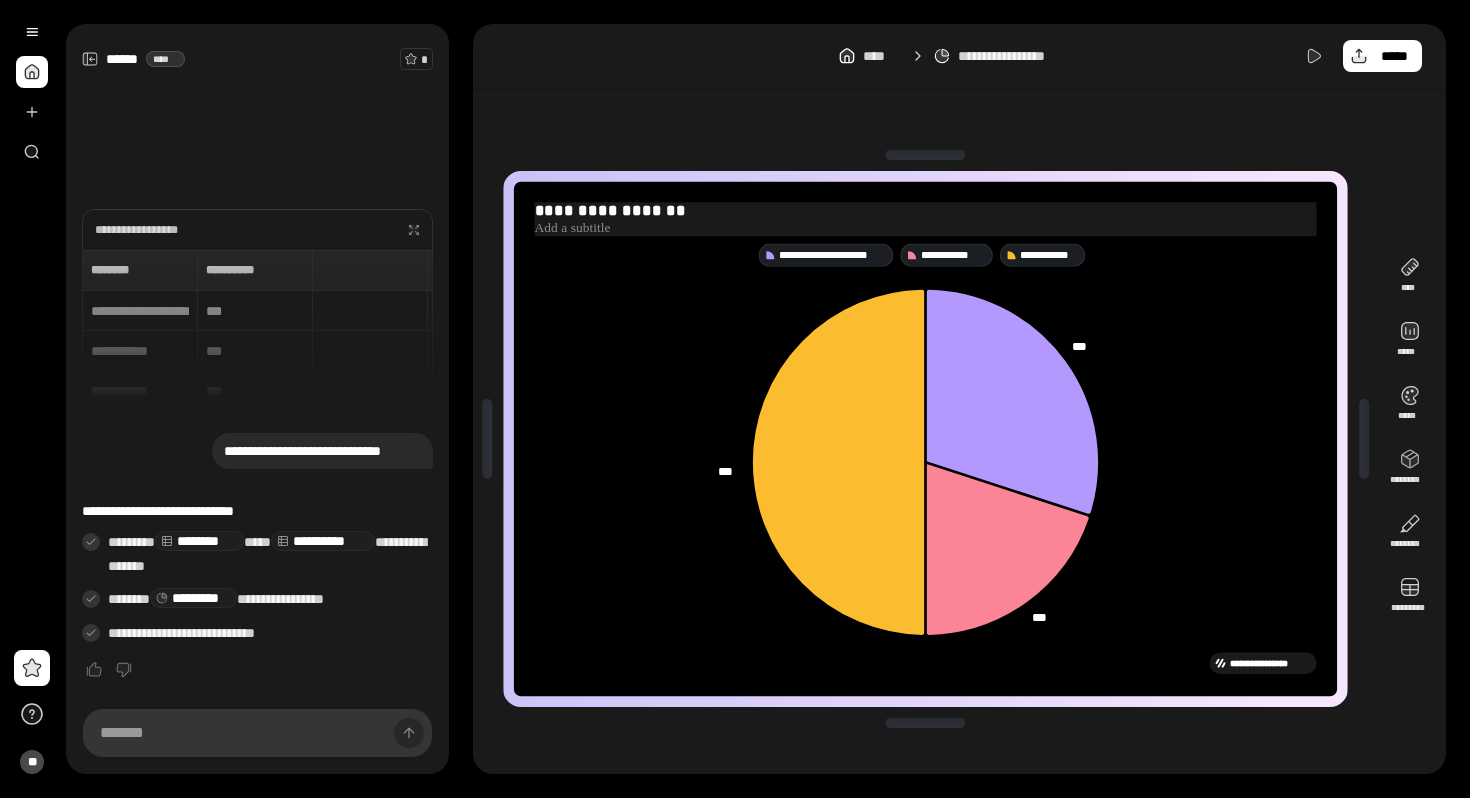 click on "**********" at bounding box center [926, 211] 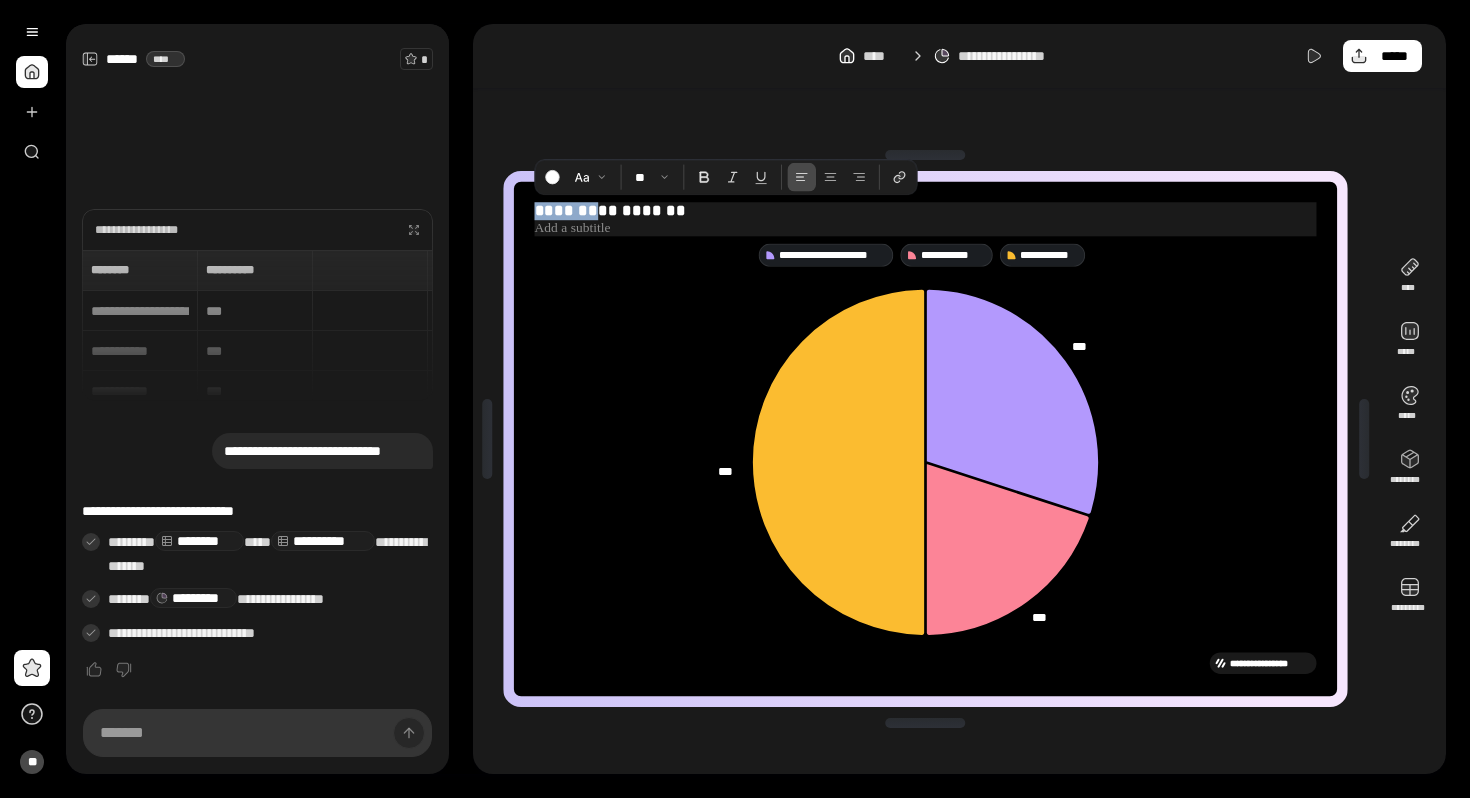 click on "**********" at bounding box center [926, 211] 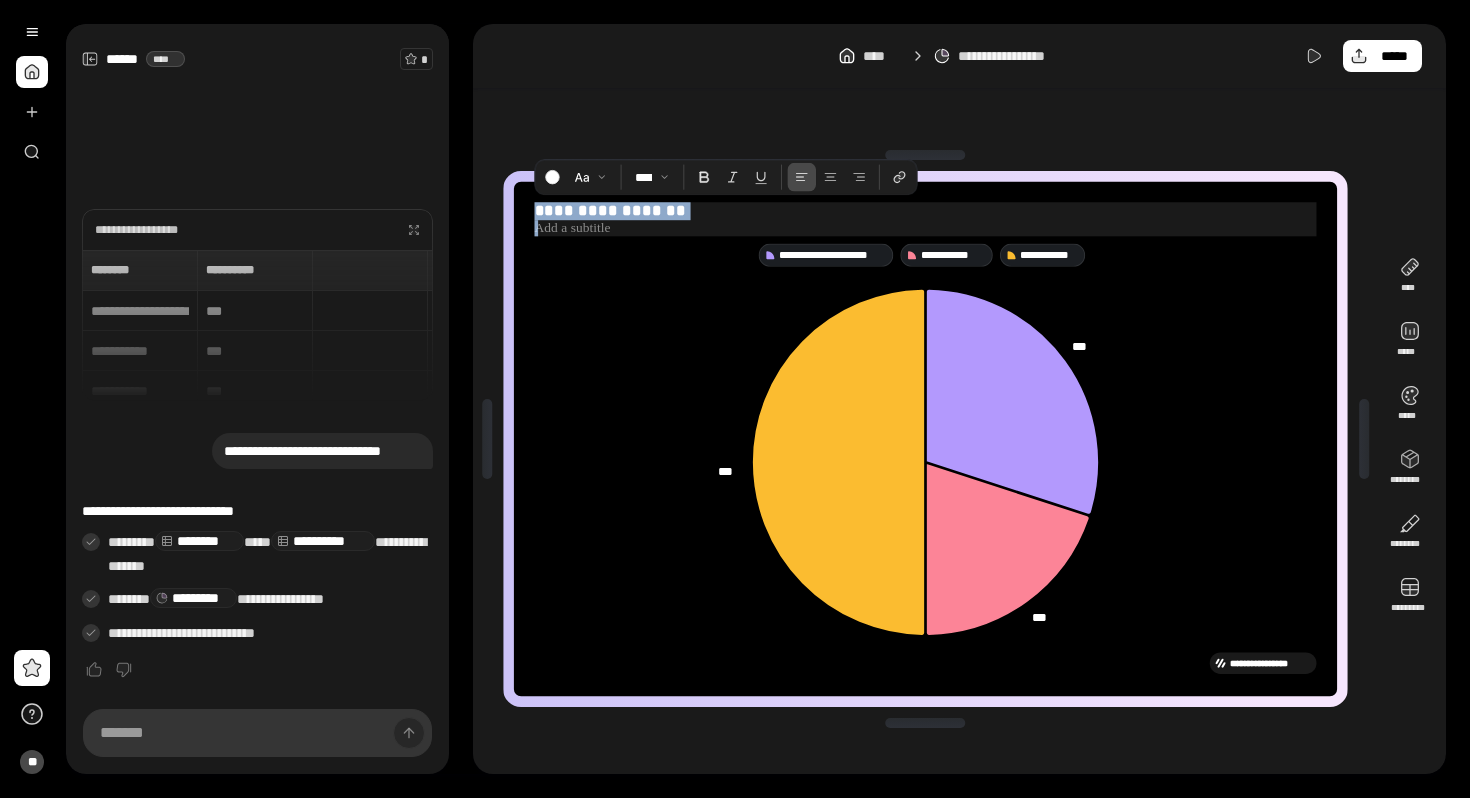 click on "**********" at bounding box center (926, 211) 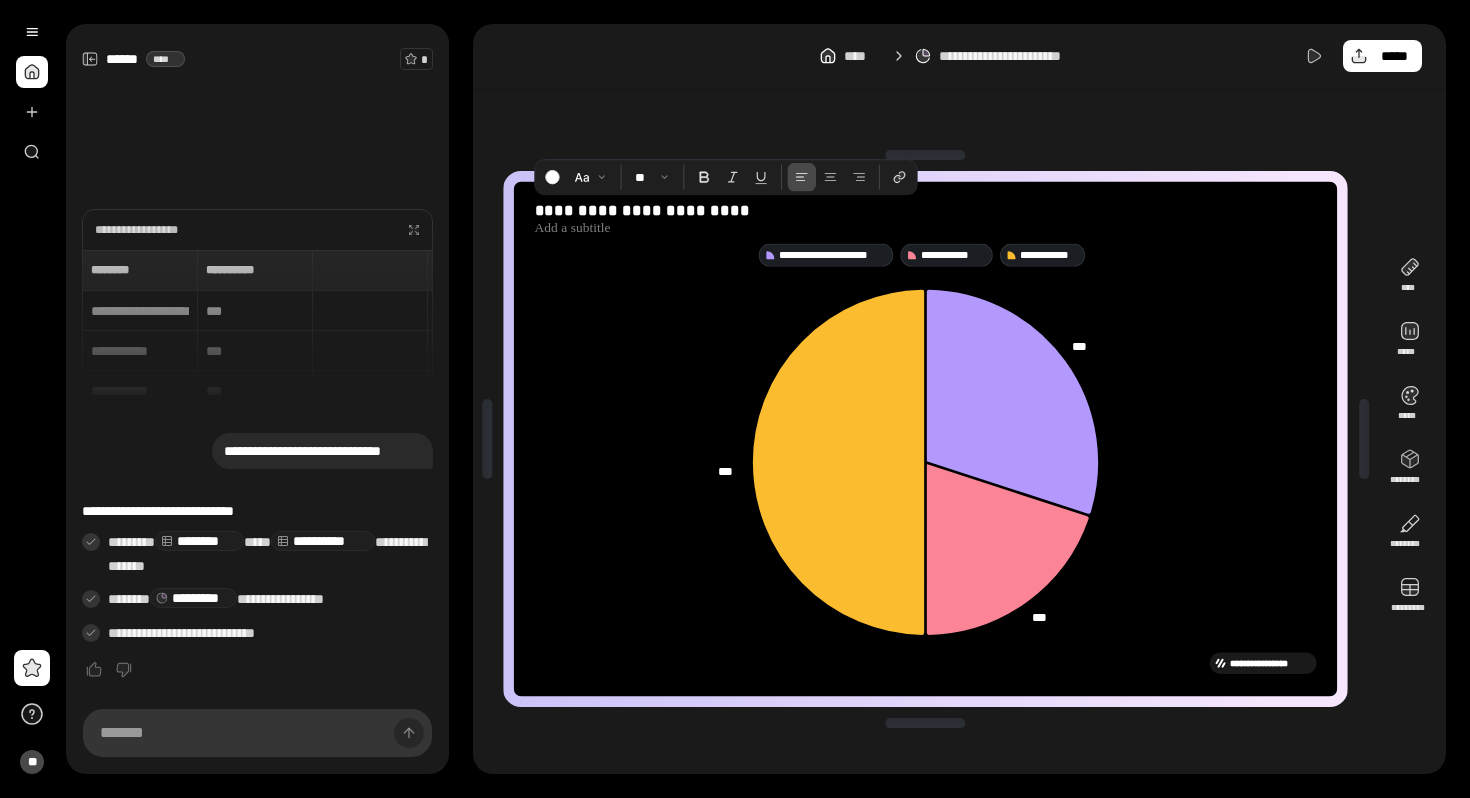 click 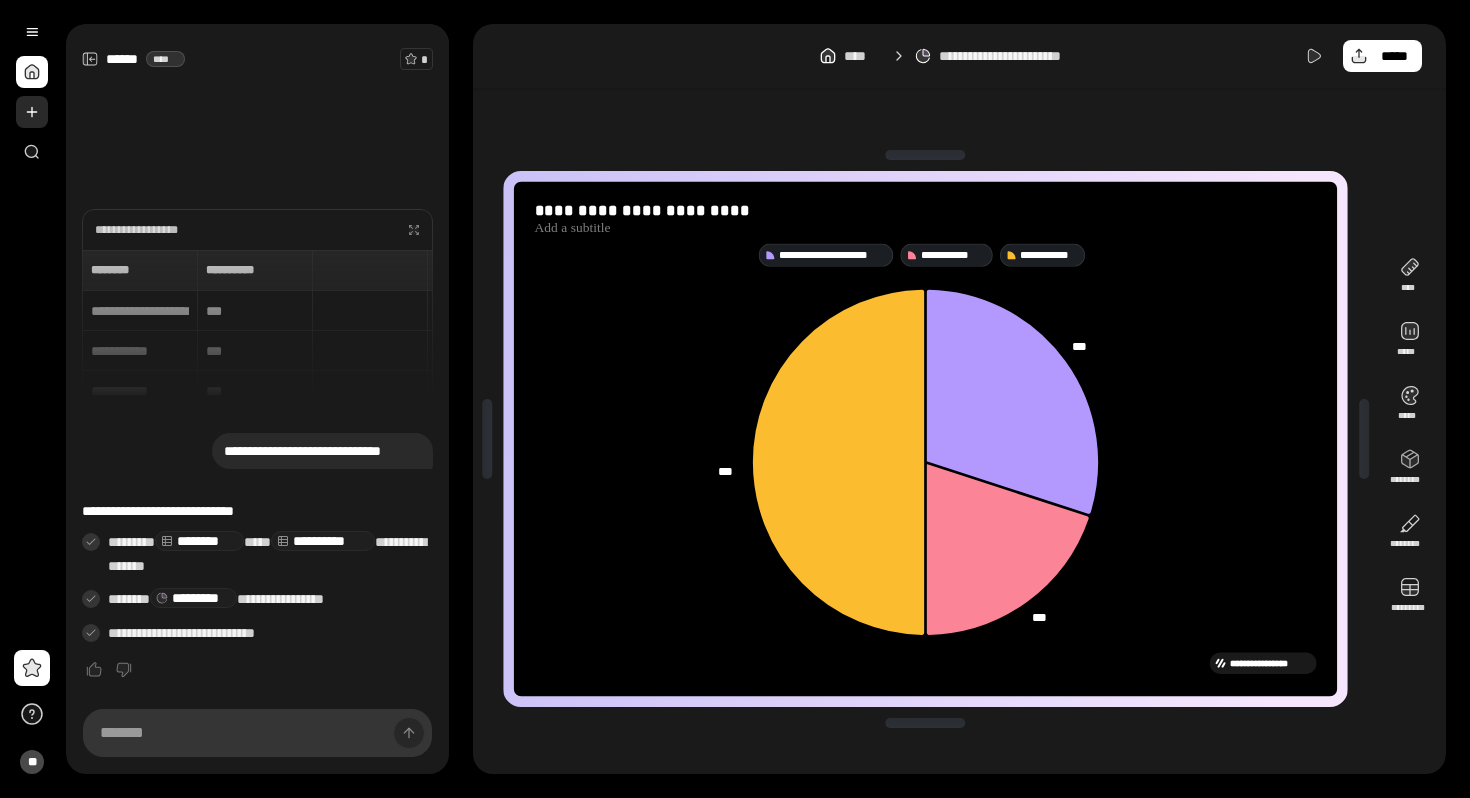 click at bounding box center (32, 112) 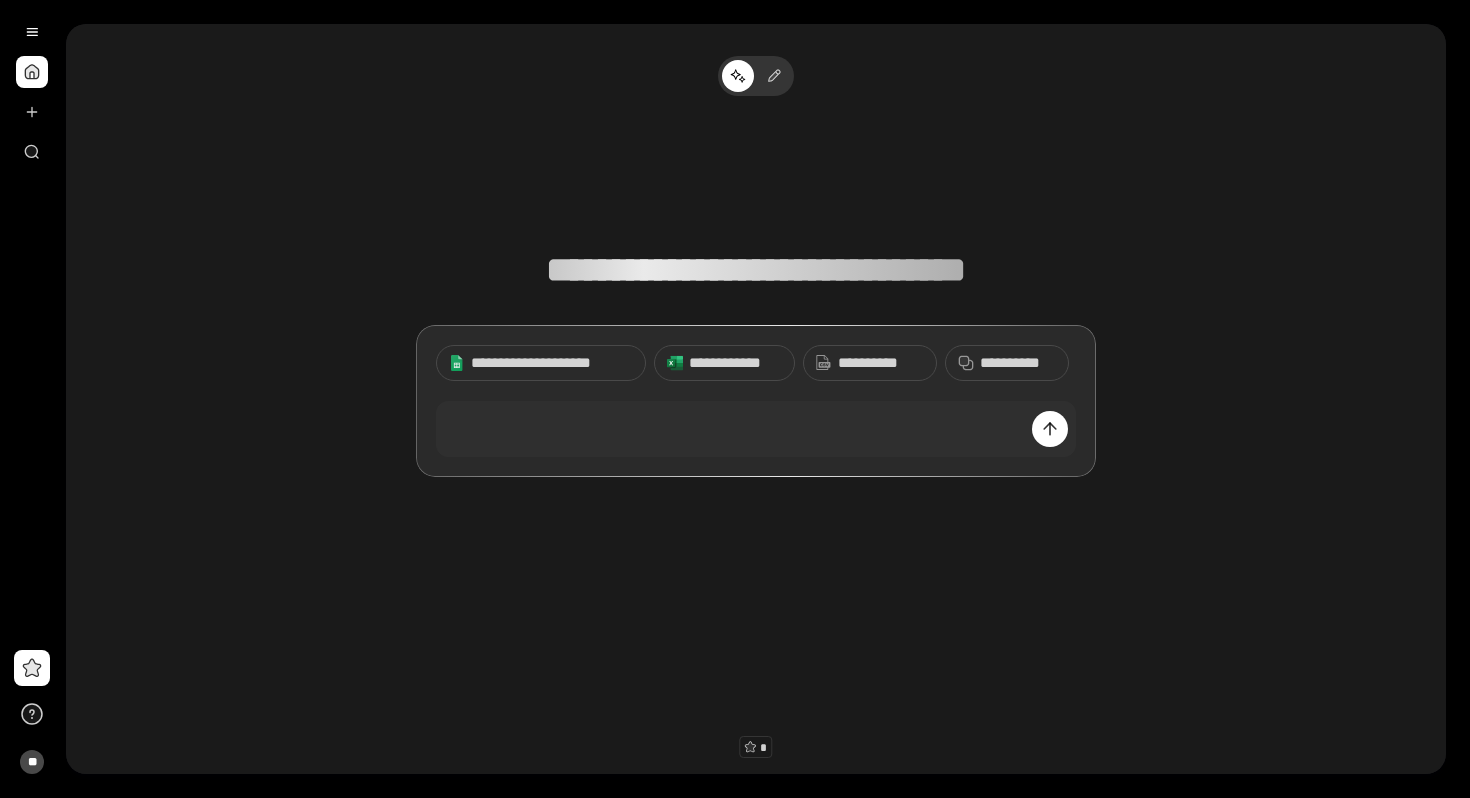 click at bounding box center [32, 72] 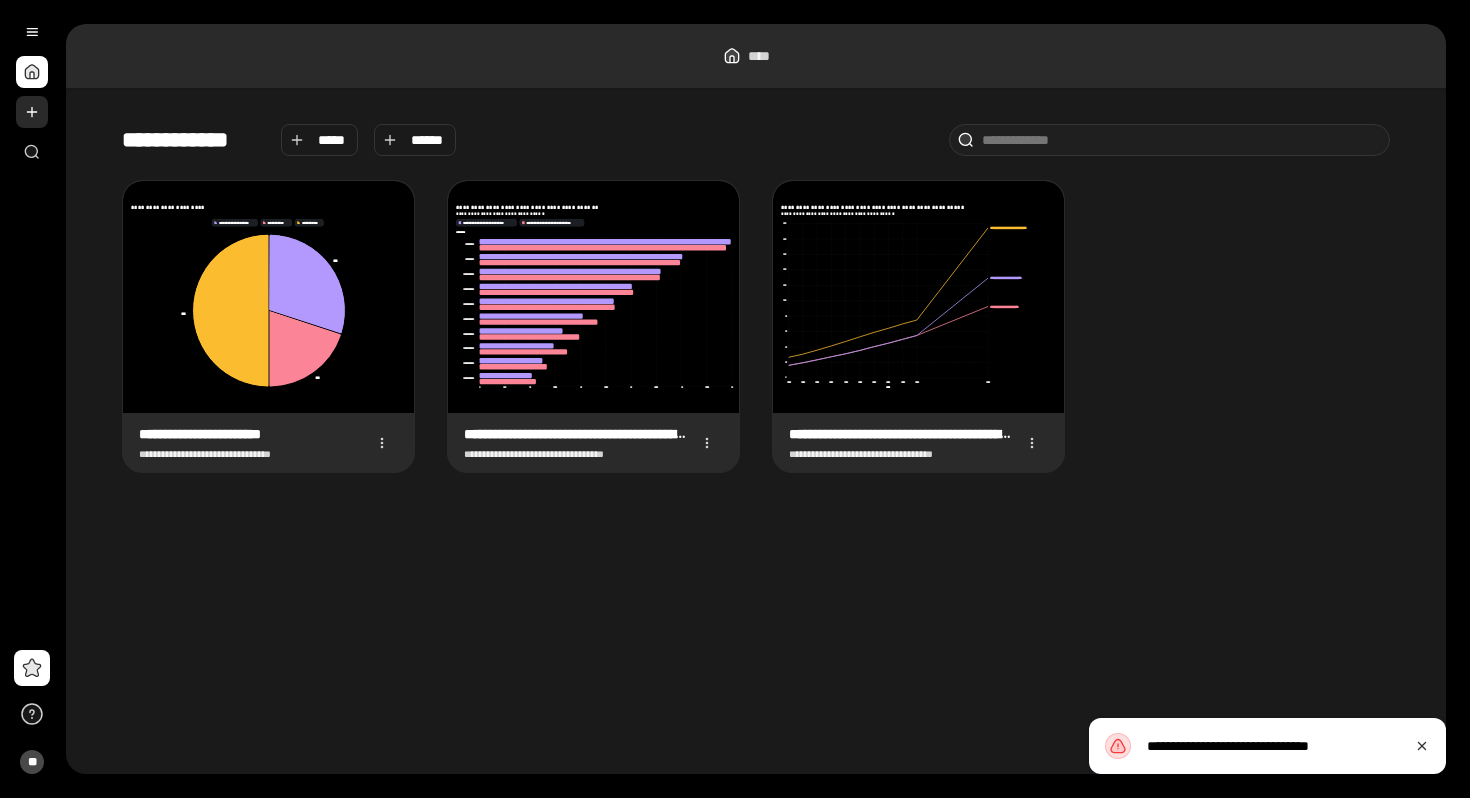 click at bounding box center (32, 112) 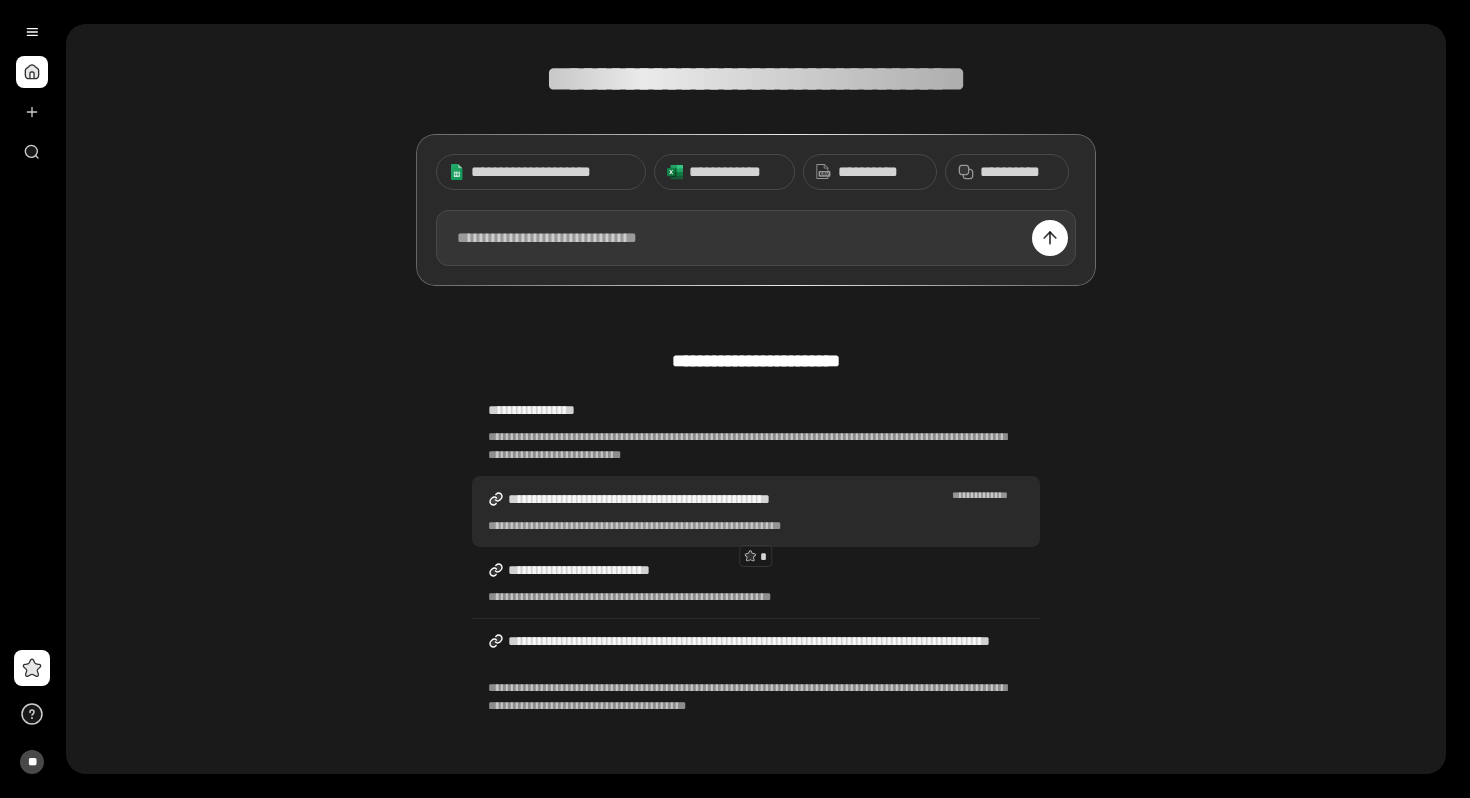 scroll, scrollTop: 189, scrollLeft: 0, axis: vertical 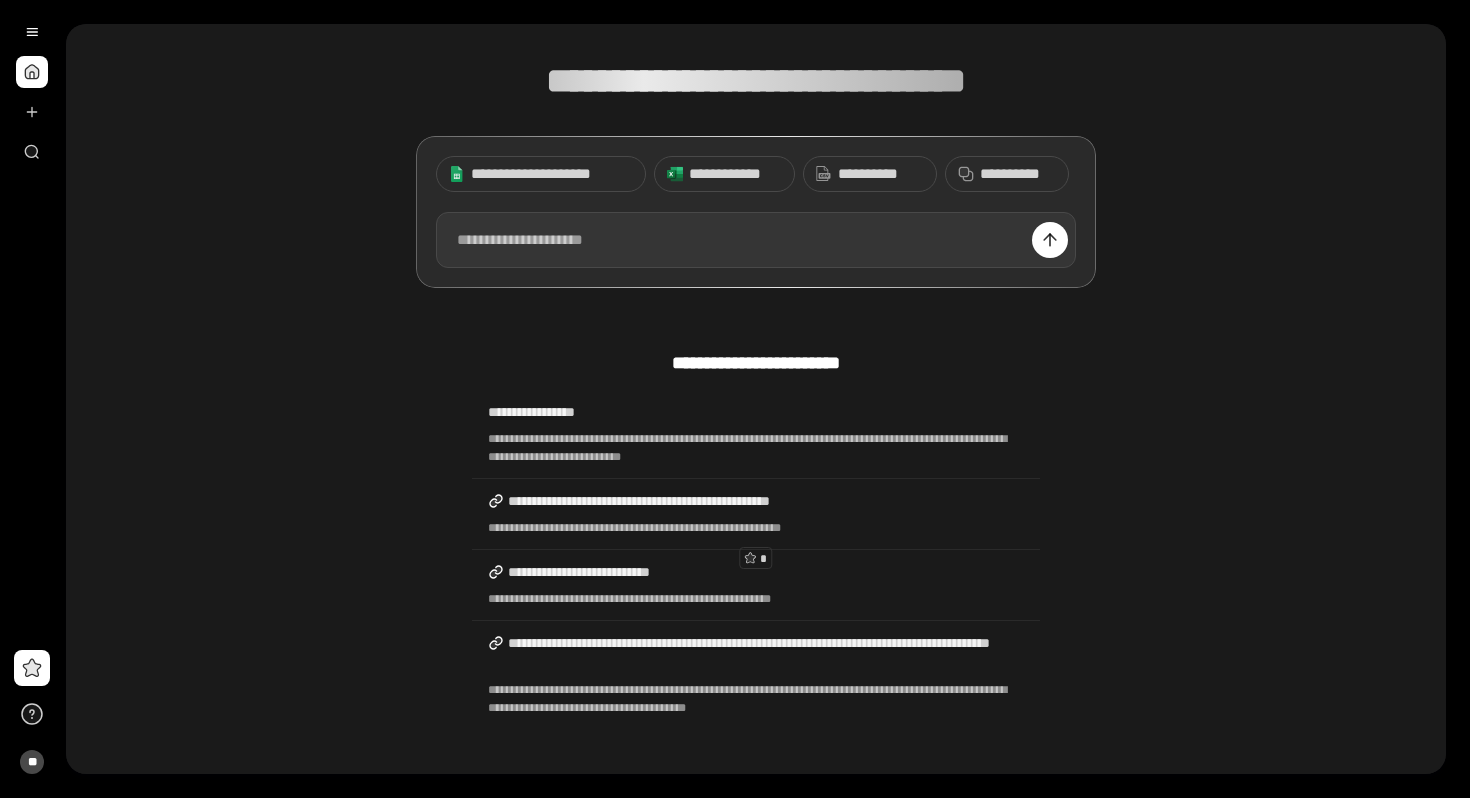 click at bounding box center (756, 240) 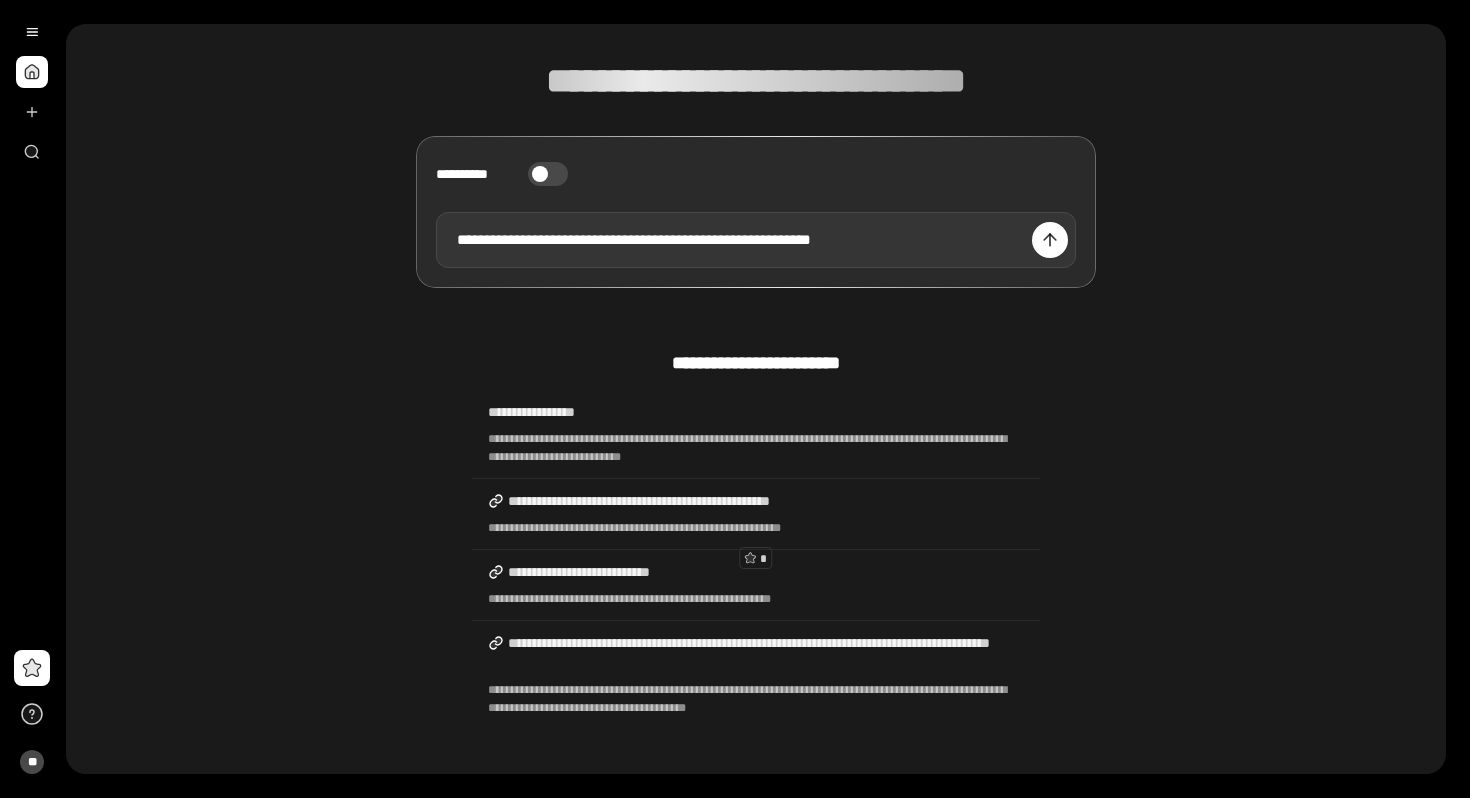 click on "**********" at bounding box center (756, 240) 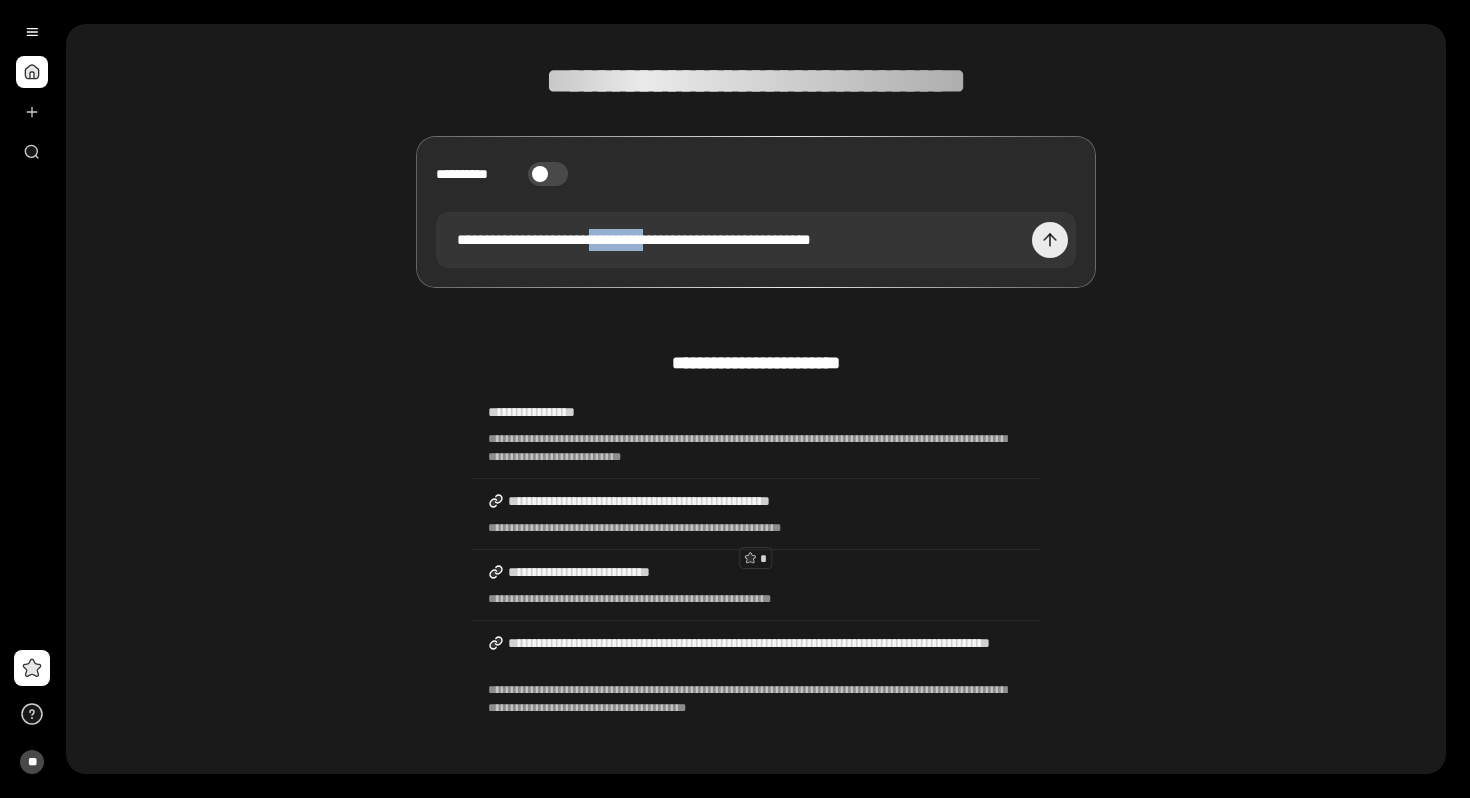 click at bounding box center (1050, 240) 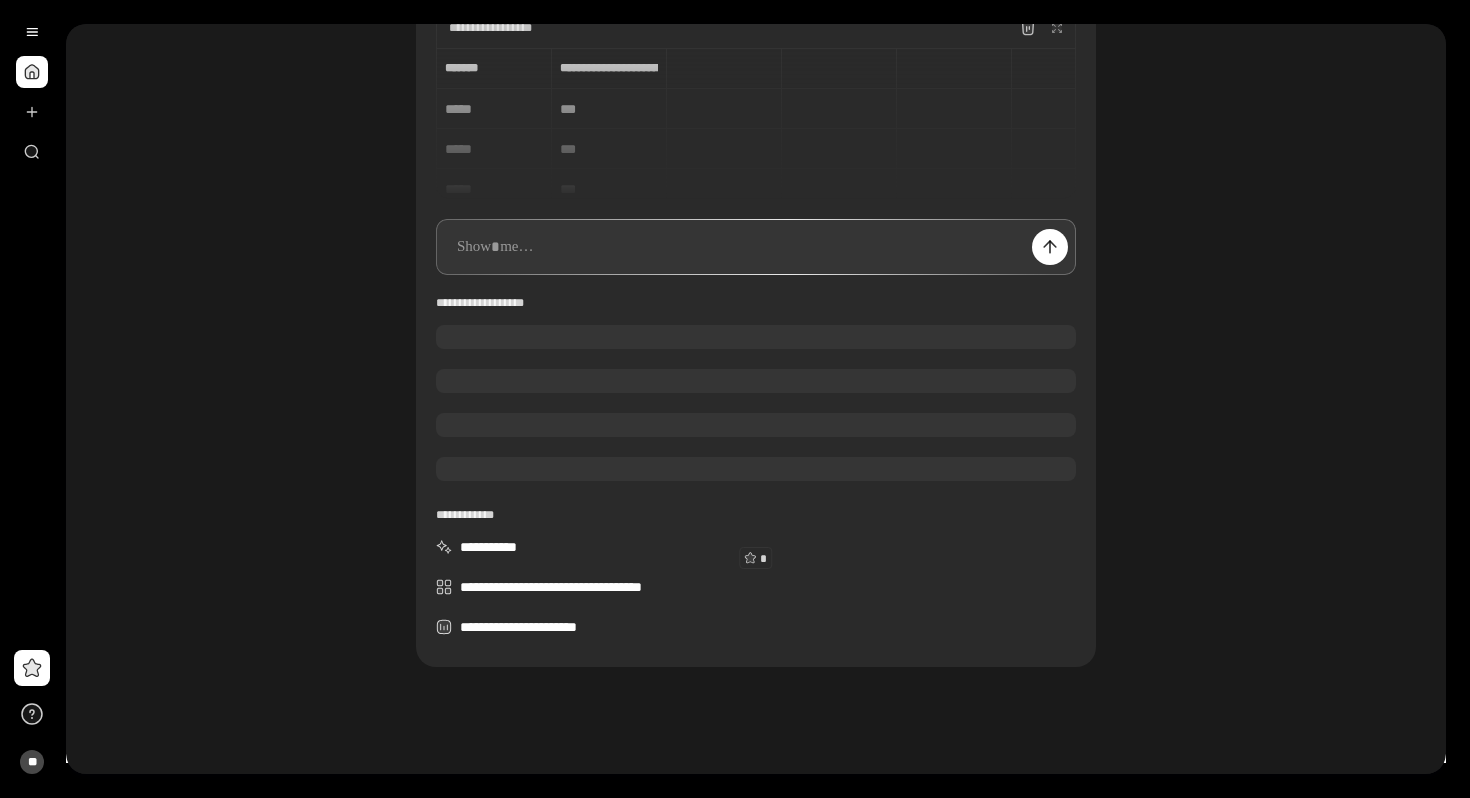 scroll, scrollTop: 40, scrollLeft: 0, axis: vertical 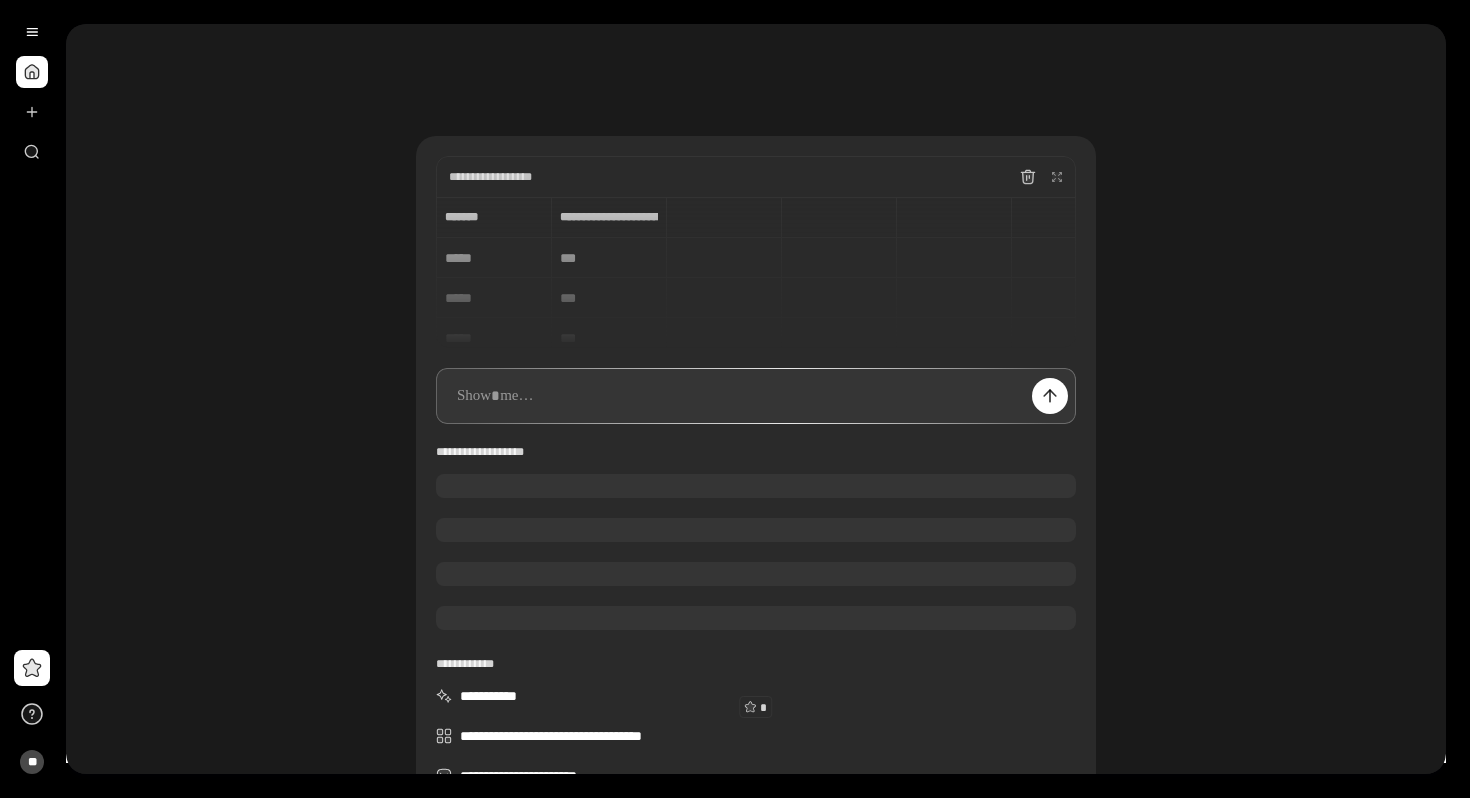 click on "**********" at bounding box center [756, 272] 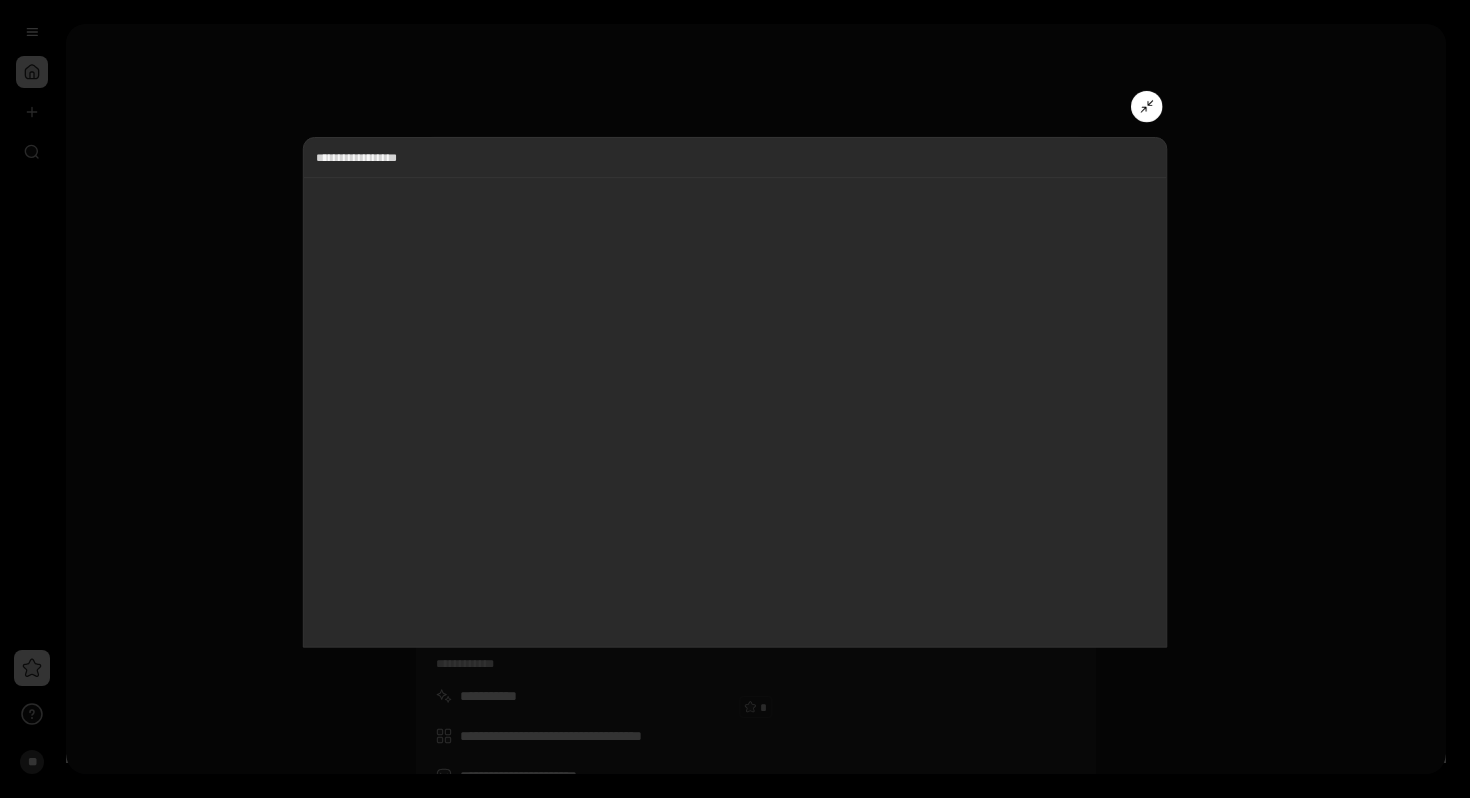 scroll, scrollTop: 15, scrollLeft: 0, axis: vertical 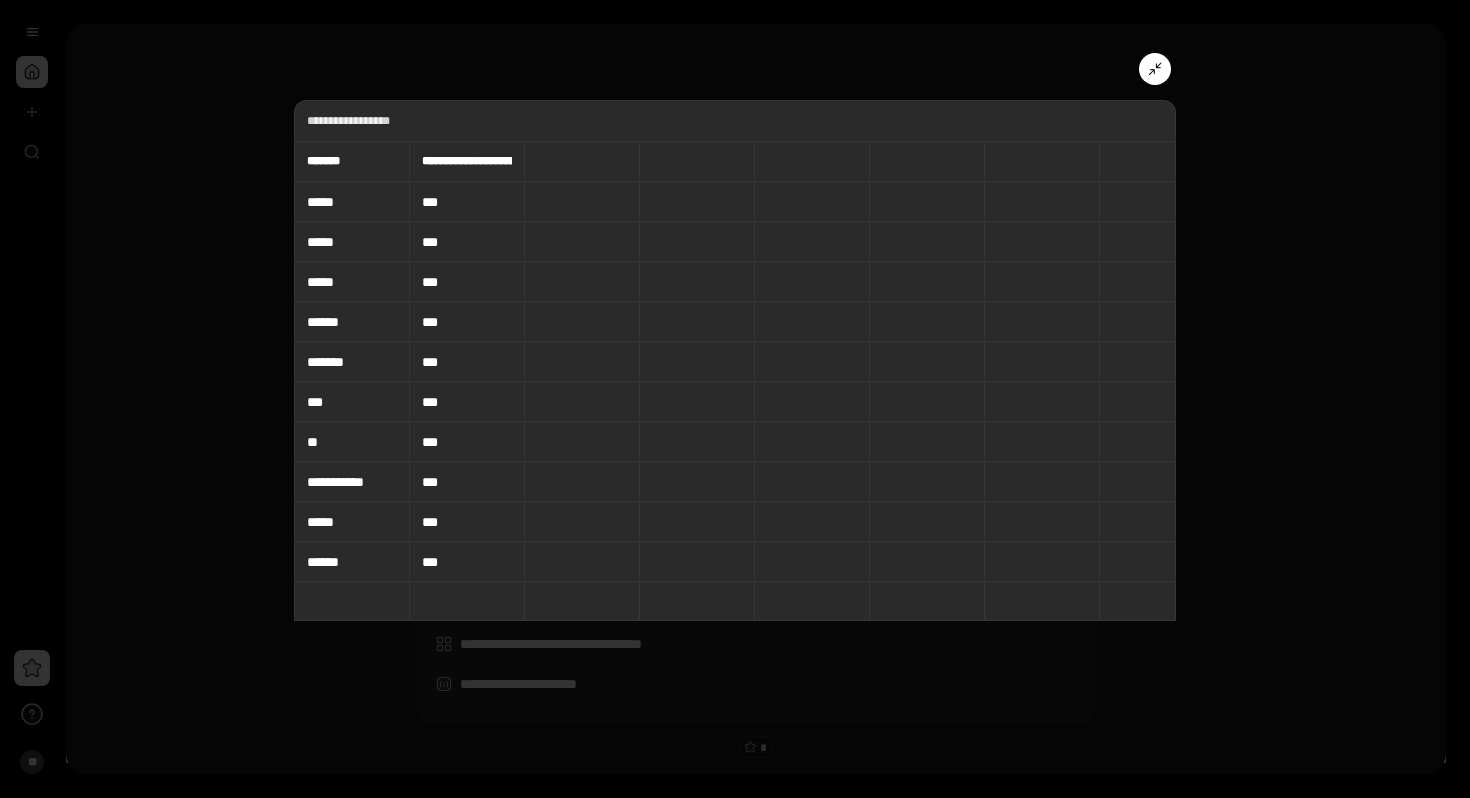 click at bounding box center [735, 399] 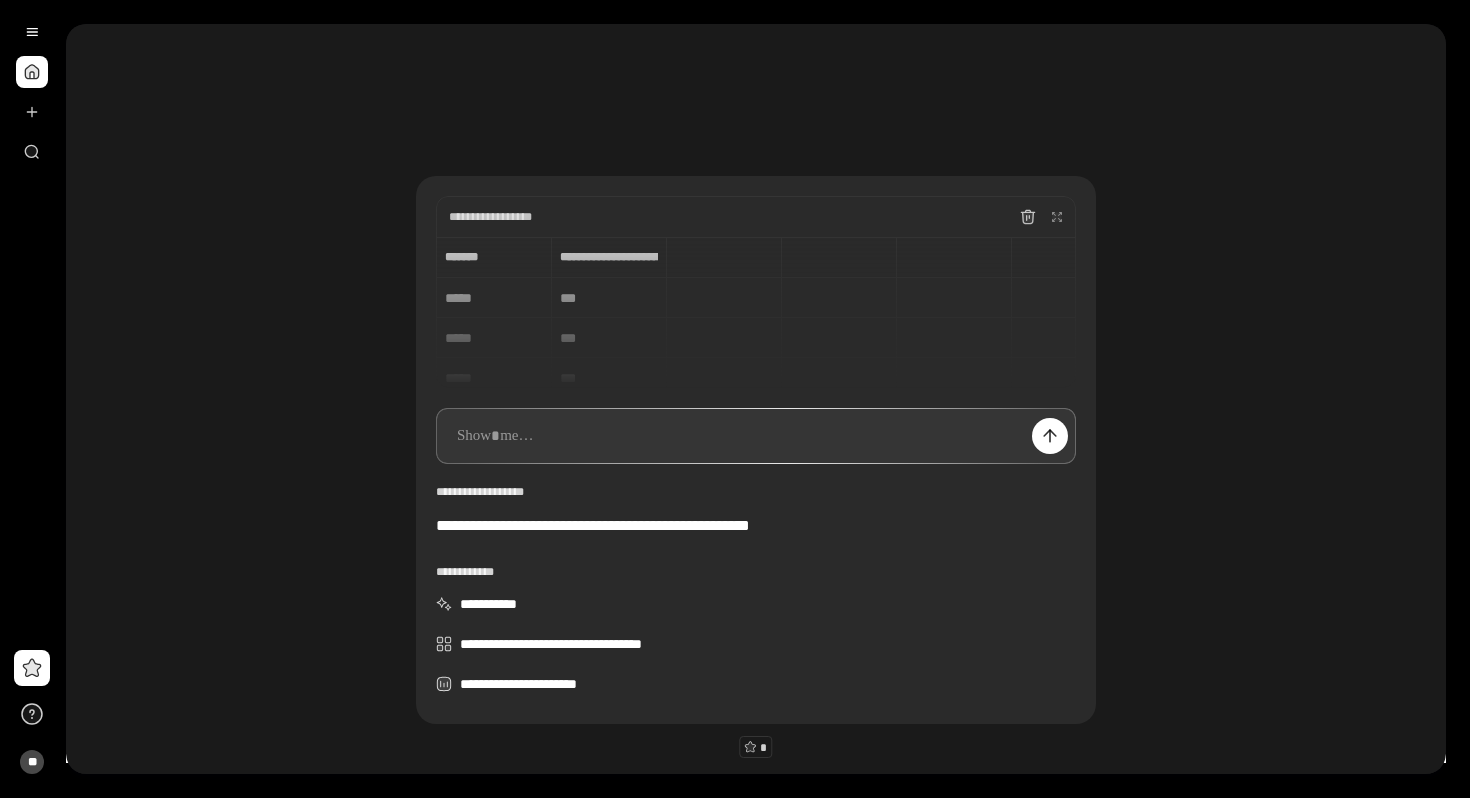 click at bounding box center [756, 436] 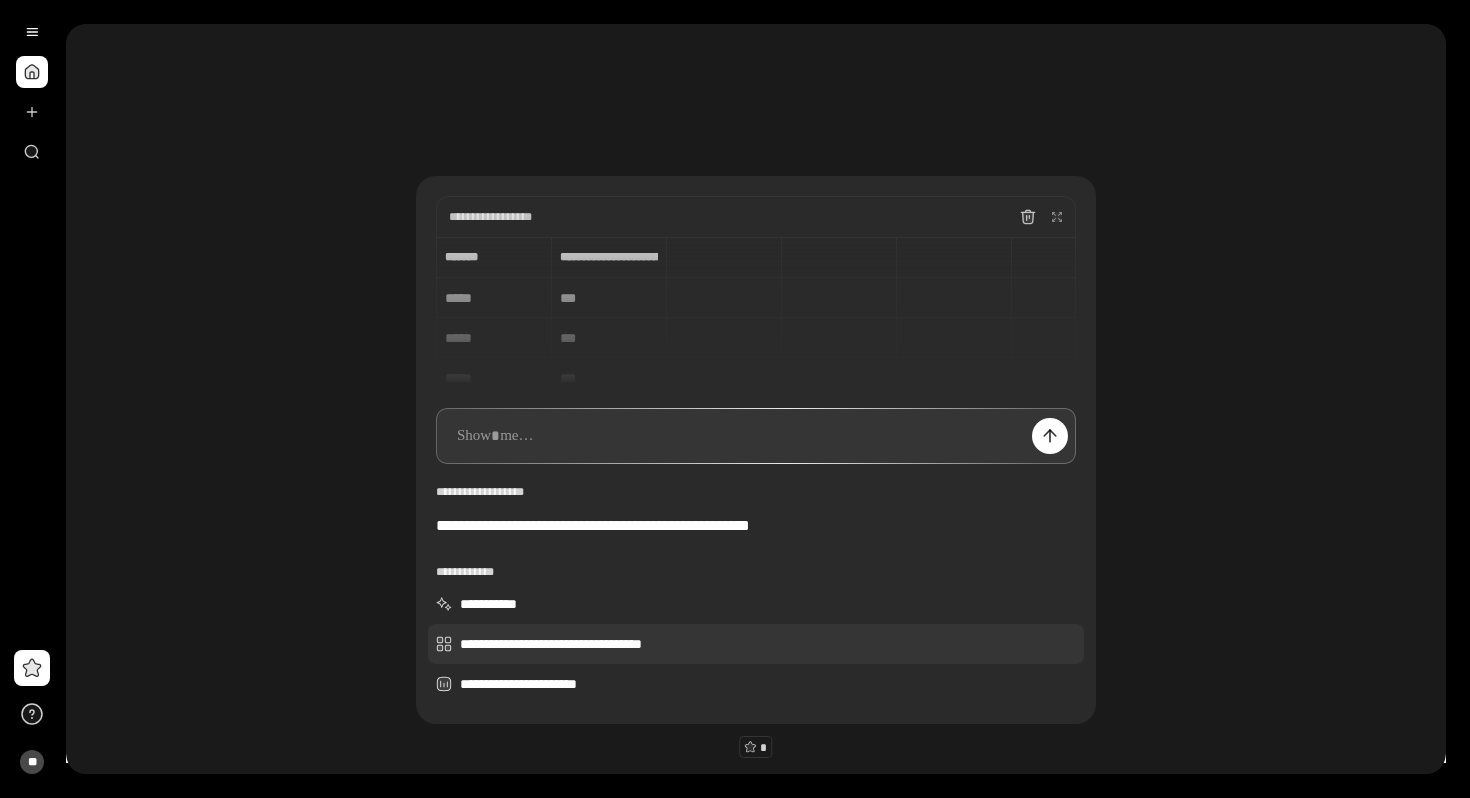 click on "**********" at bounding box center (756, 644) 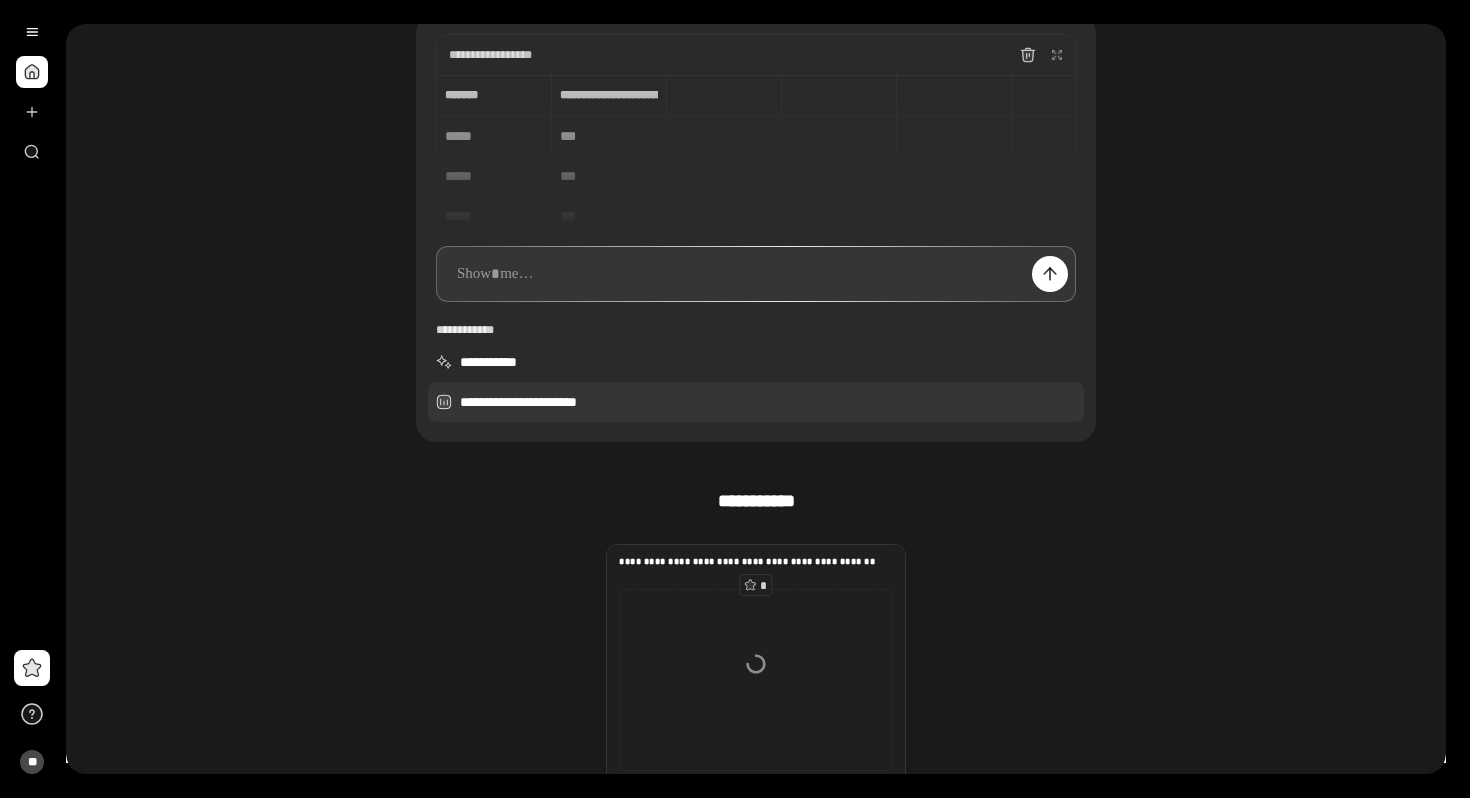 scroll, scrollTop: 166, scrollLeft: 0, axis: vertical 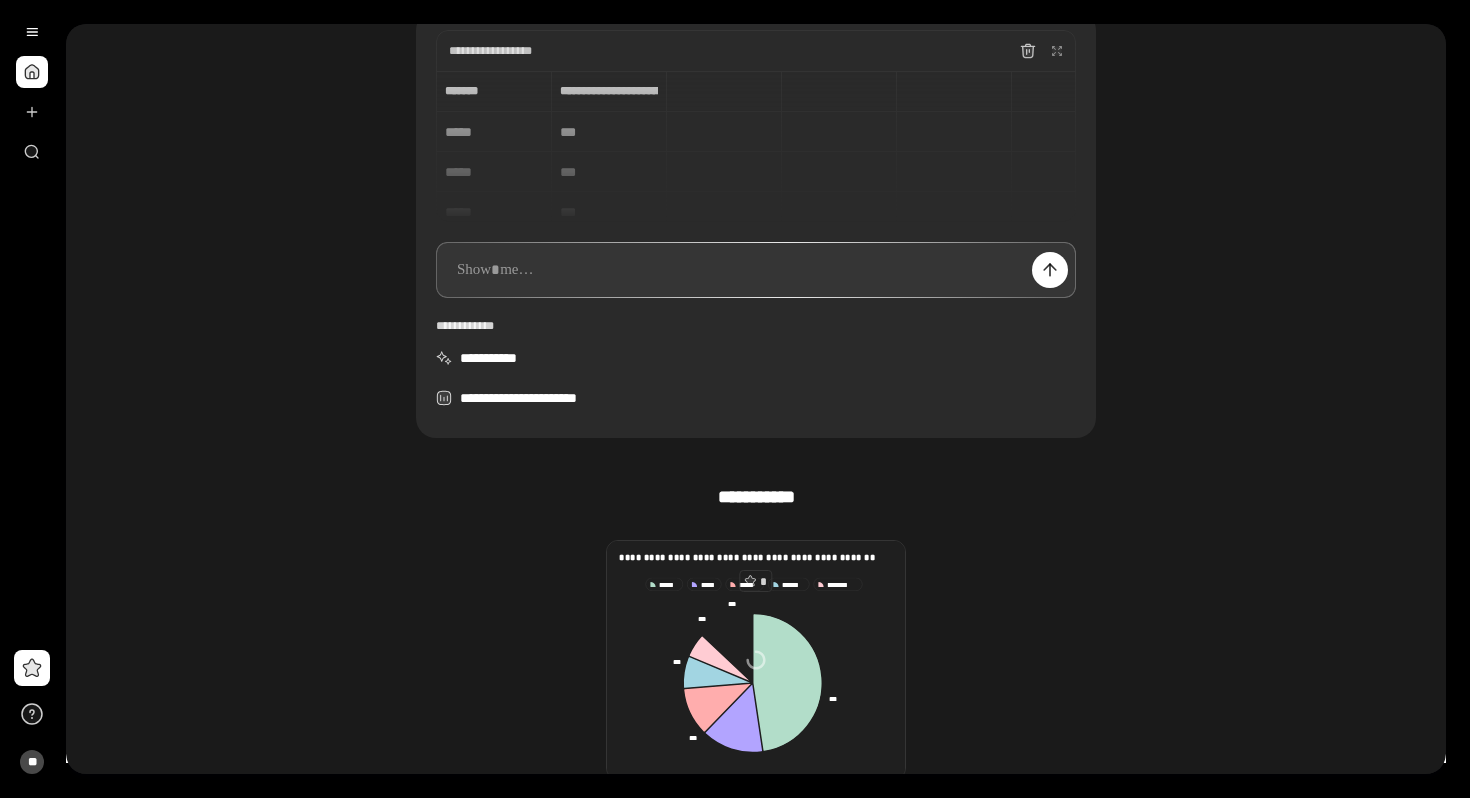 click at bounding box center [756, 270] 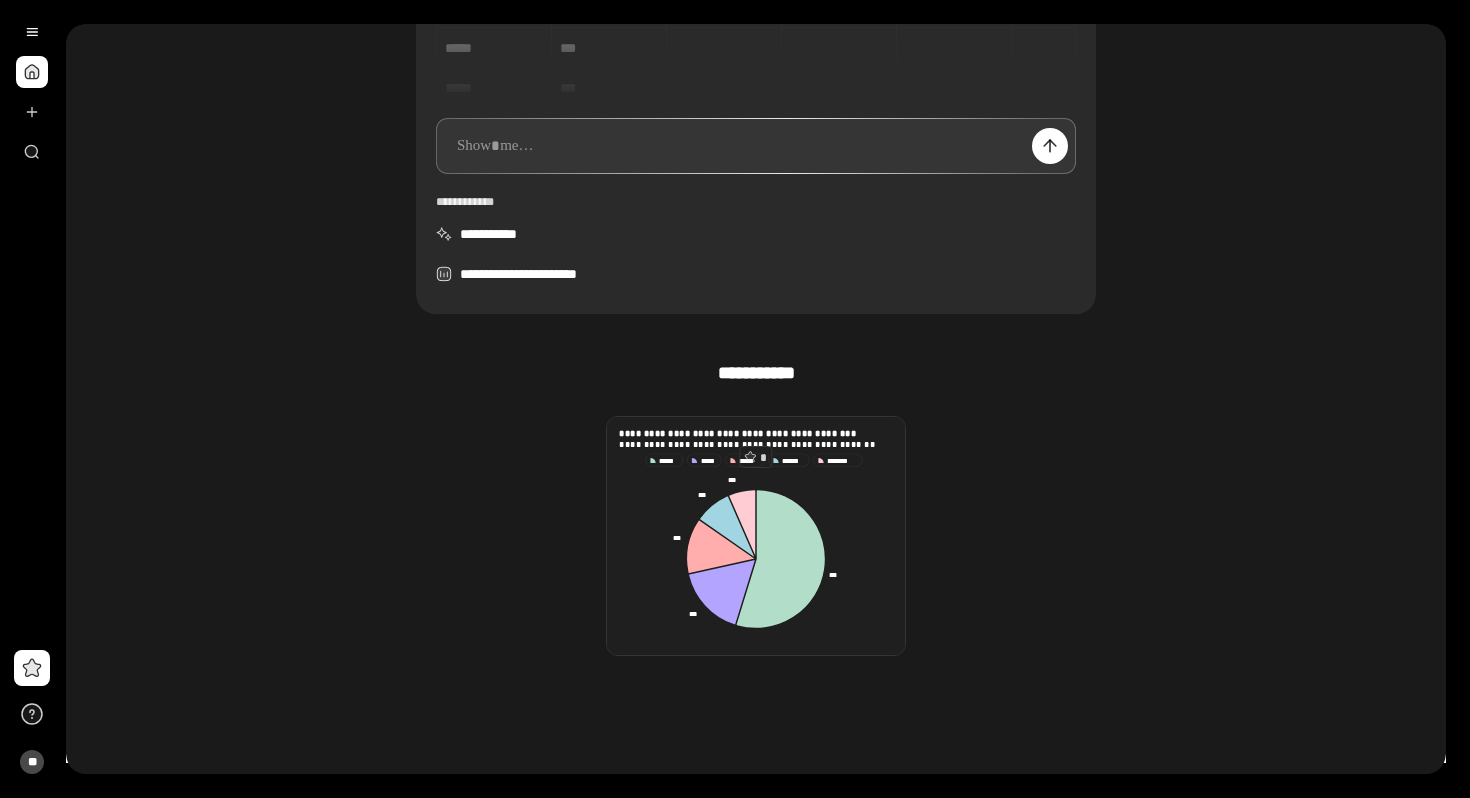 scroll, scrollTop: 291, scrollLeft: 0, axis: vertical 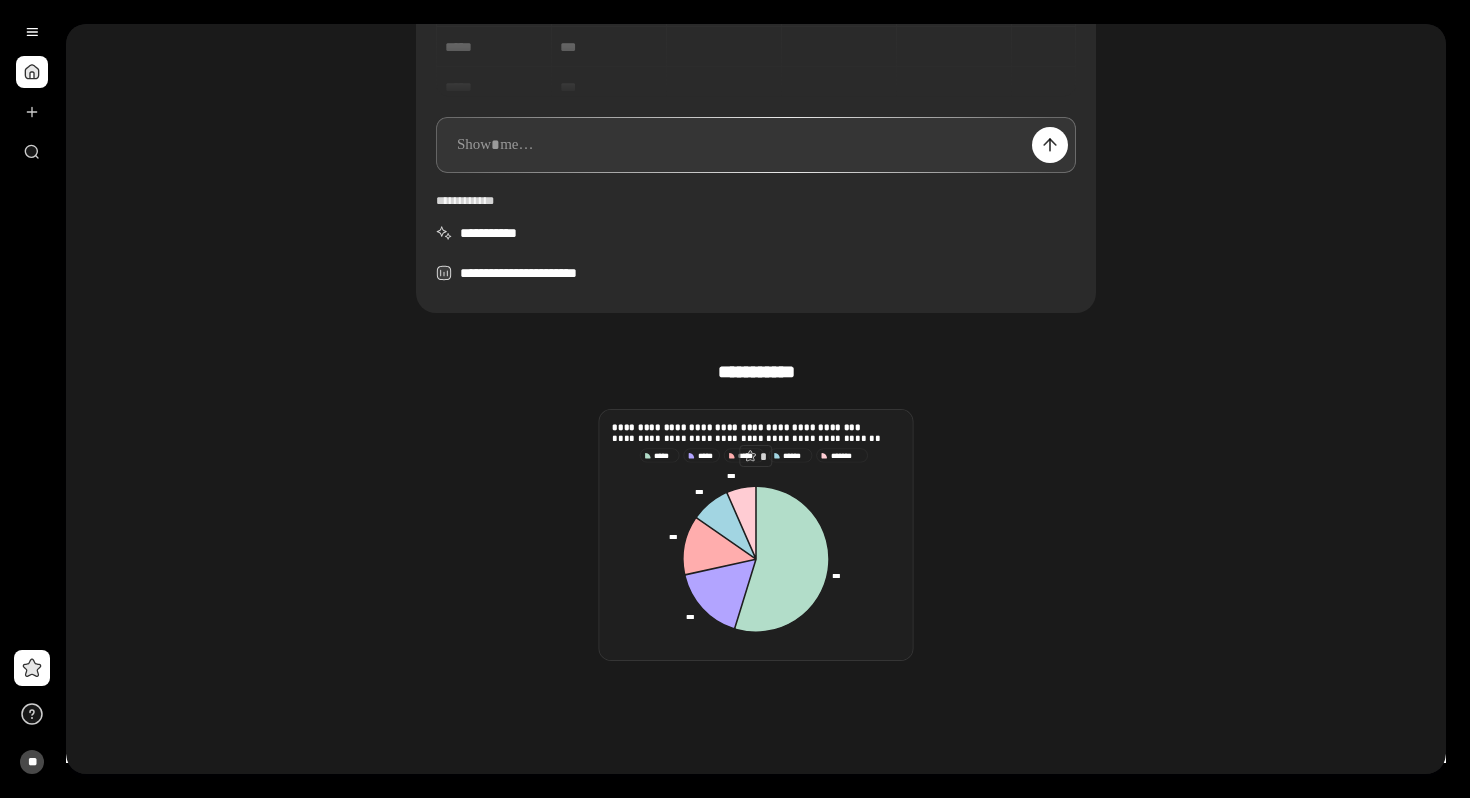 click 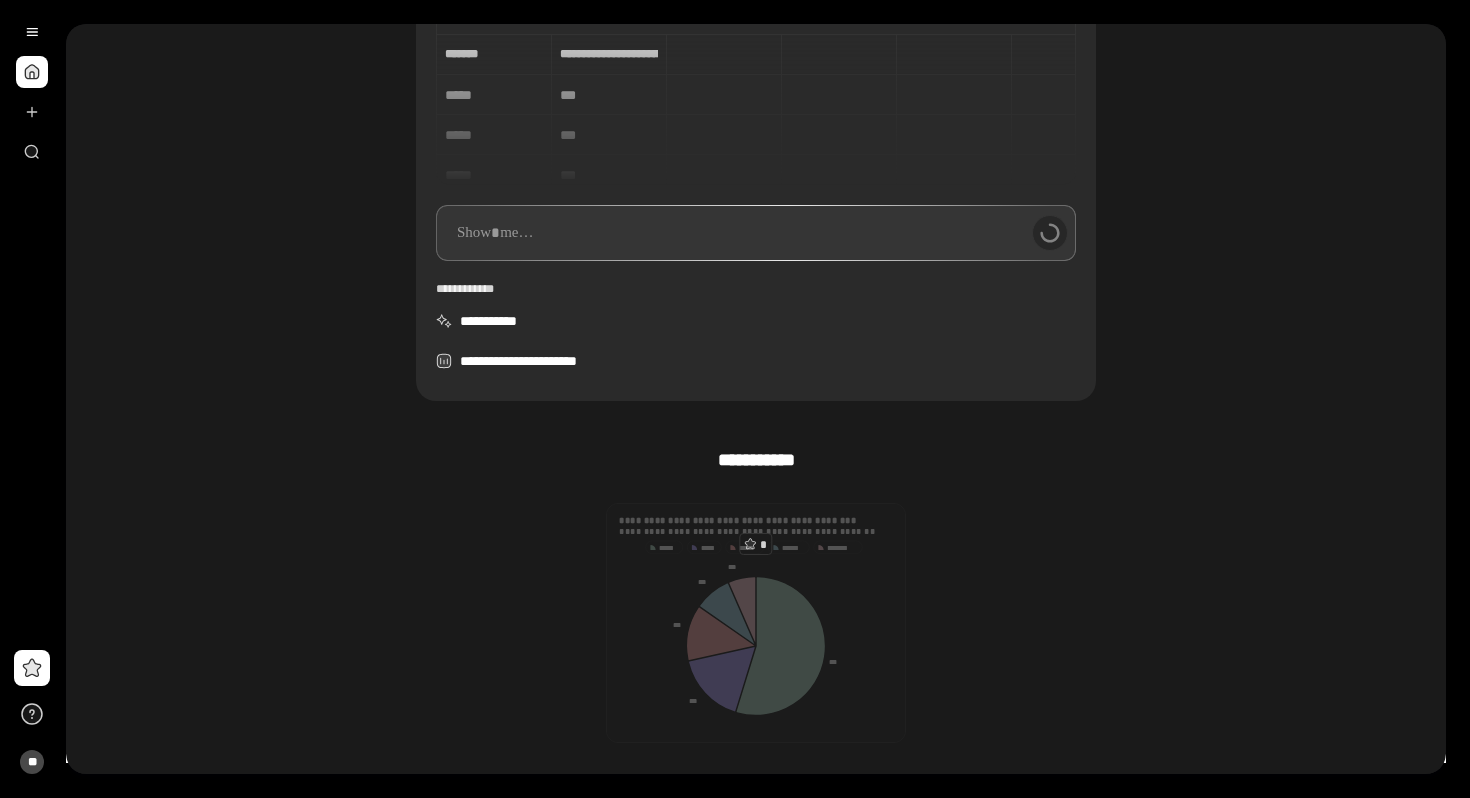 scroll, scrollTop: 0, scrollLeft: 0, axis: both 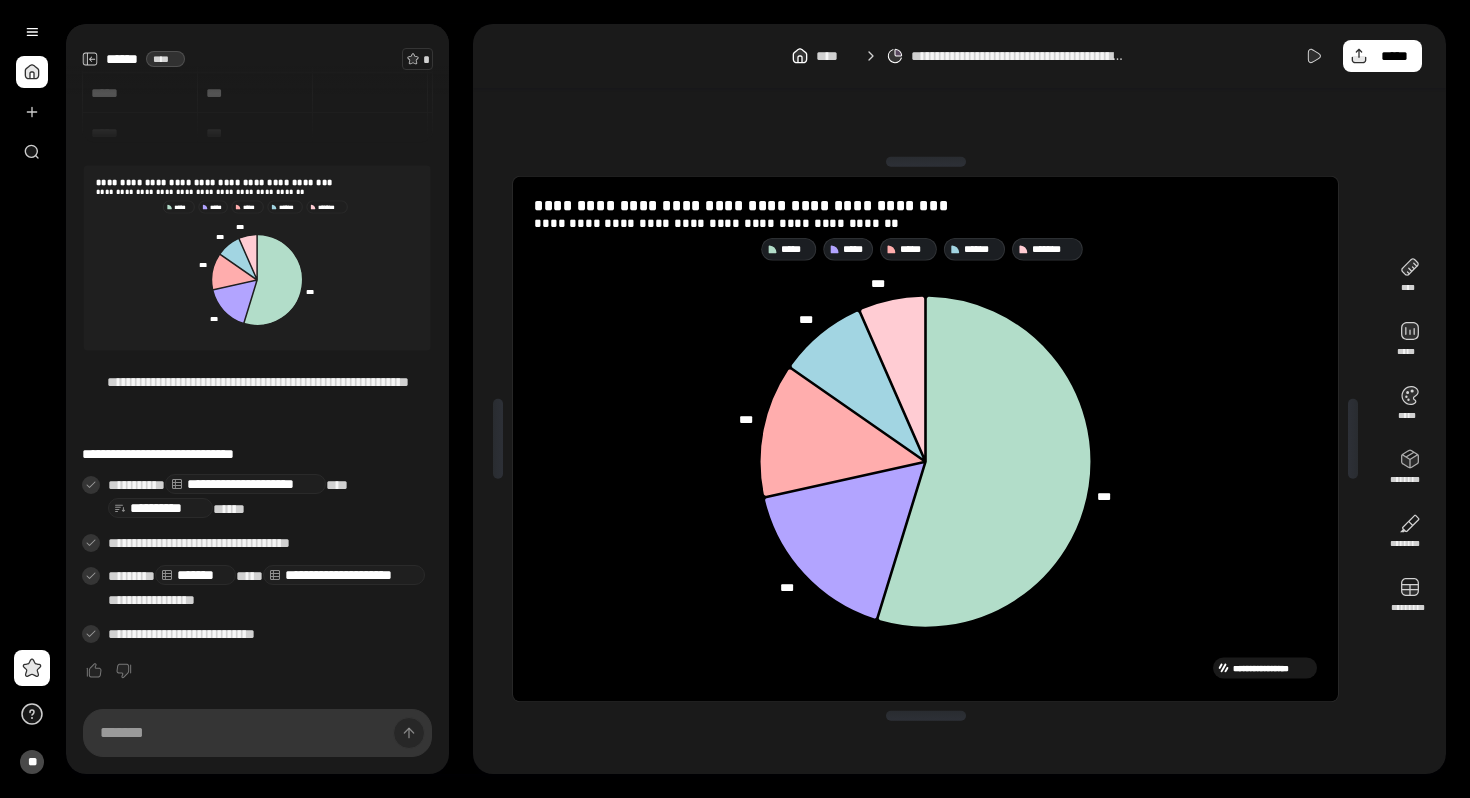 click at bounding box center (926, 162) 